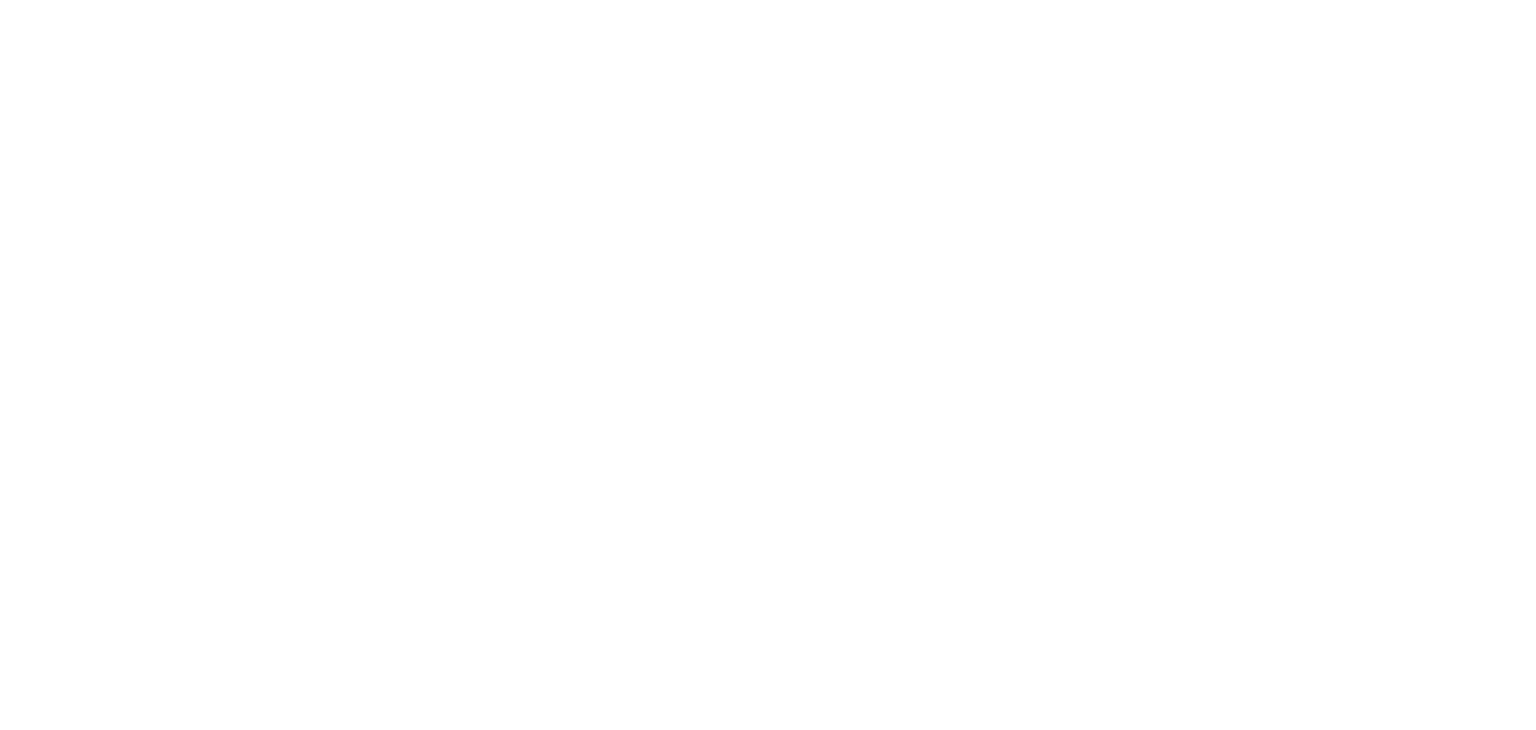 scroll, scrollTop: 0, scrollLeft: 0, axis: both 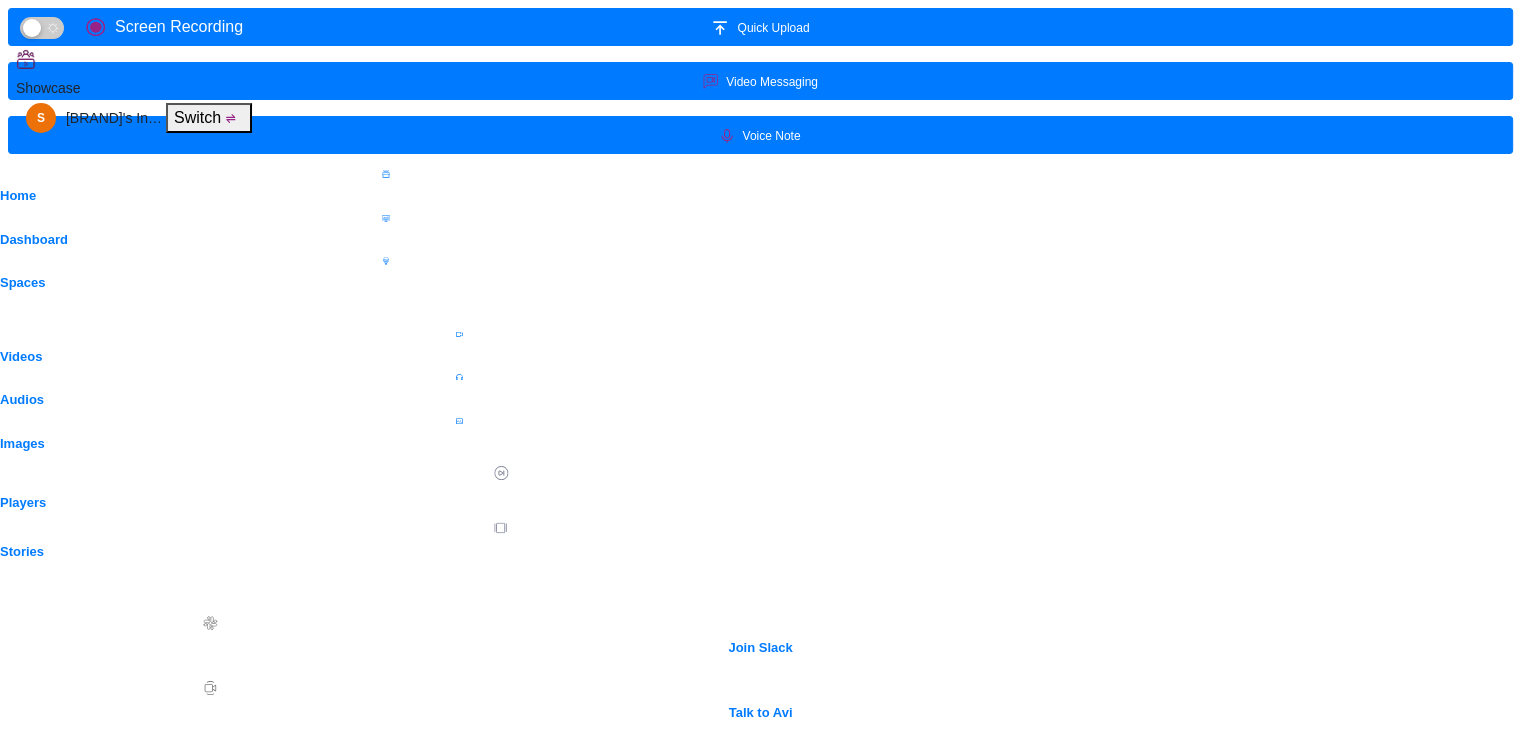 click on "Staffbase" at bounding box center (72, 942) 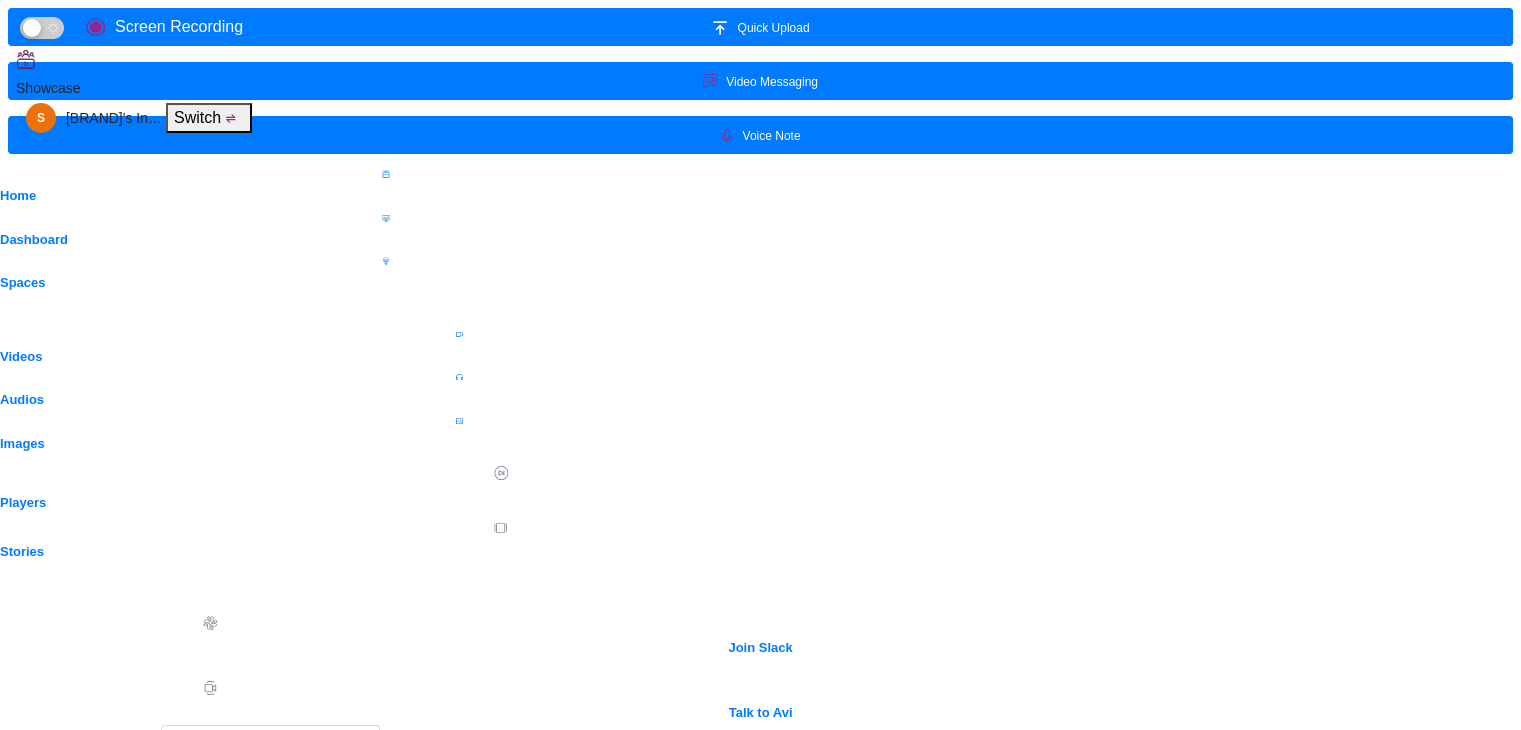 click on "Sign out" at bounding box center [270, 919] 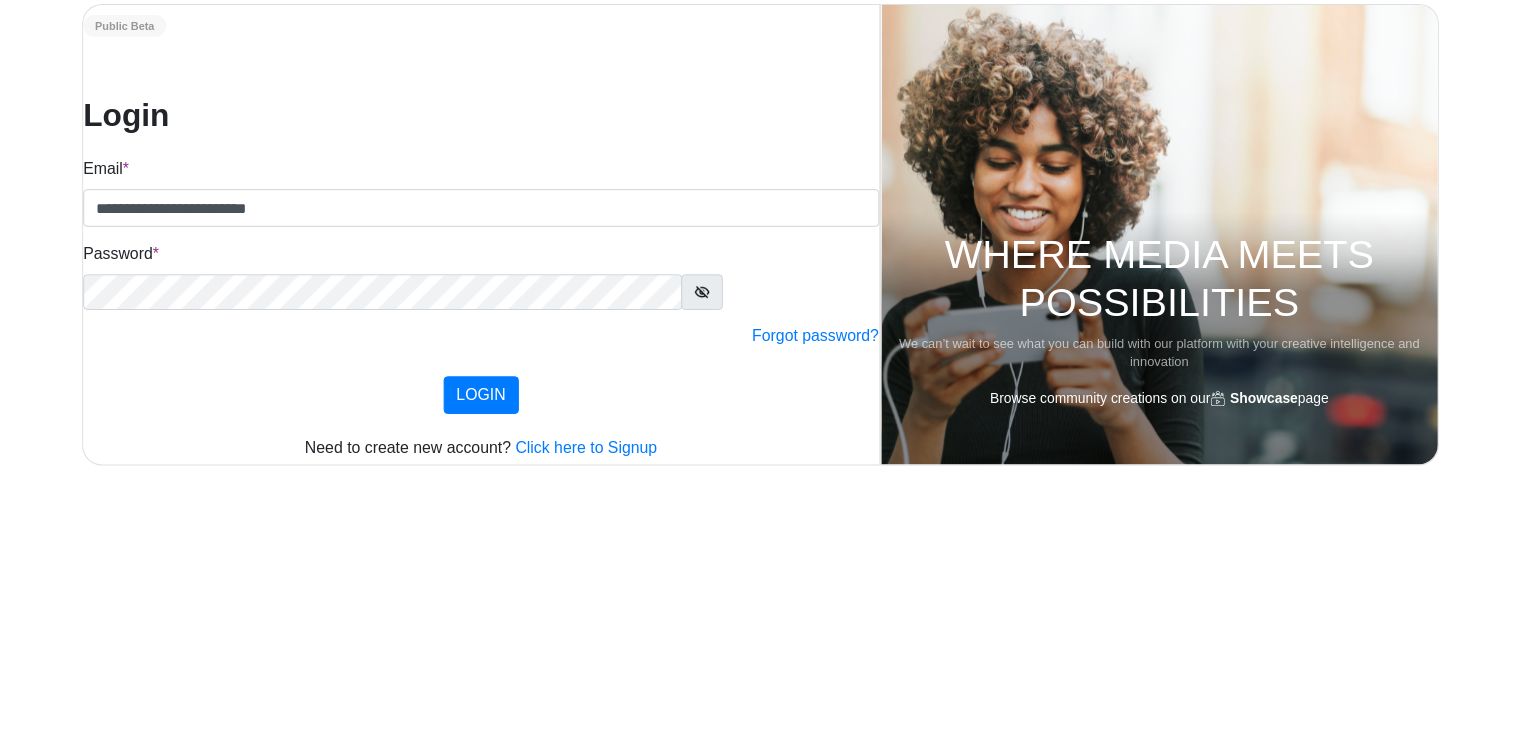 scroll, scrollTop: 0, scrollLeft: 0, axis: both 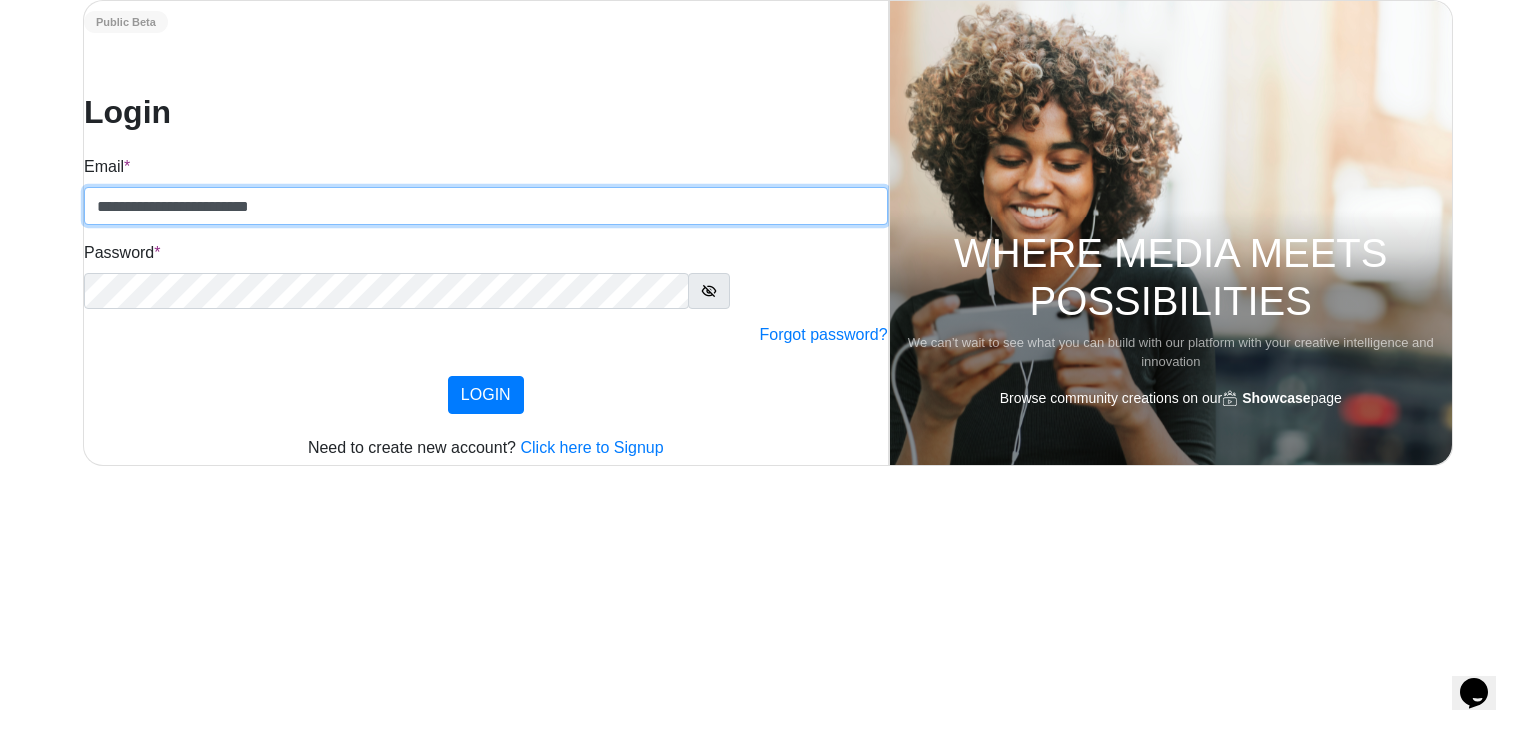 drag, startPoint x: 370, startPoint y: 329, endPoint x: 102, endPoint y: 333, distance: 268.02985 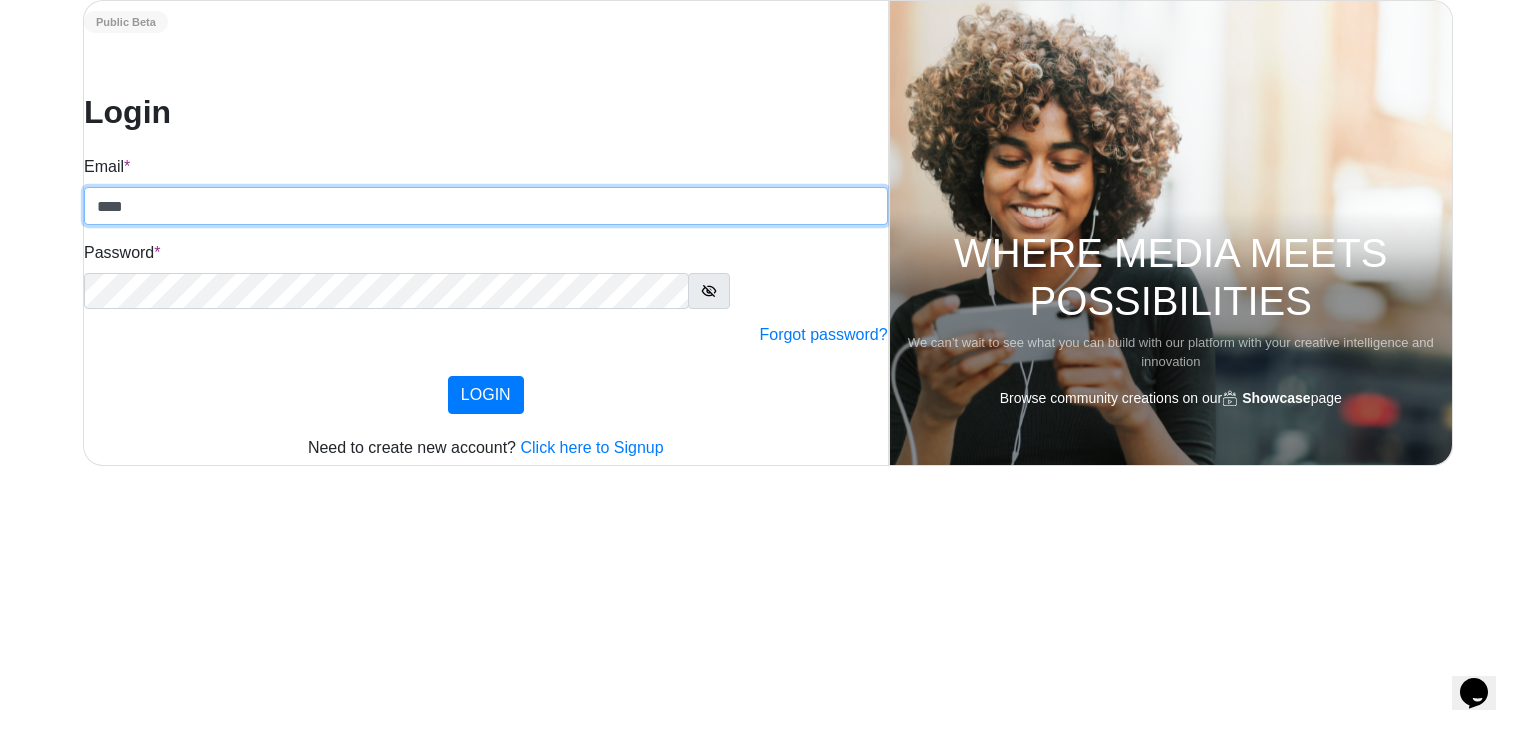 type on "**********" 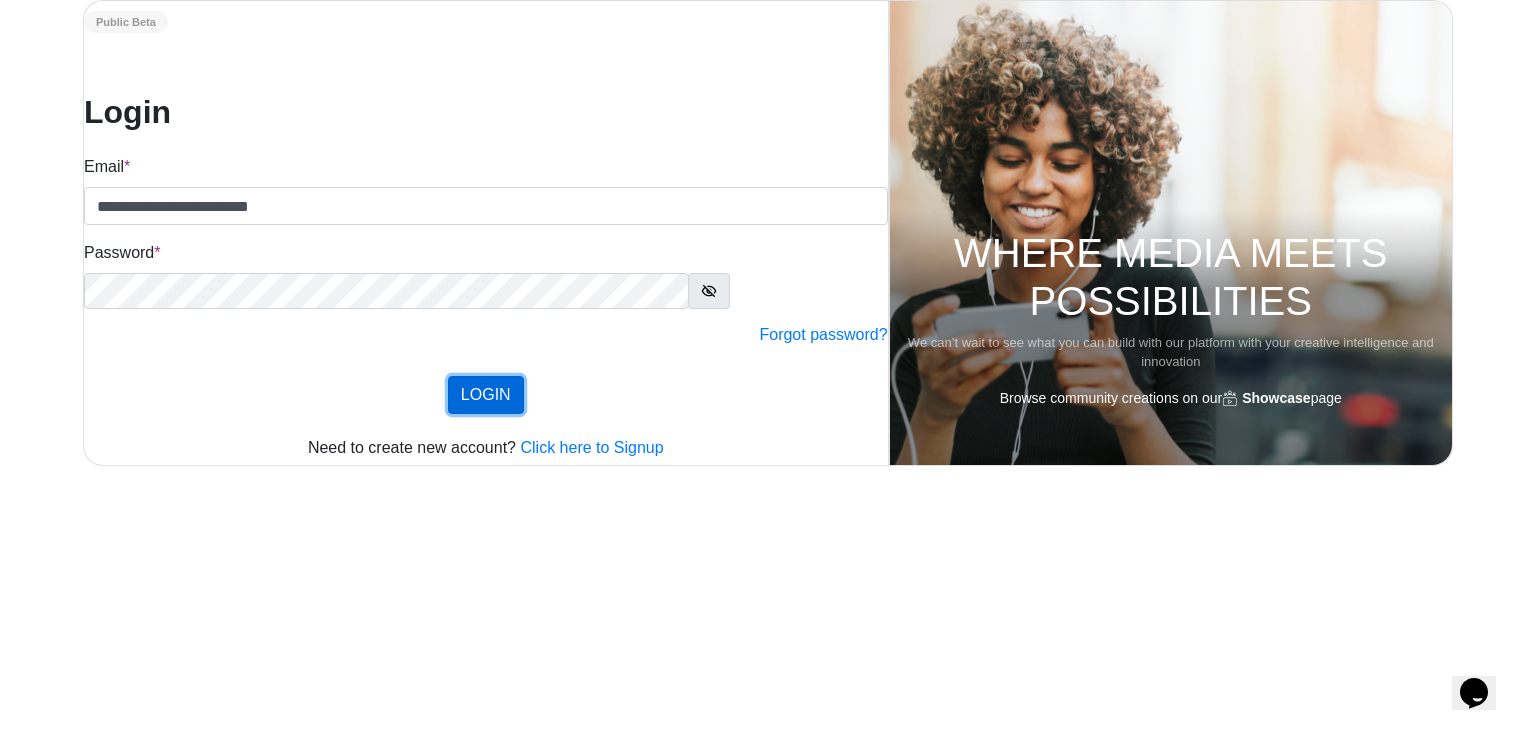 click on "LOGIN" at bounding box center [486, 394] 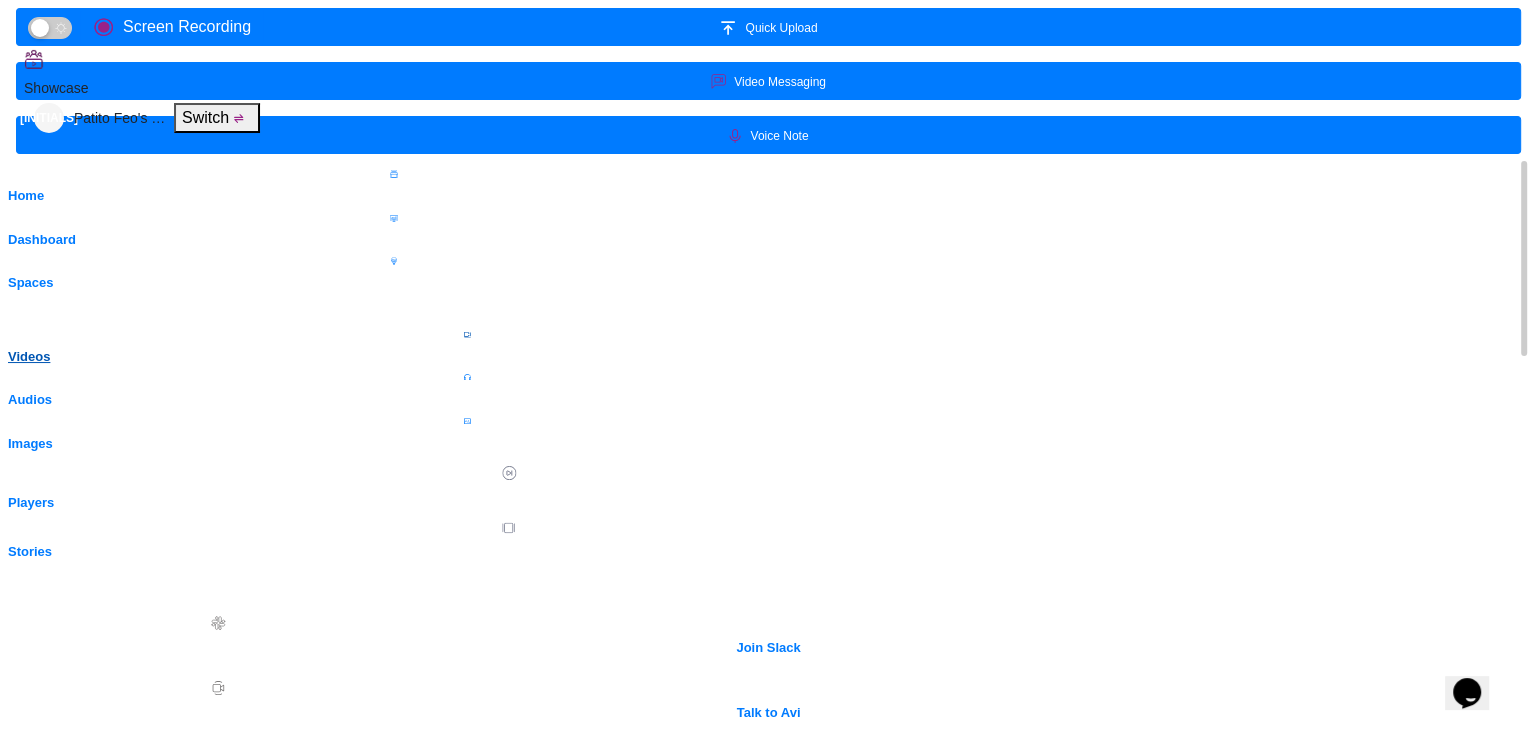 scroll, scrollTop: 100, scrollLeft: 0, axis: vertical 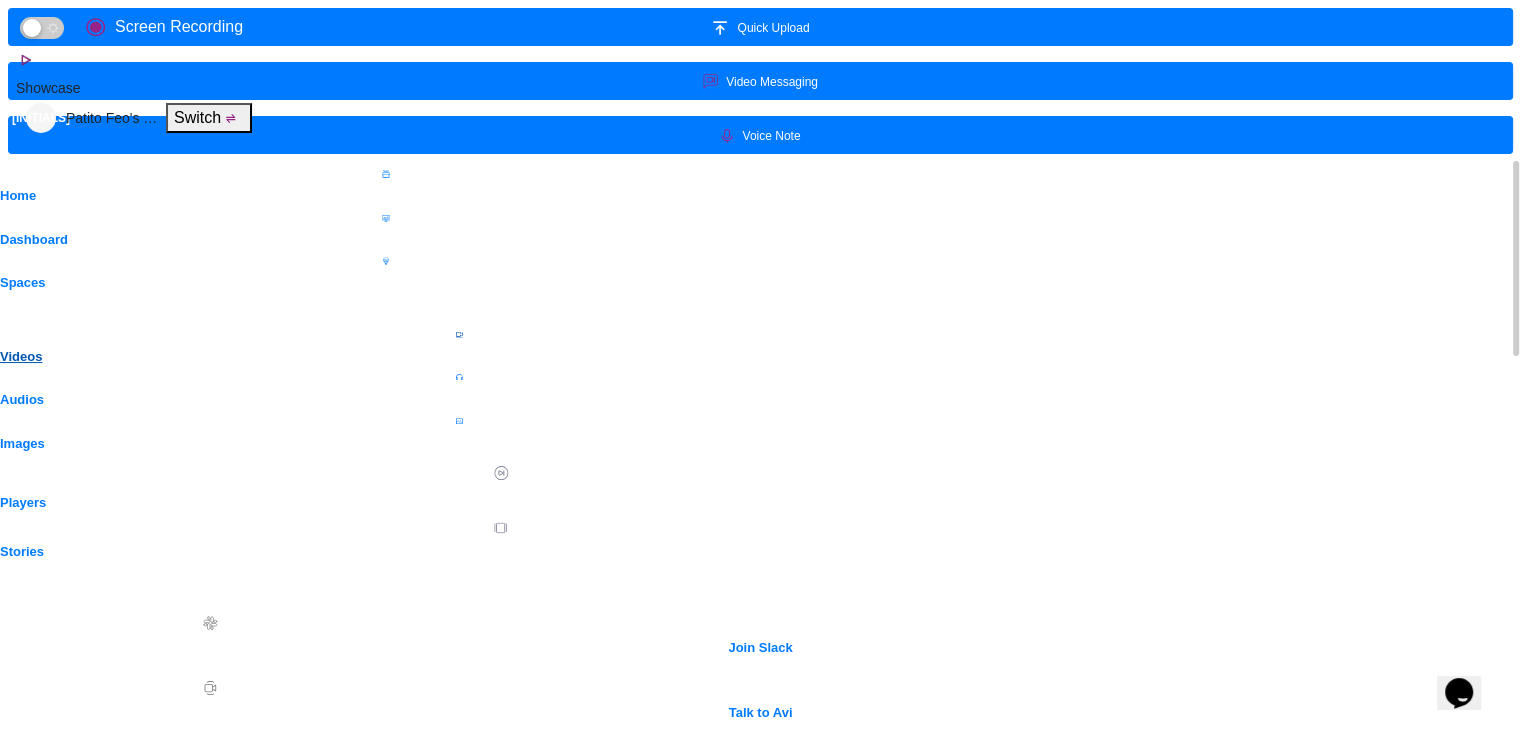 click on "Videos" at bounding box center [760, 357] 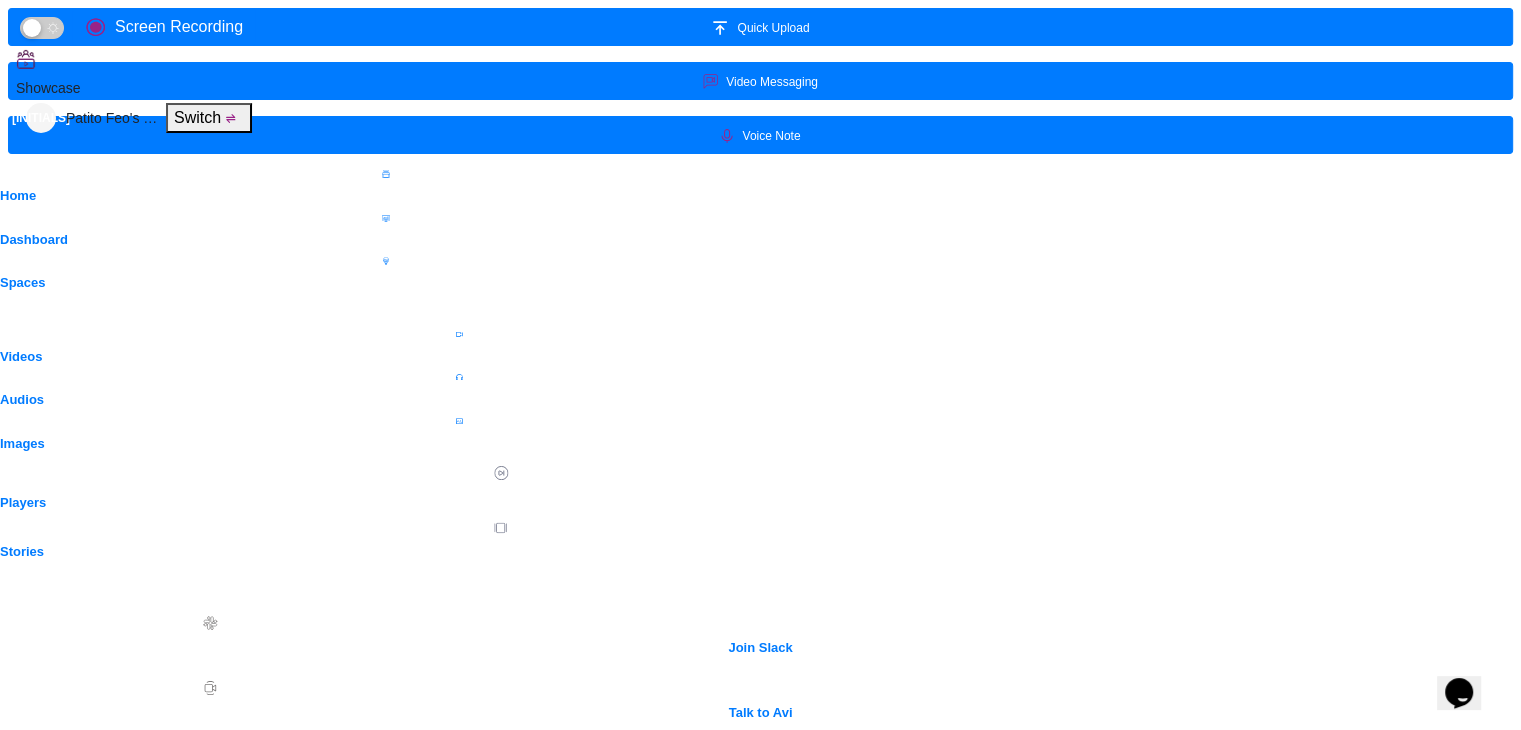 click on "Create Content" at bounding box center (1324, 1274) 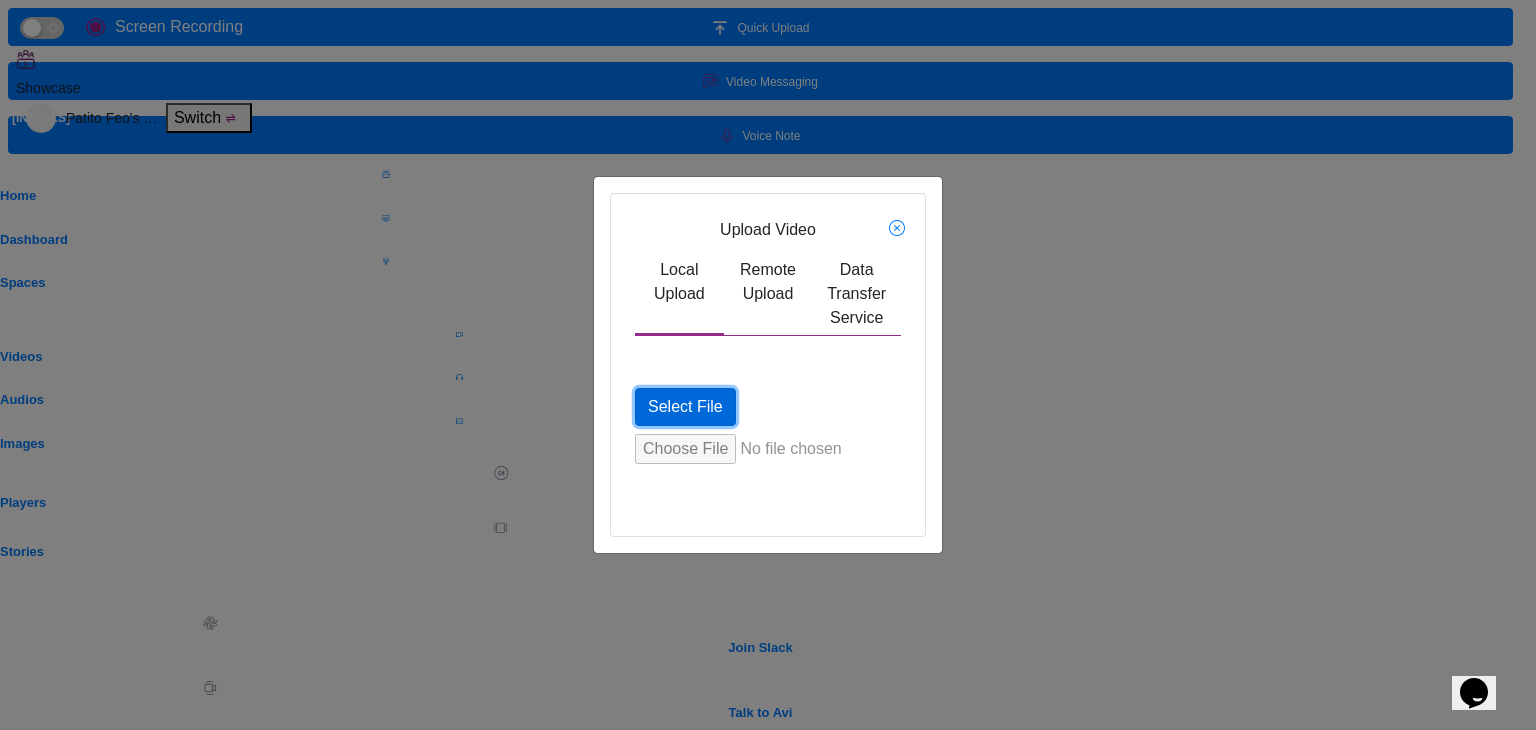 click on "Select File" at bounding box center (685, 407) 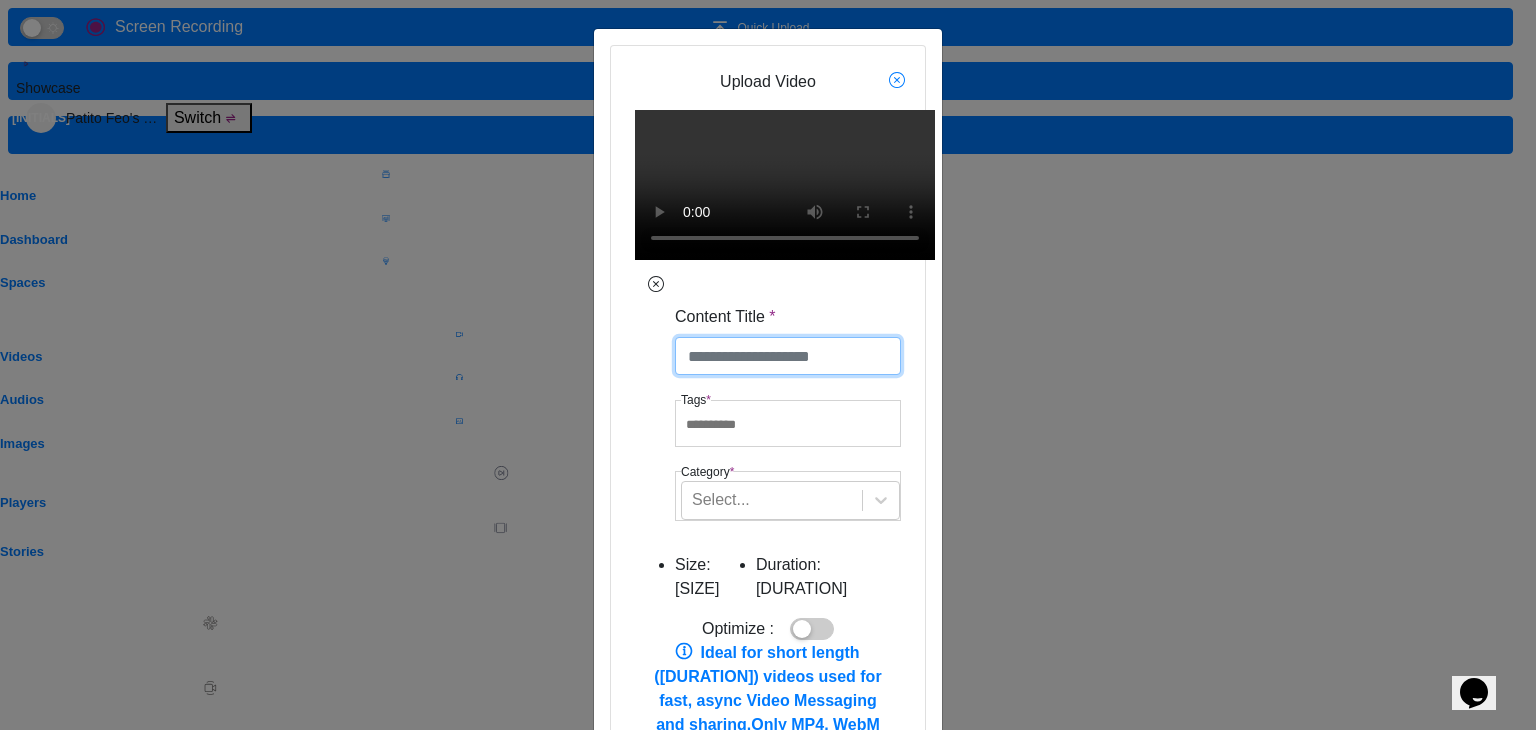 click at bounding box center (788, 356) 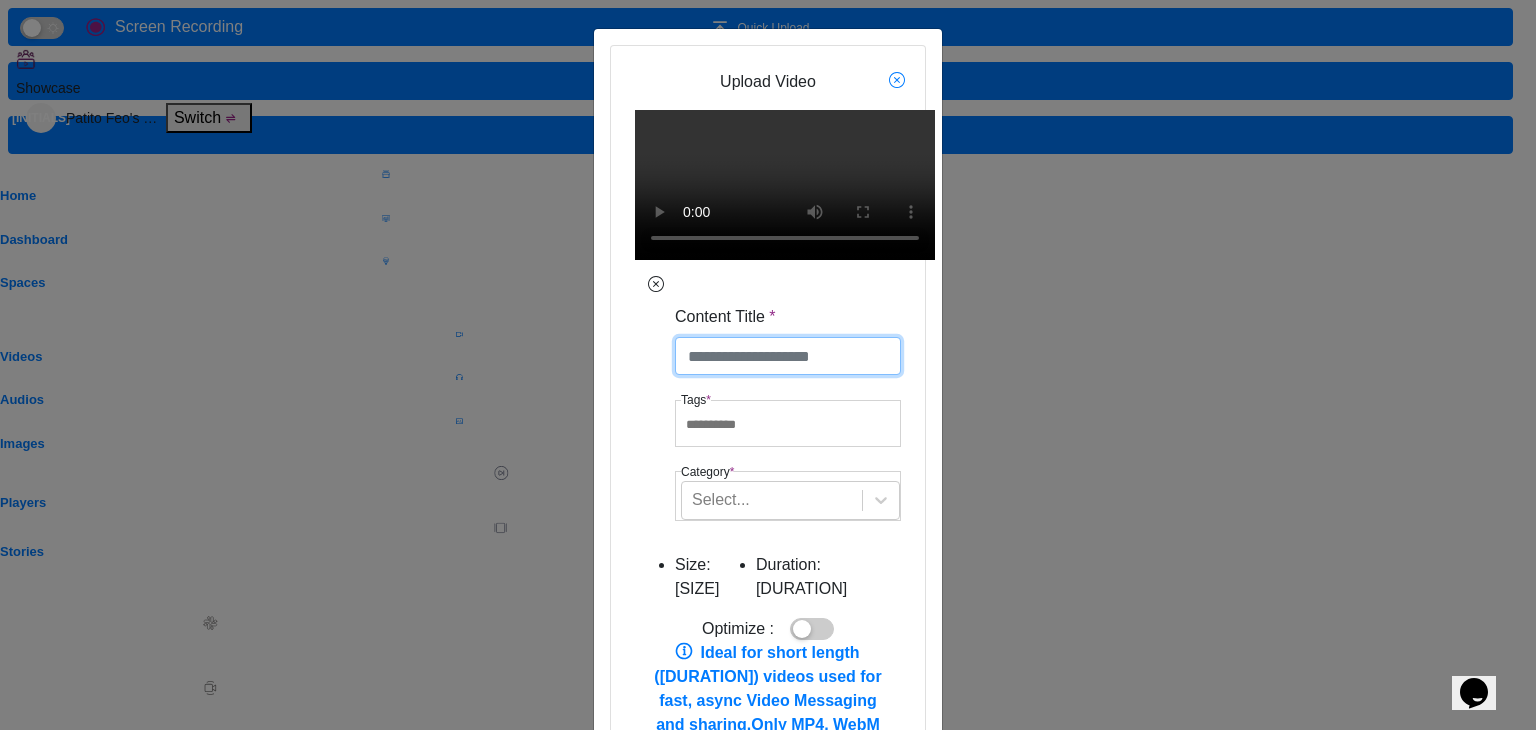 paste on "**********" 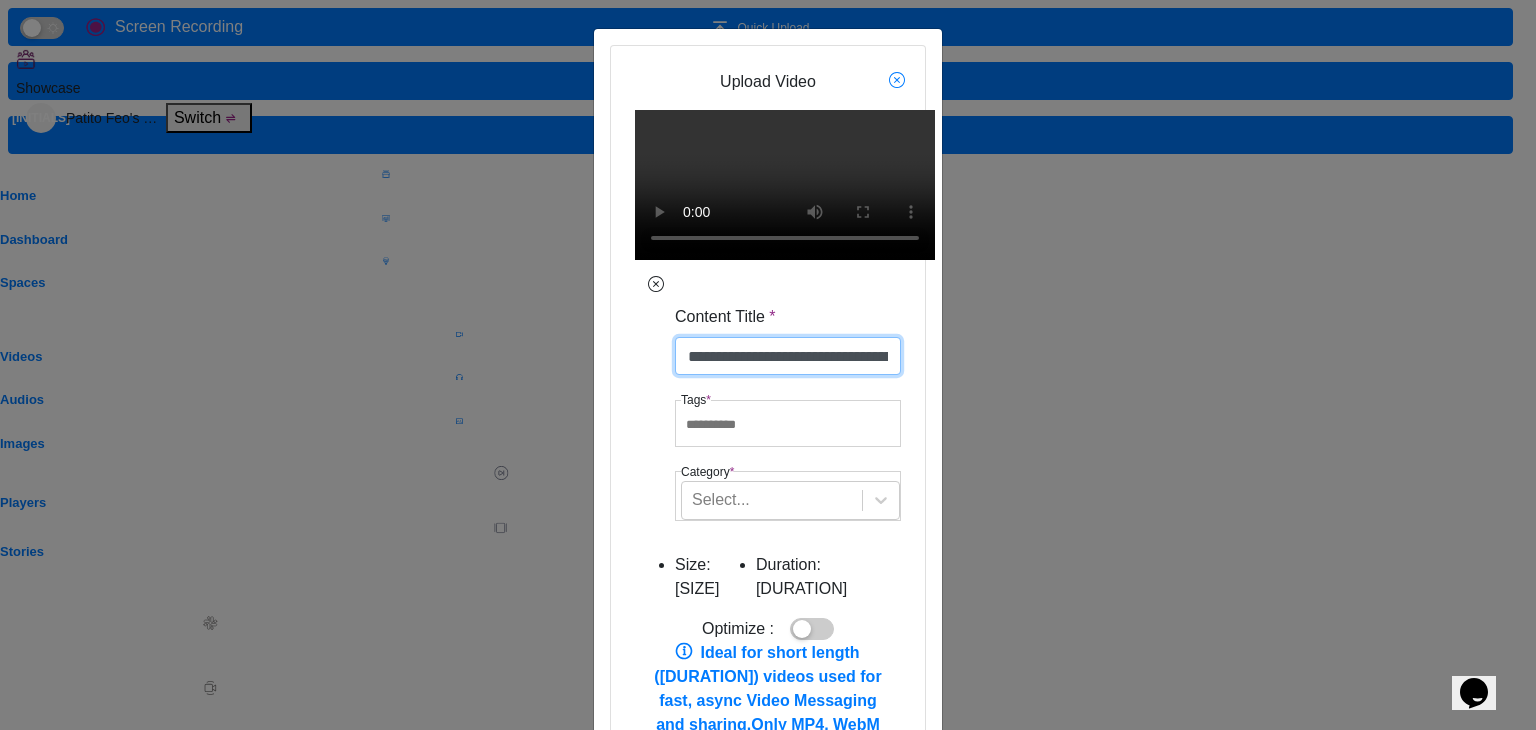 scroll, scrollTop: 0, scrollLeft: 7, axis: horizontal 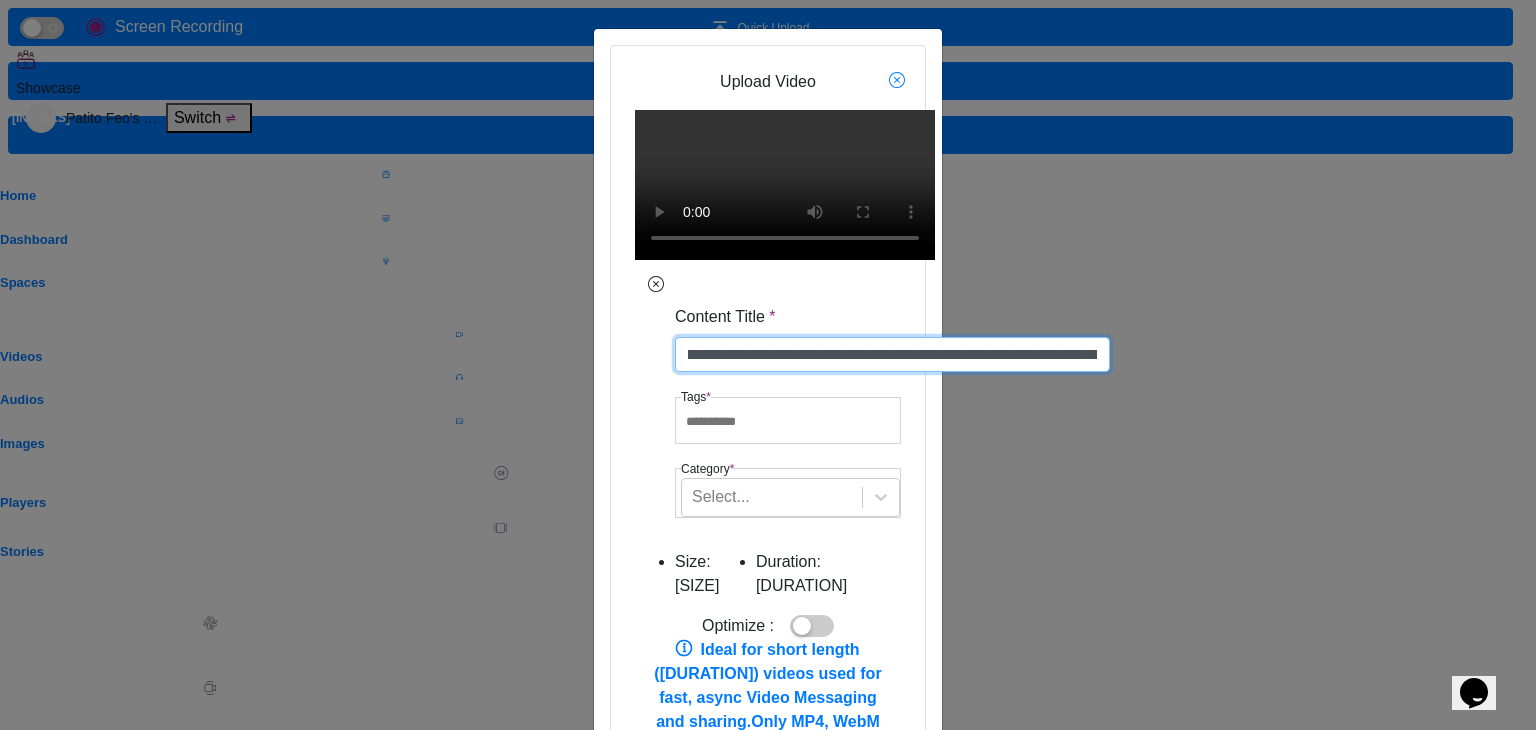 type on "**********" 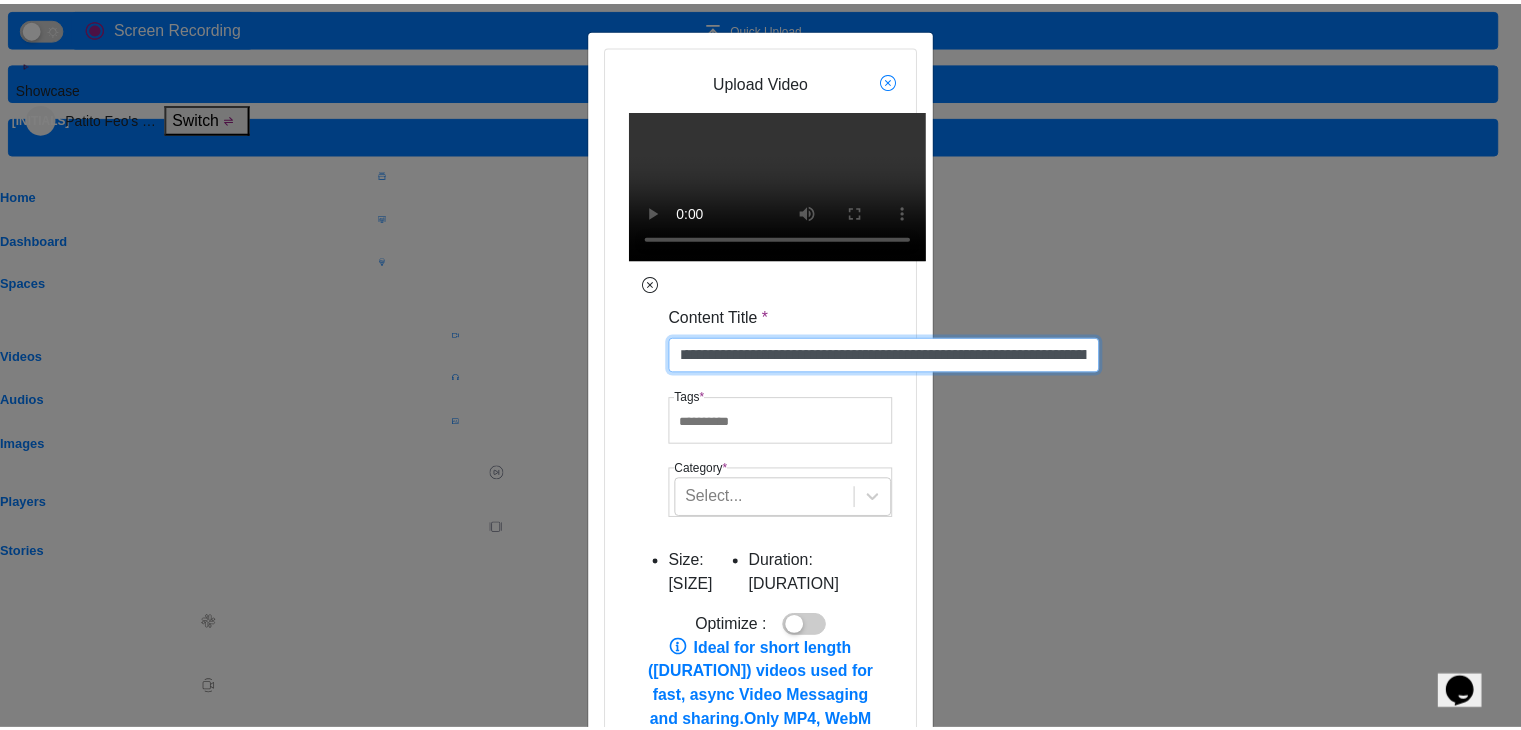scroll, scrollTop: 0, scrollLeft: 0, axis: both 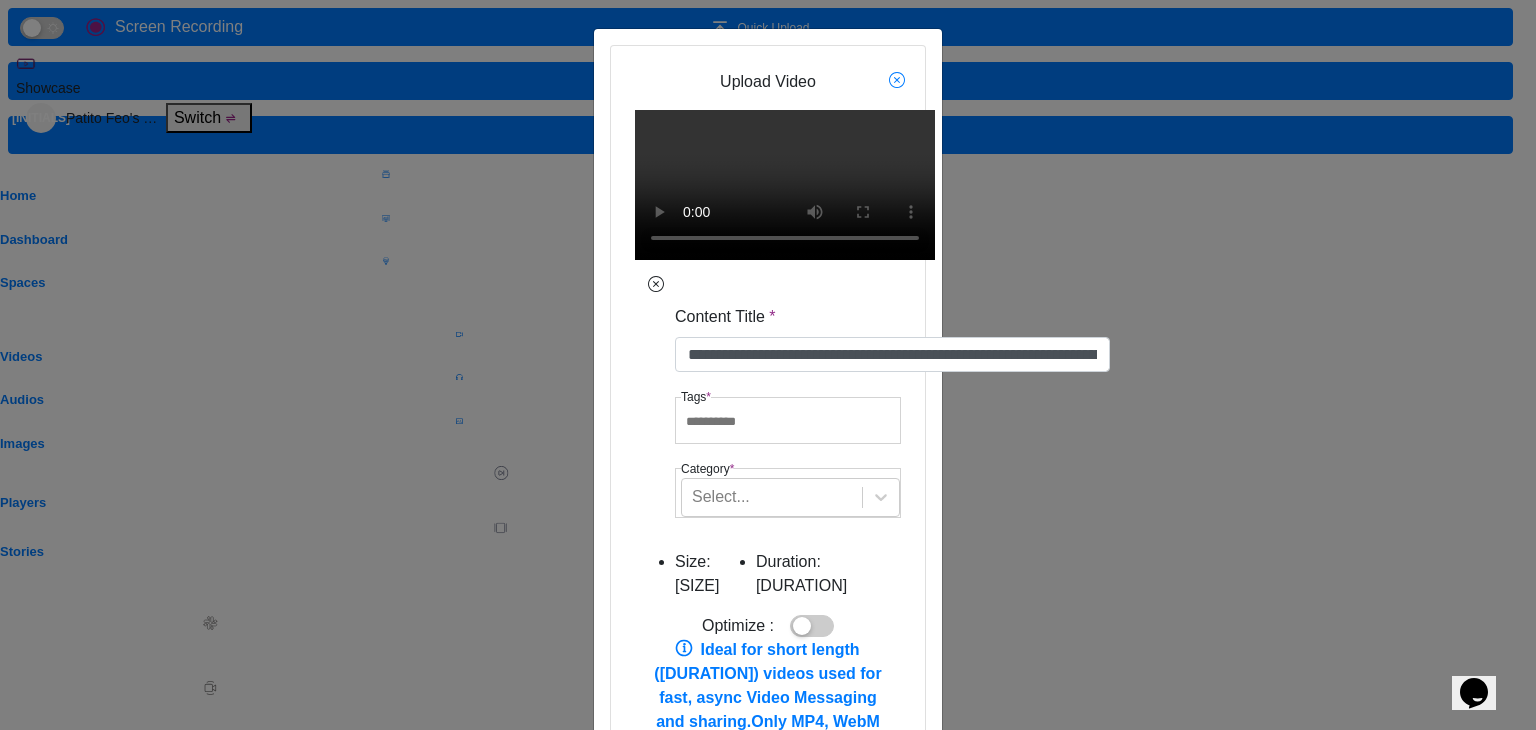 click at bounding box center [721, 422] 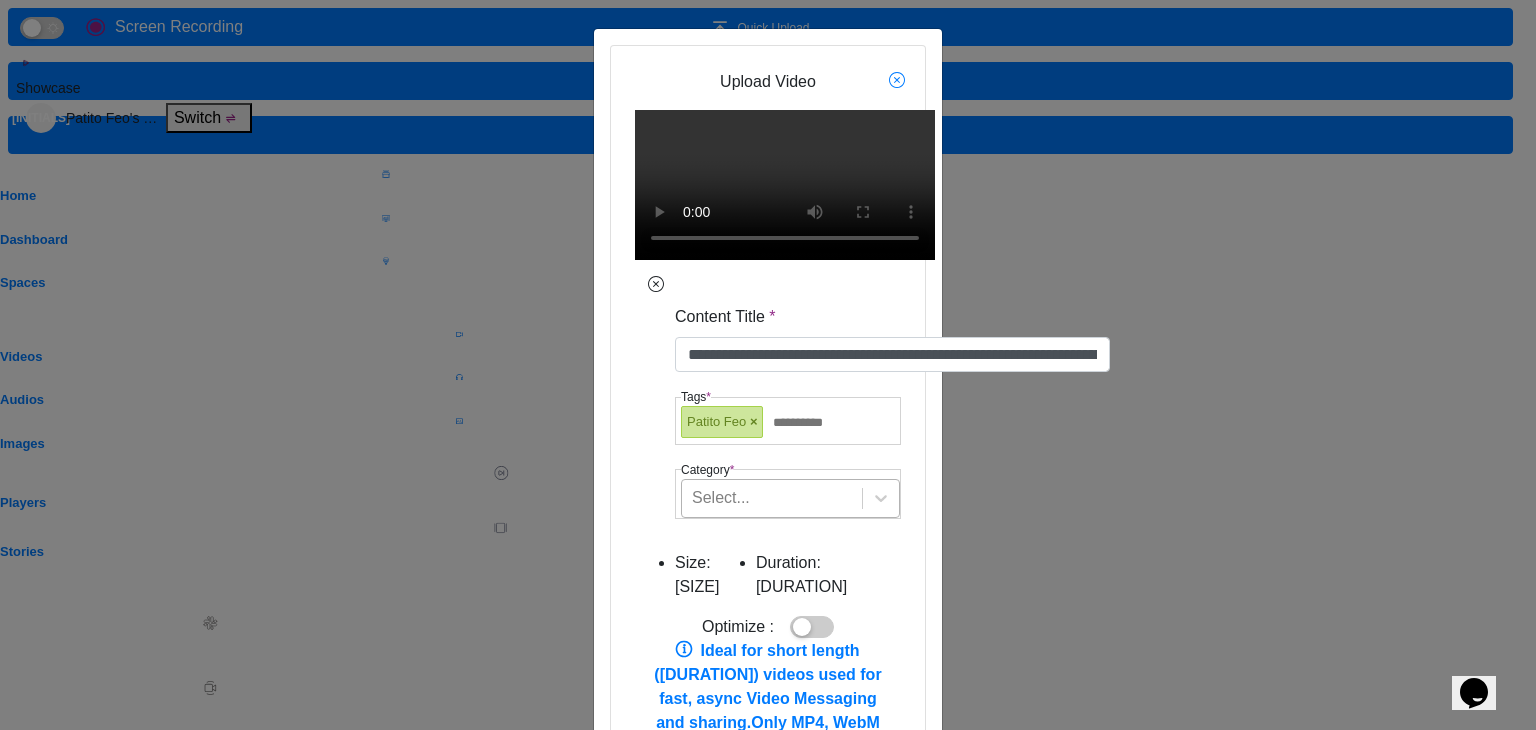 click on "Select..." at bounding box center [721, 498] 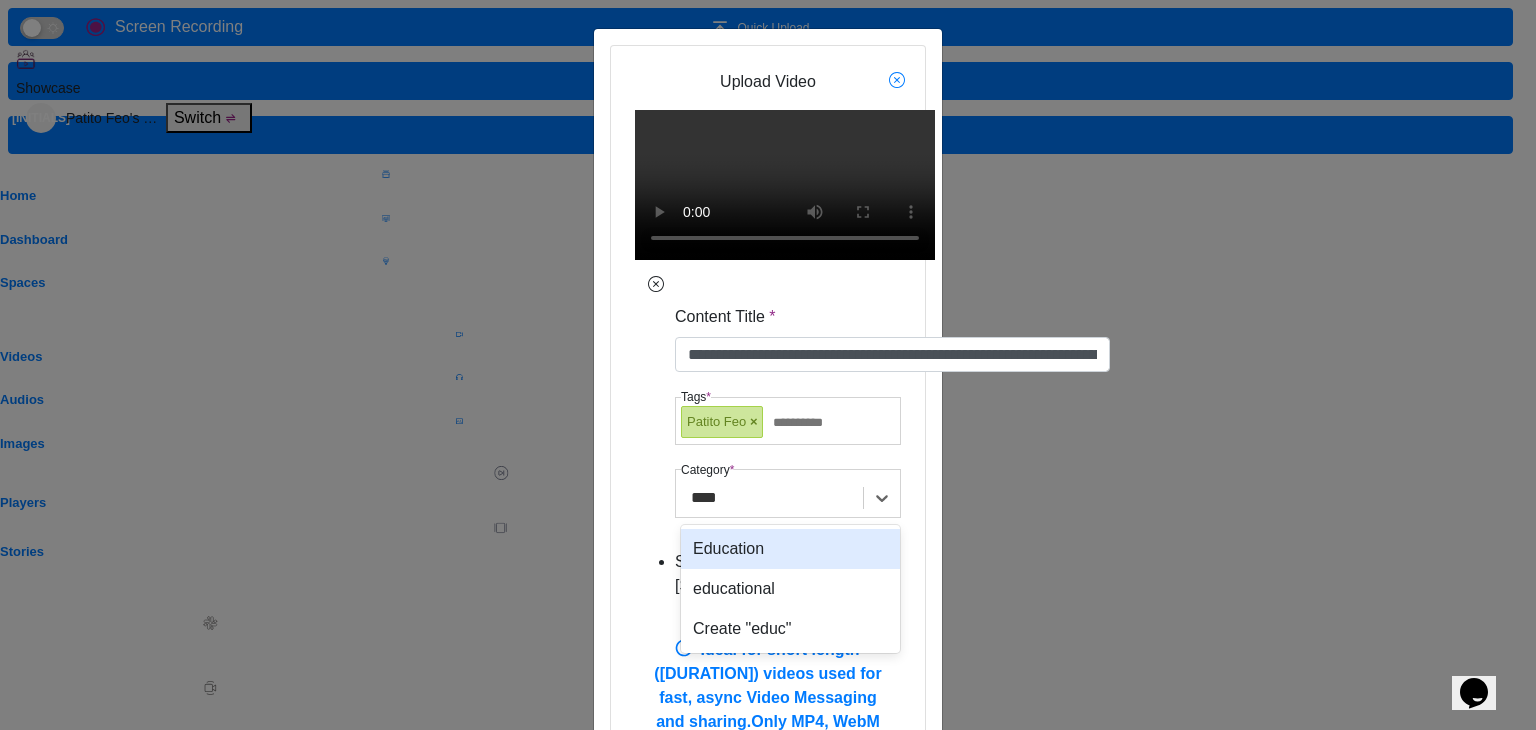 type on "*****" 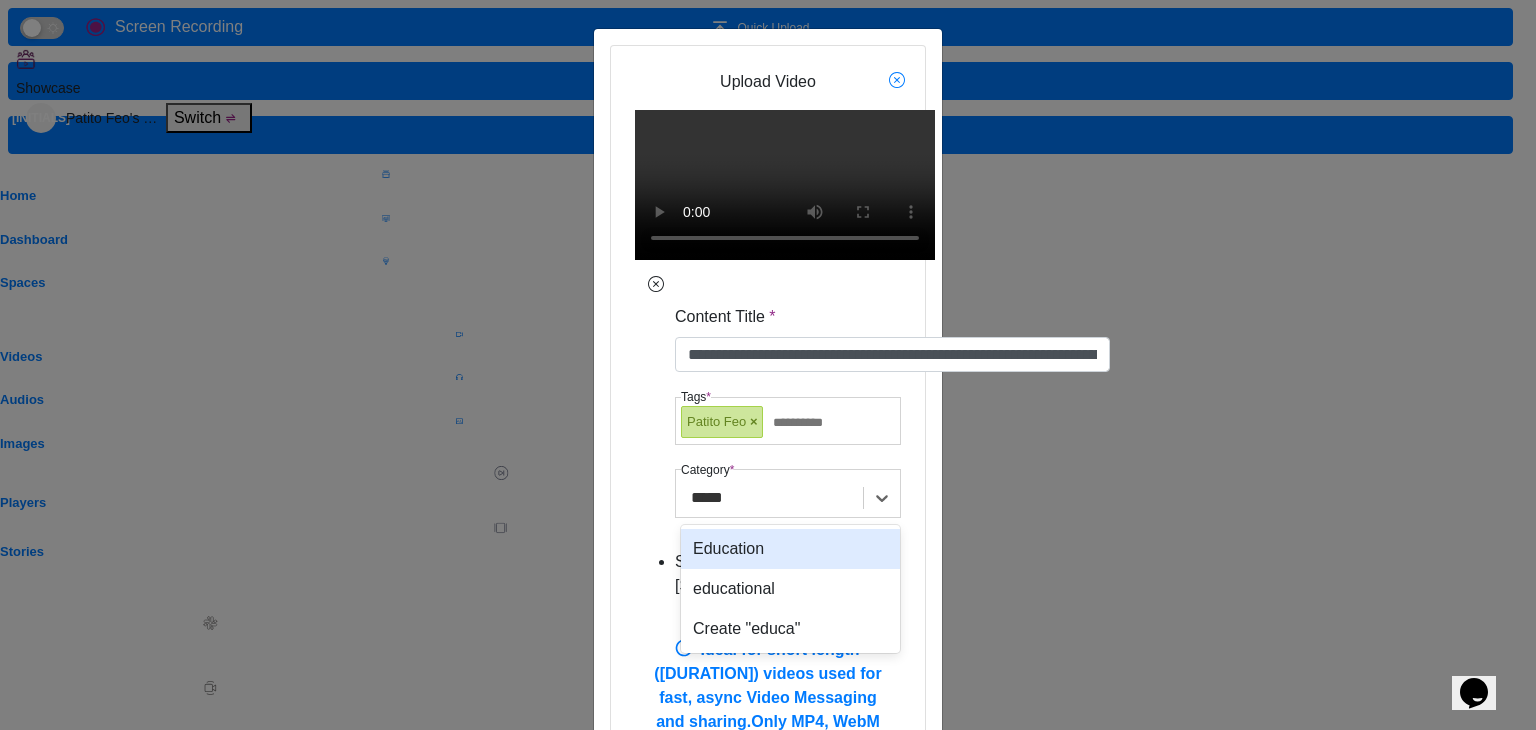 click on "Education" at bounding box center [790, 549] 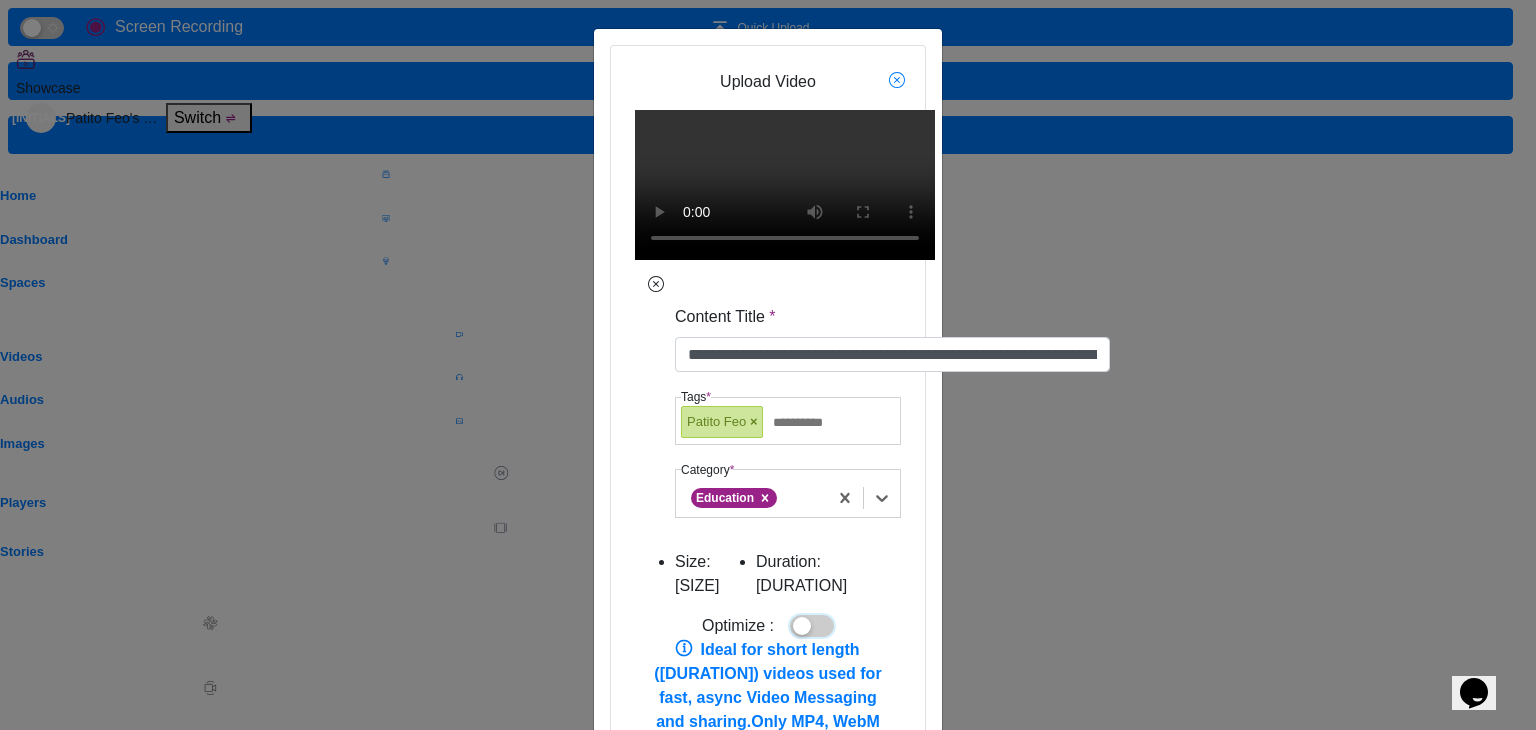 drag, startPoint x: 808, startPoint y: 473, endPoint x: 803, endPoint y: 506, distance: 33.37664 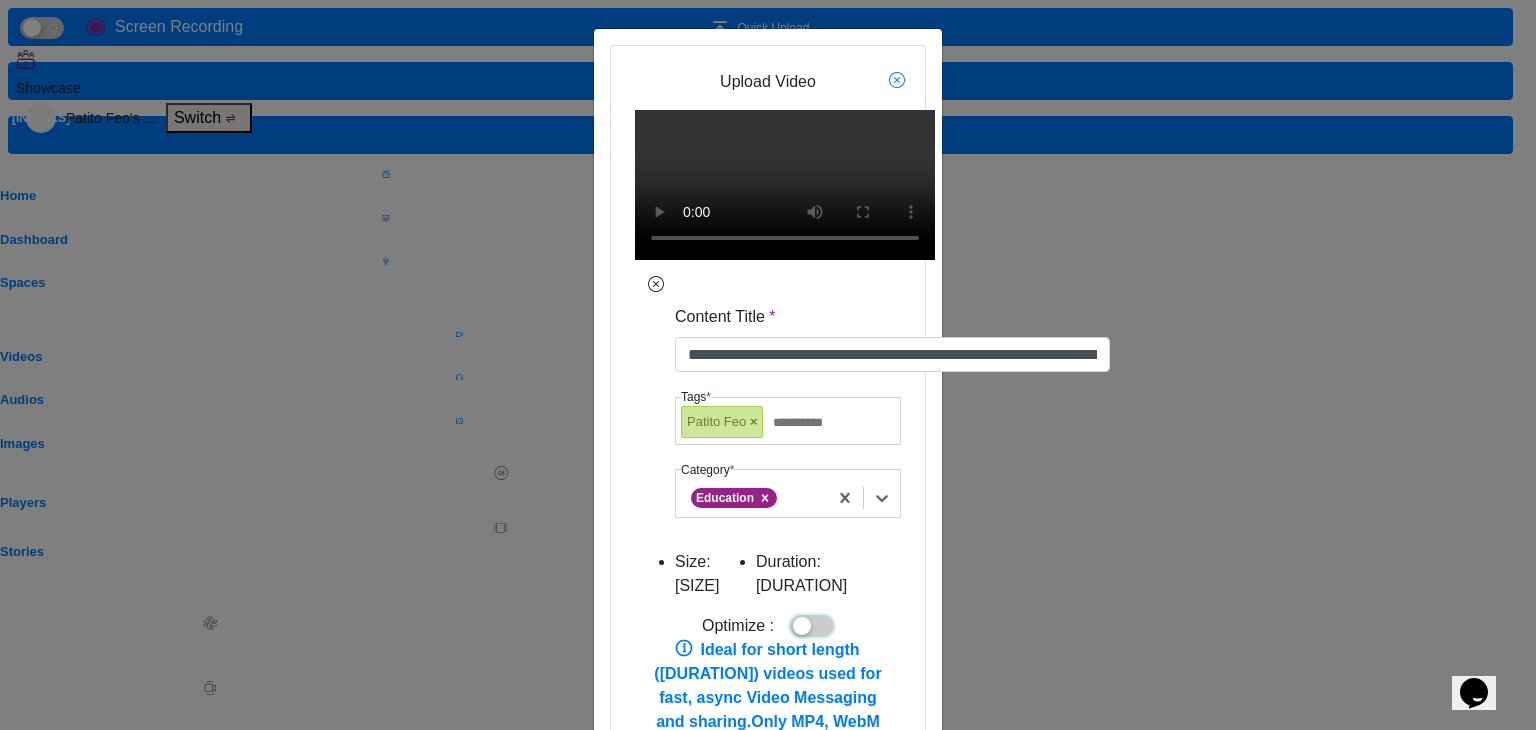 click at bounding box center (812, 626) 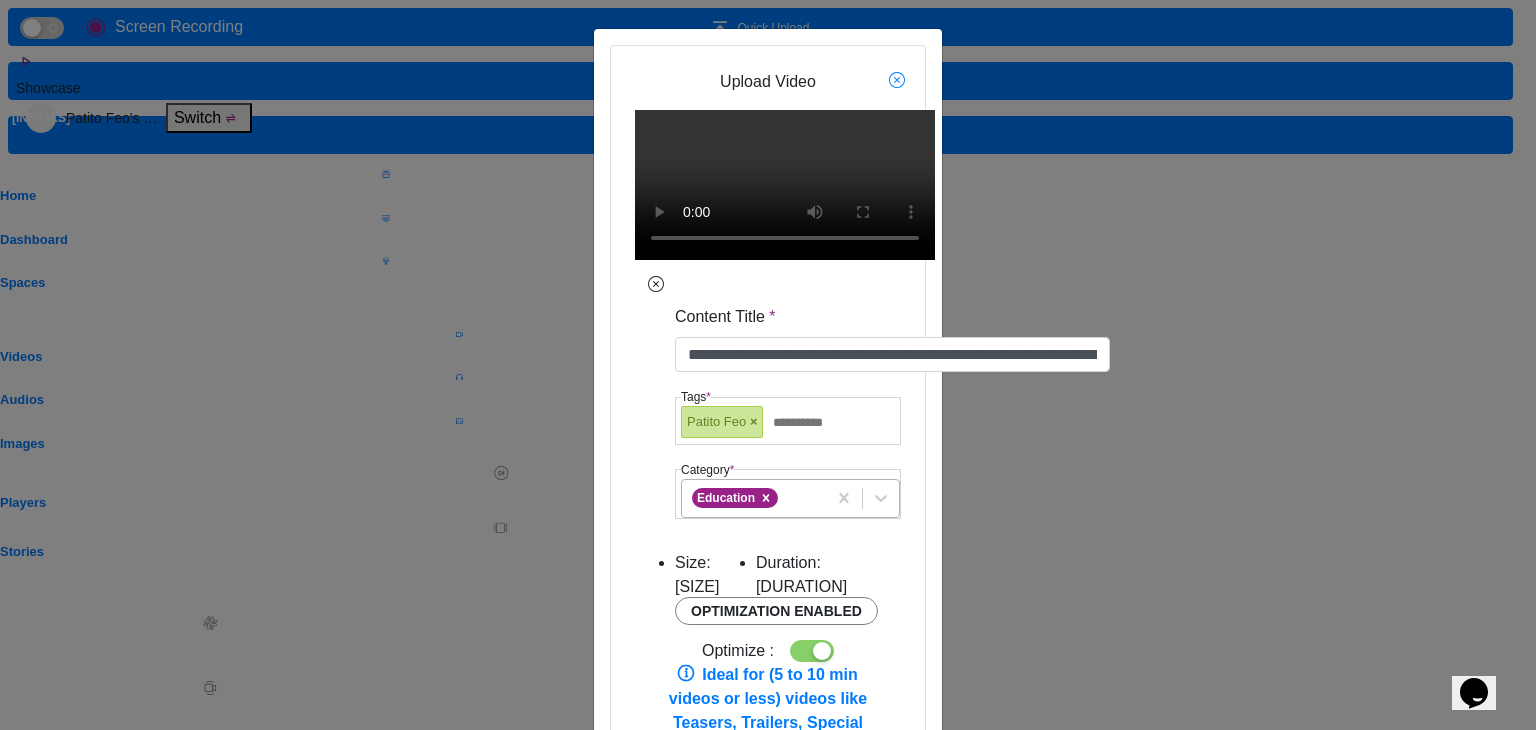 click on "Process" at bounding box center [677, 954] 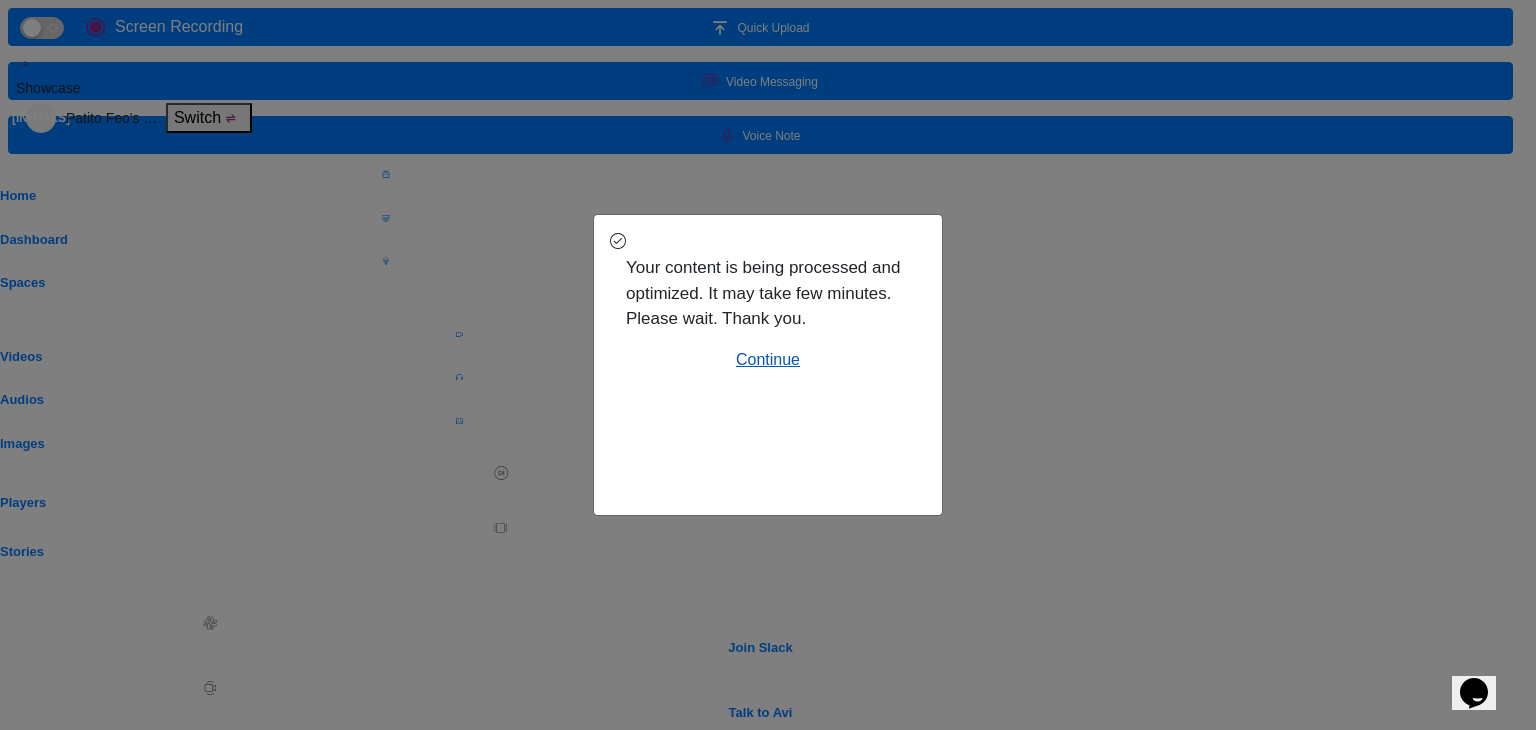 click on "Continue" at bounding box center (768, 360) 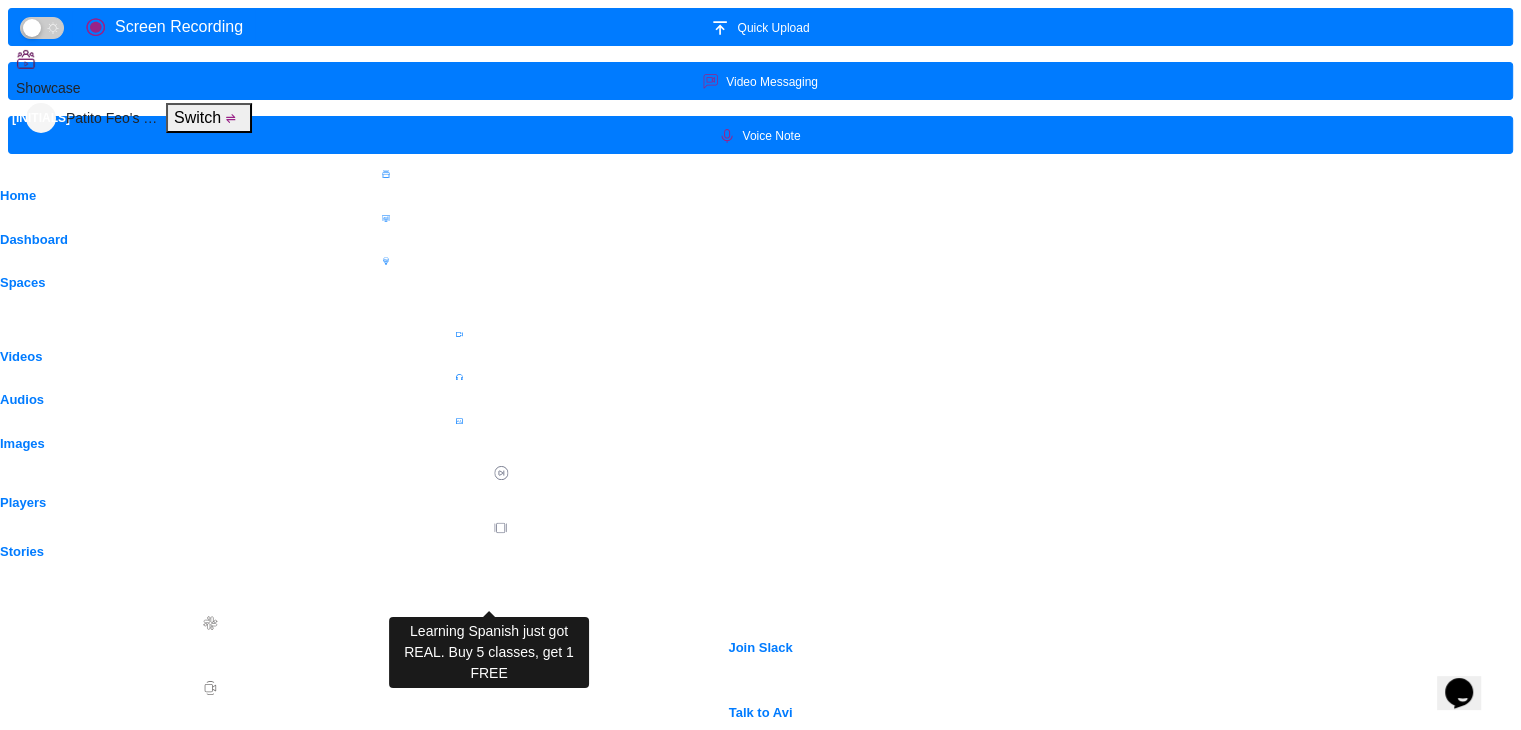 click on "Learning Spanish just got REAL. Buy 5 classes, get 1 FREE" at bounding box center (324, 1584) 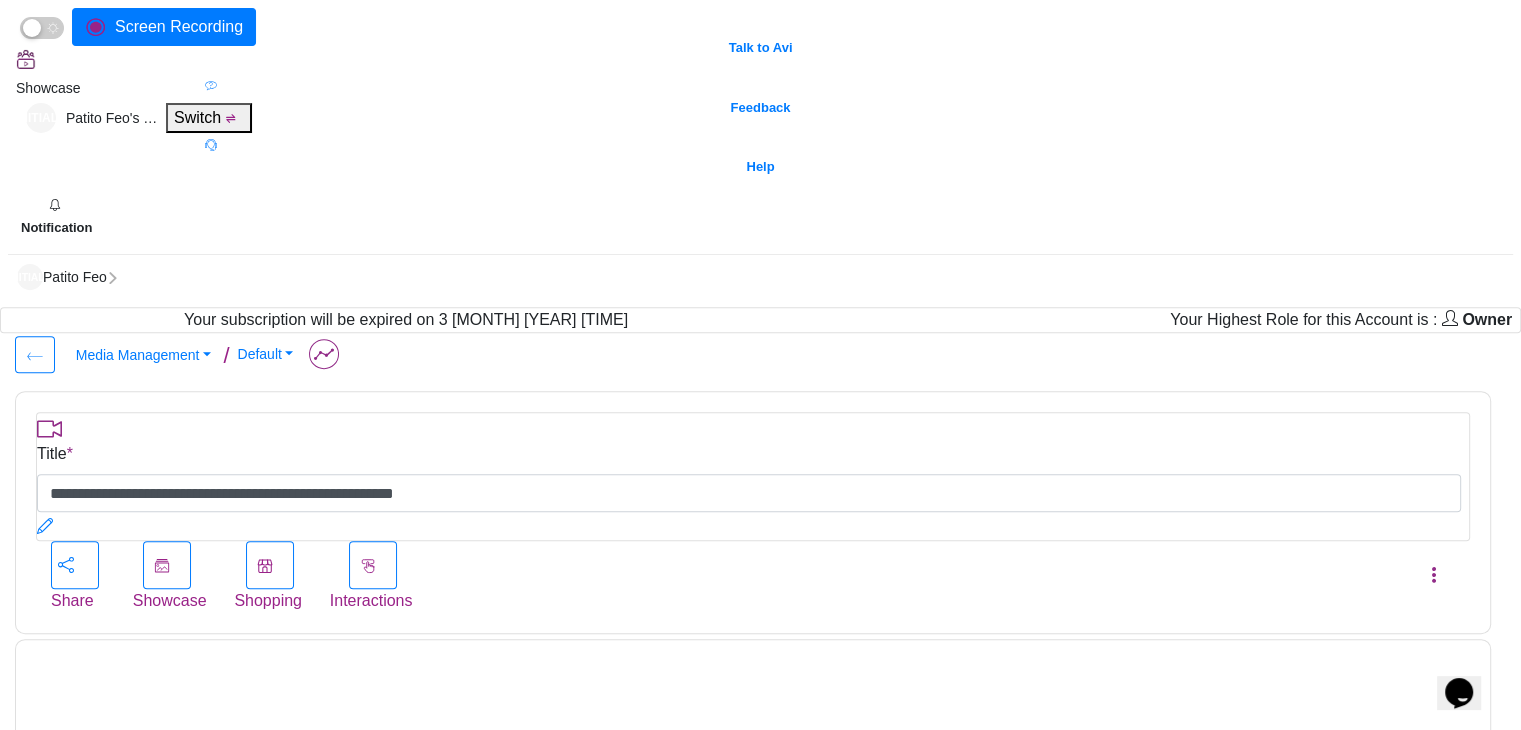 scroll, scrollTop: 668, scrollLeft: 0, axis: vertical 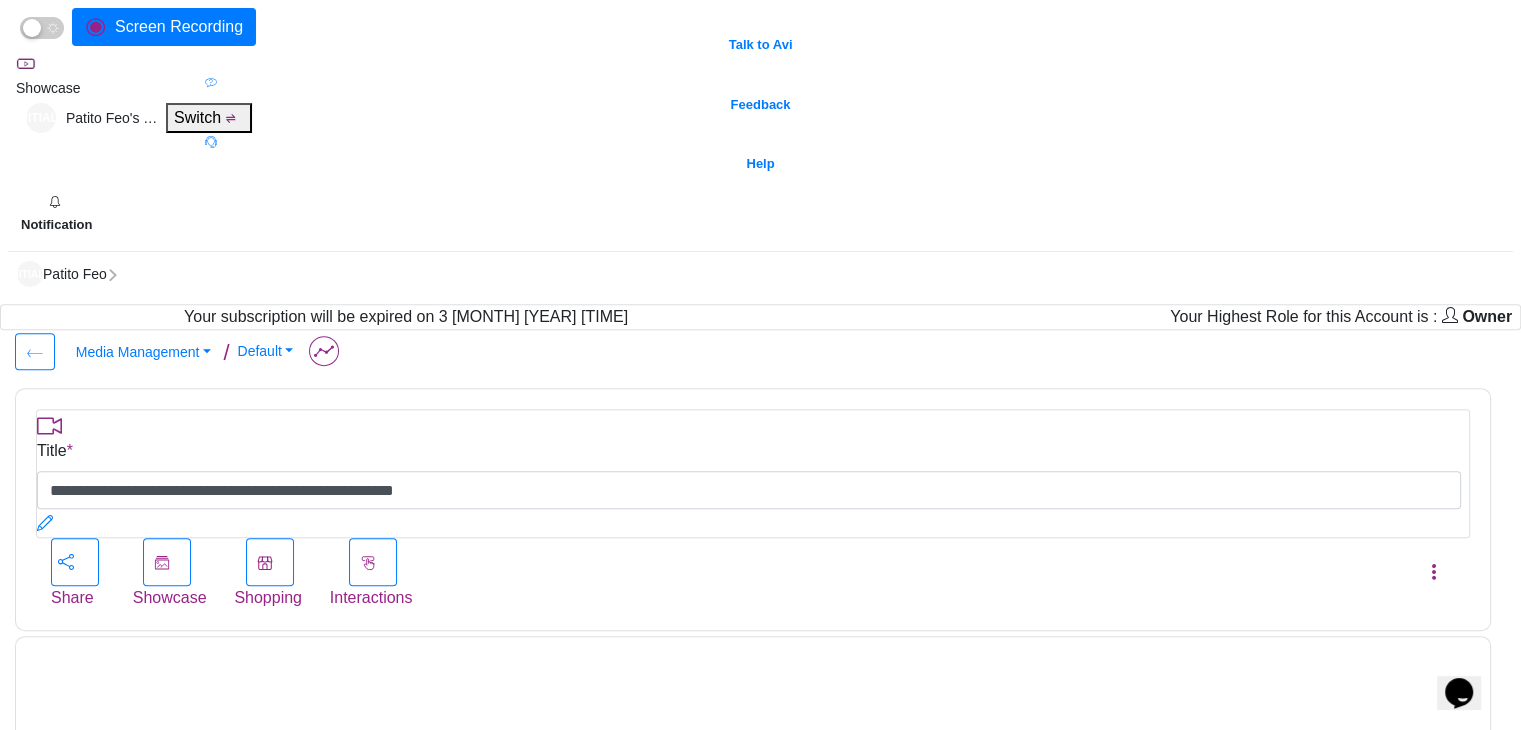 click at bounding box center (1459, 1271) 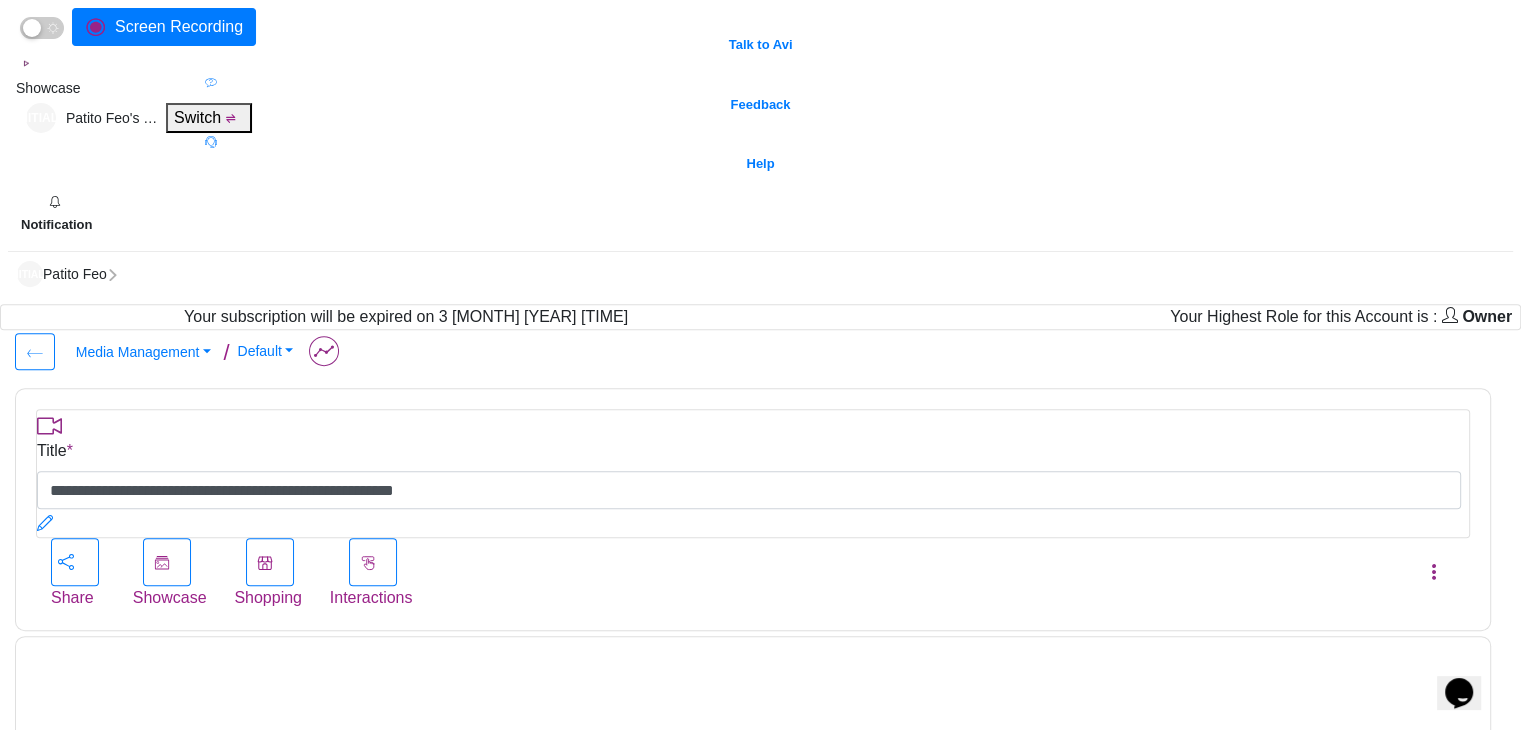 click at bounding box center [1456, 1269] 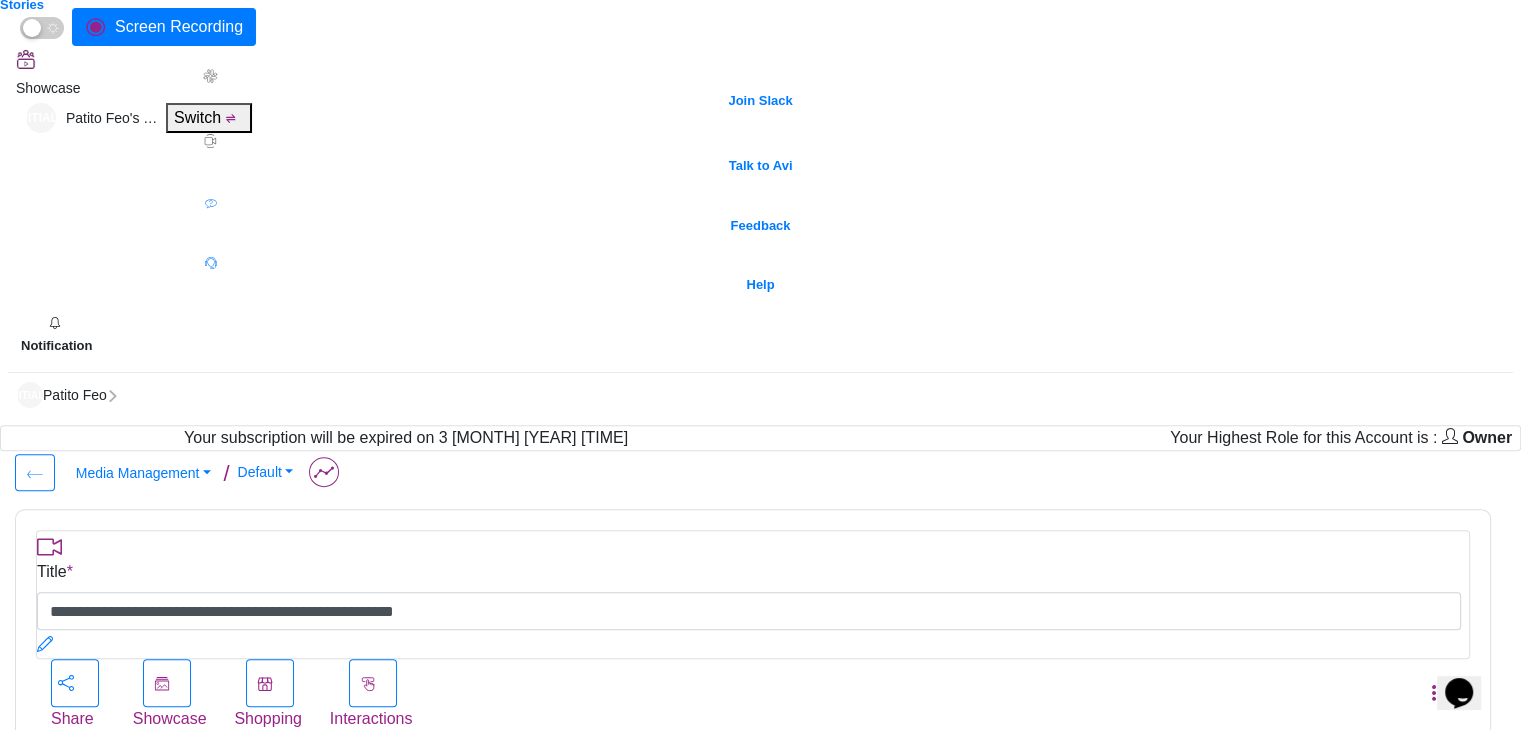 scroll, scrollTop: 768, scrollLeft: 0, axis: vertical 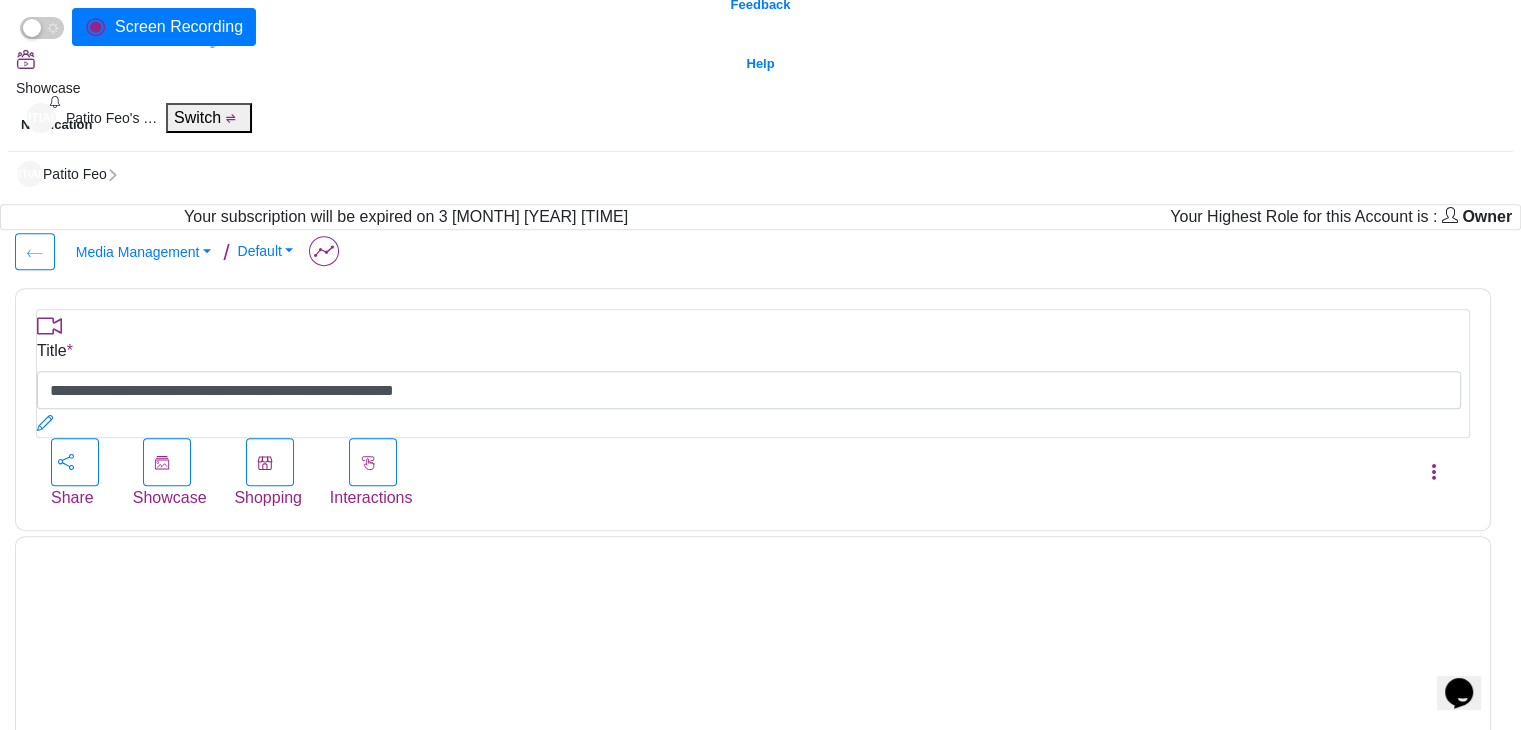 click at bounding box center (733, 1125) 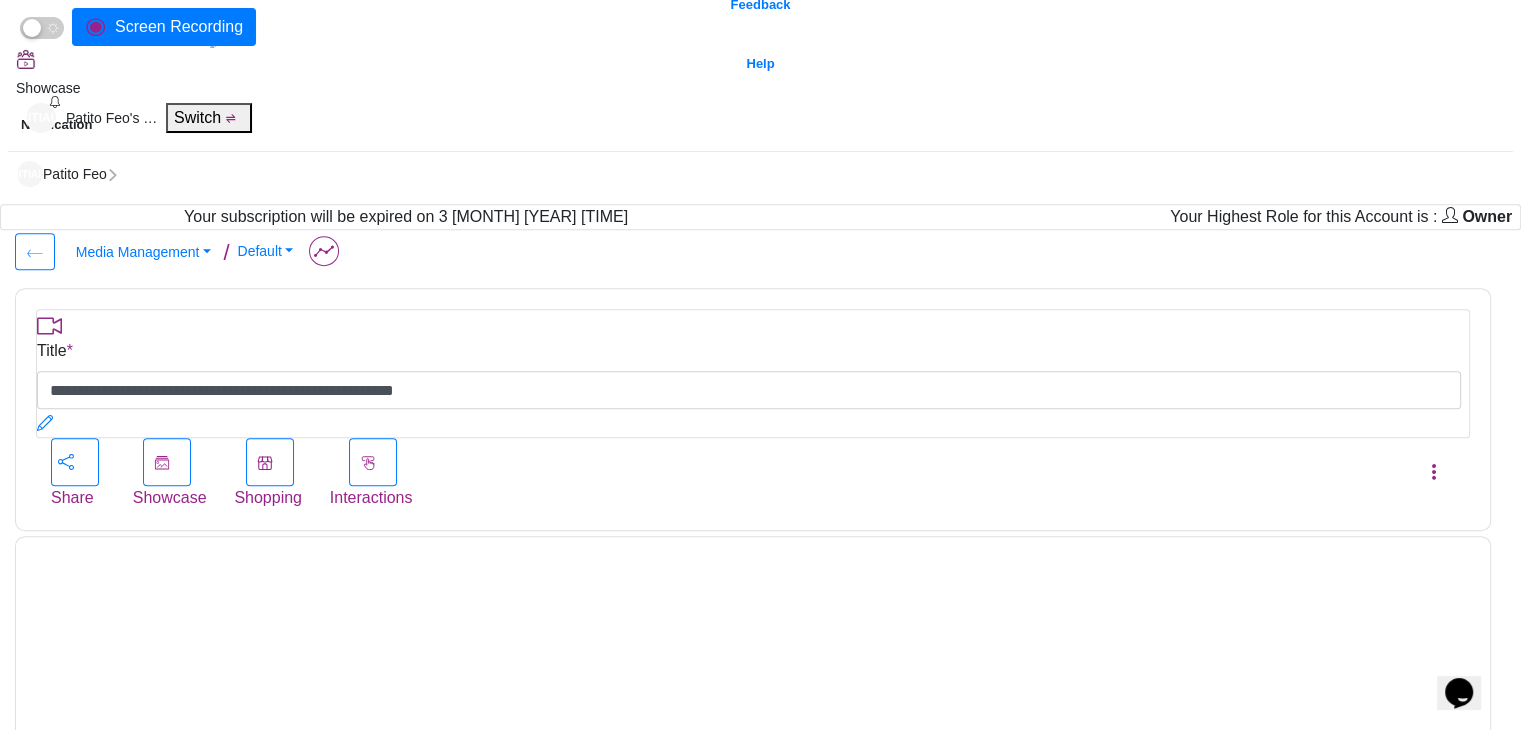 scroll, scrollTop: 0, scrollLeft: 0, axis: both 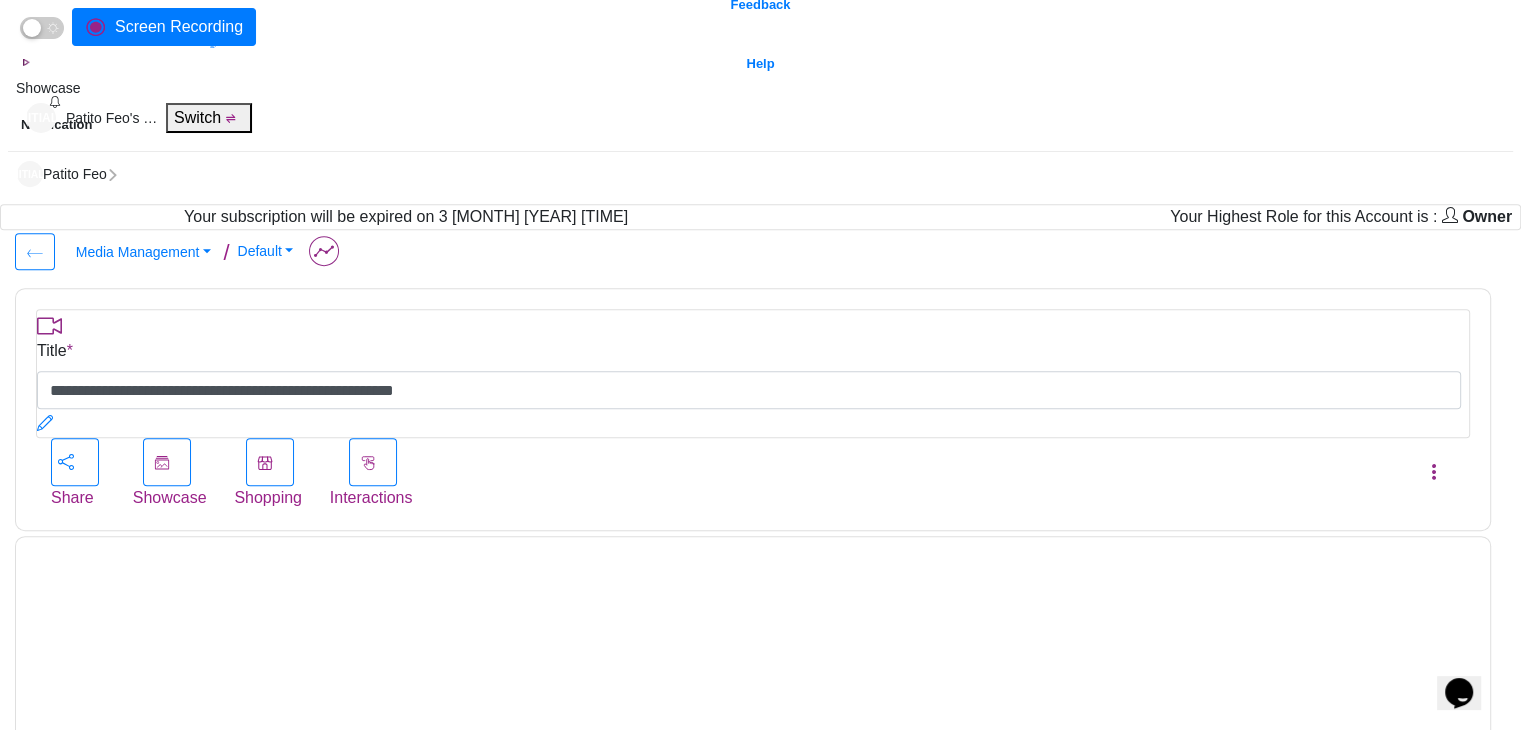 click at bounding box center [1464, 1095] 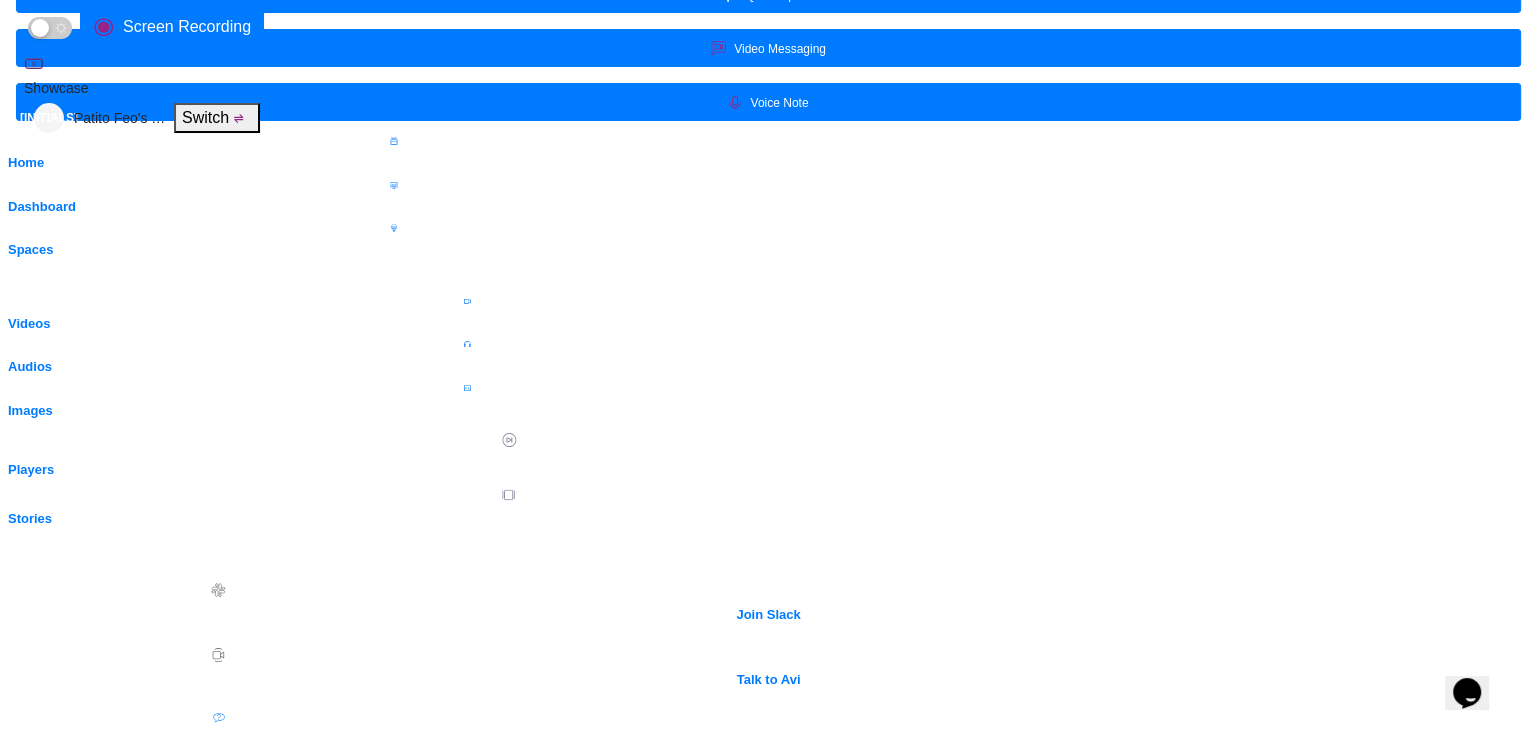 scroll, scrollTop: 0, scrollLeft: 0, axis: both 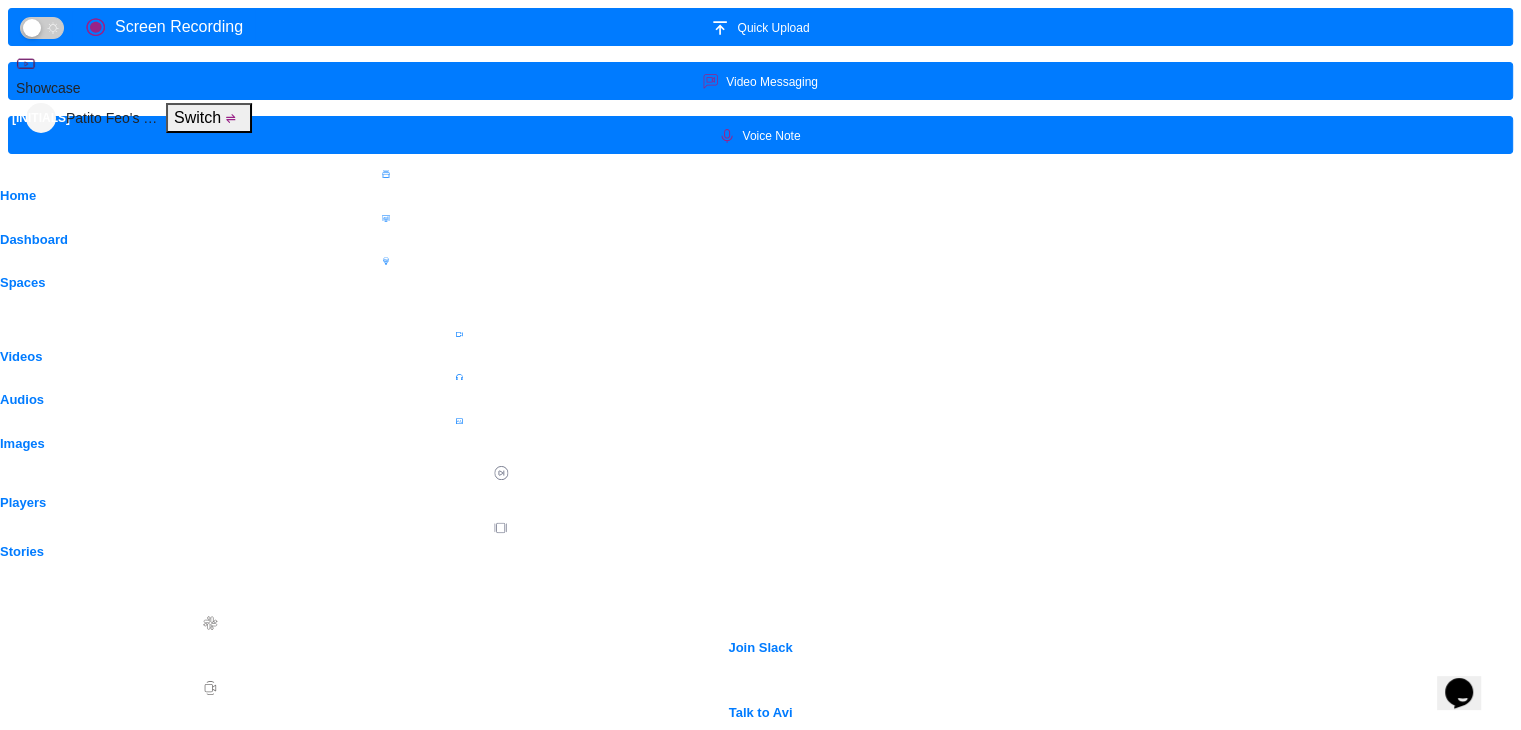click at bounding box center (167, 1230) 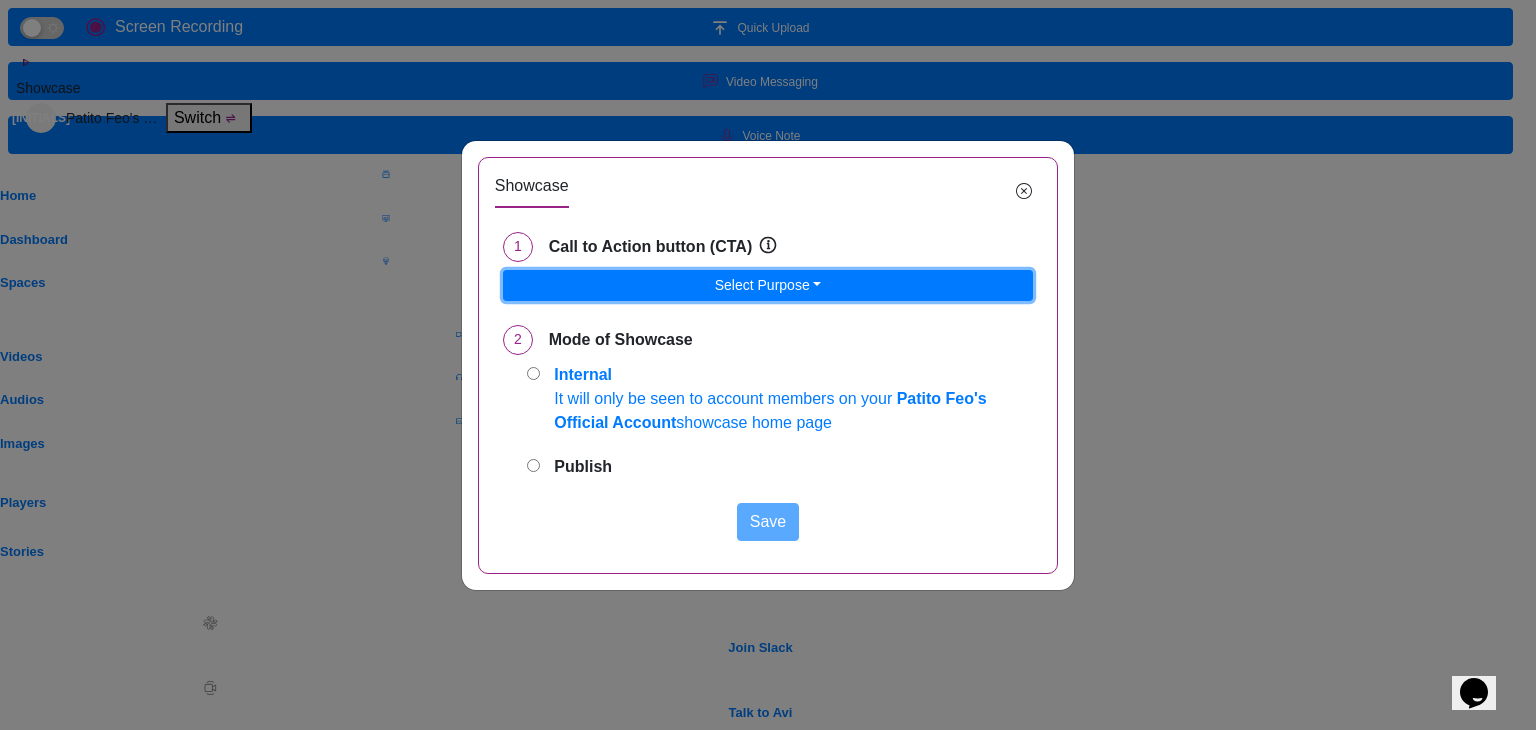 click on "Select Purpose" at bounding box center [768, 285] 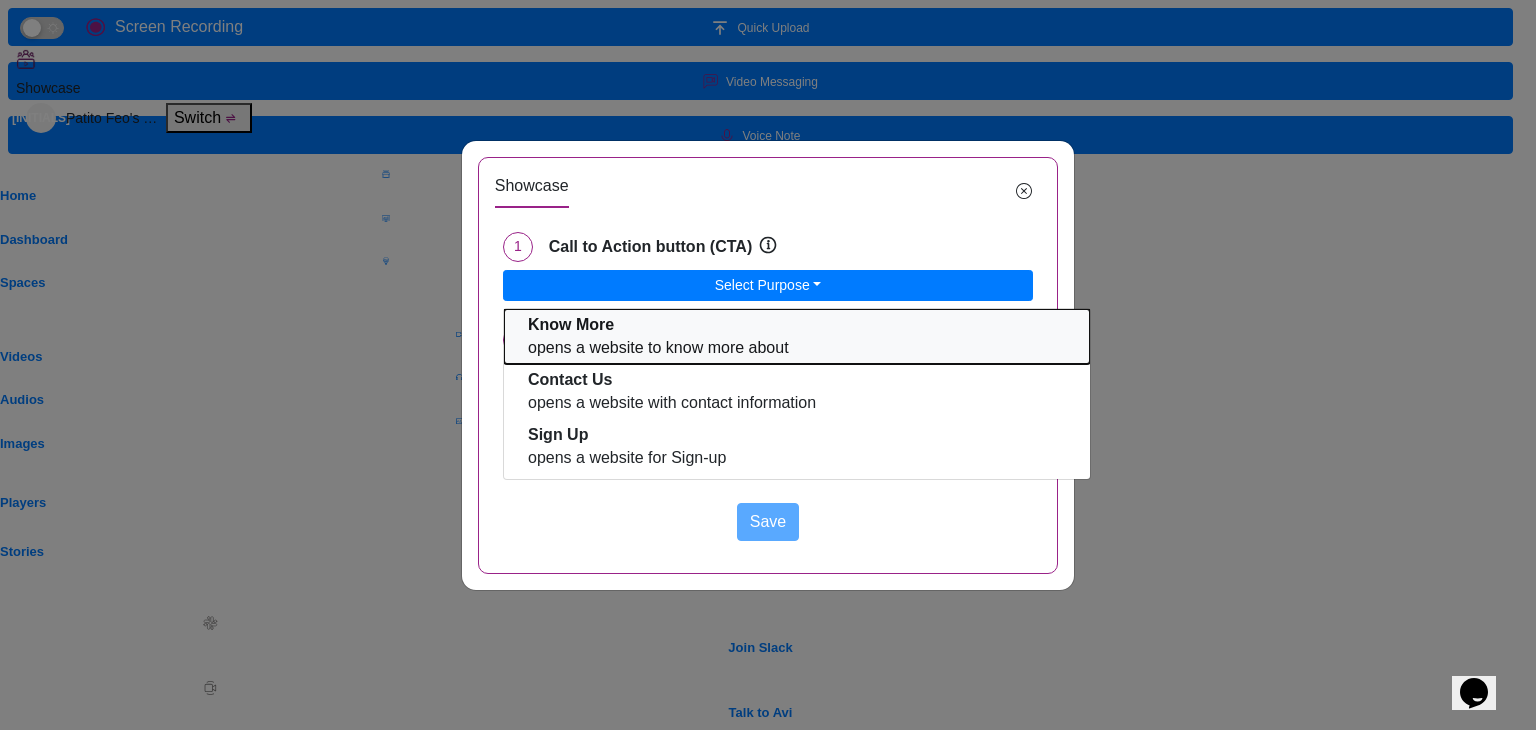 click on "Know More" at bounding box center [797, 325] 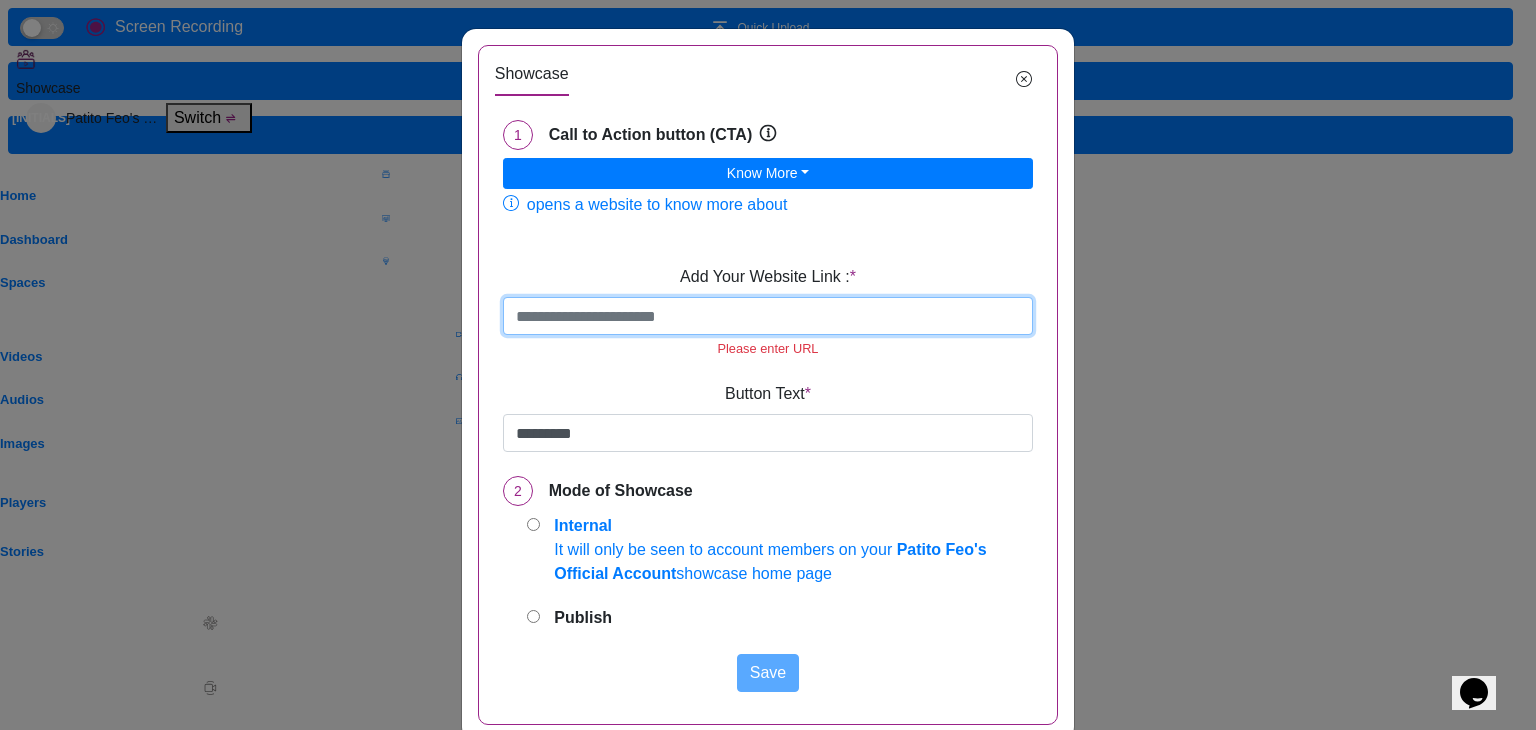 click at bounding box center (768, 316) 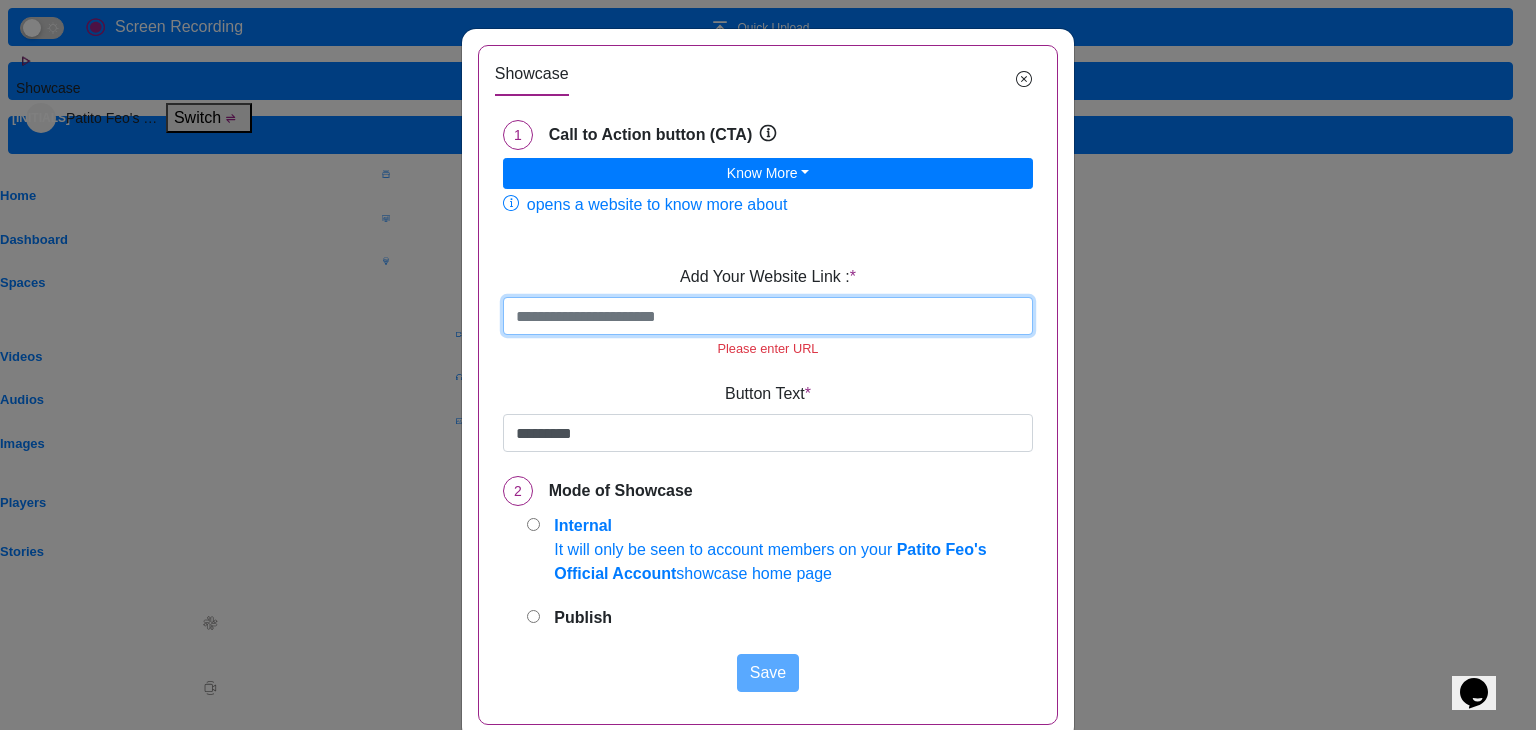 paste on "**********" 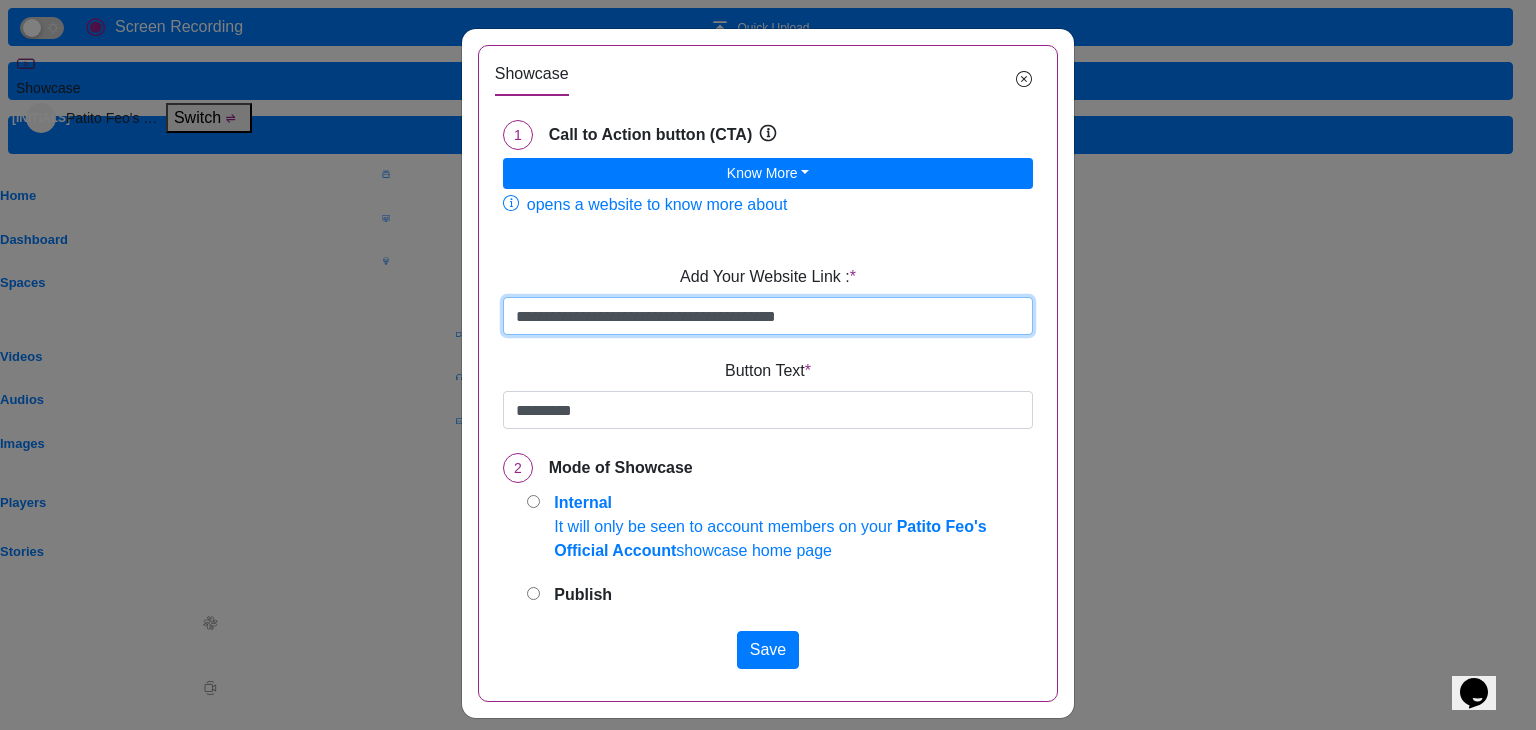 type on "**********" 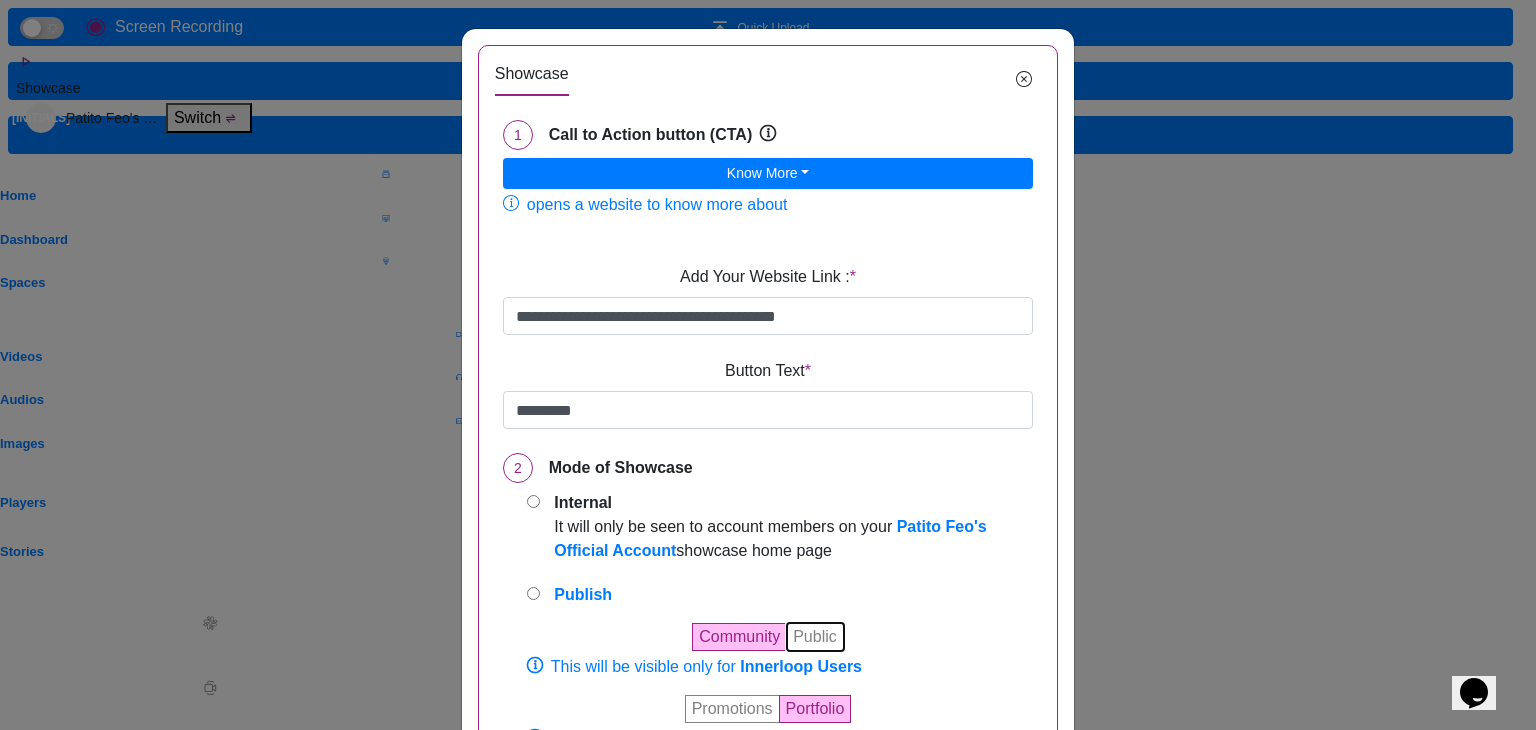 click on "Public" at bounding box center [815, 637] 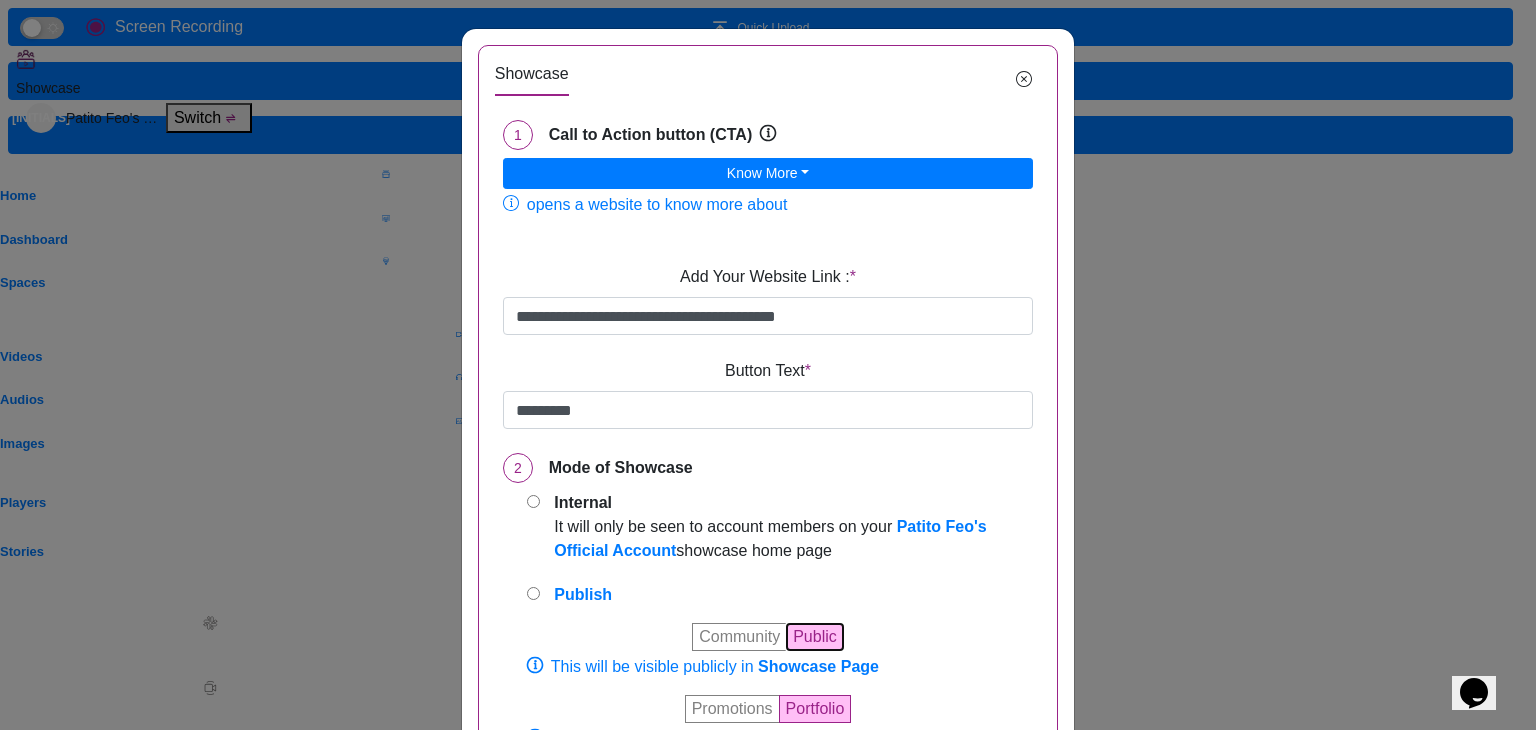 scroll, scrollTop: 97, scrollLeft: 0, axis: vertical 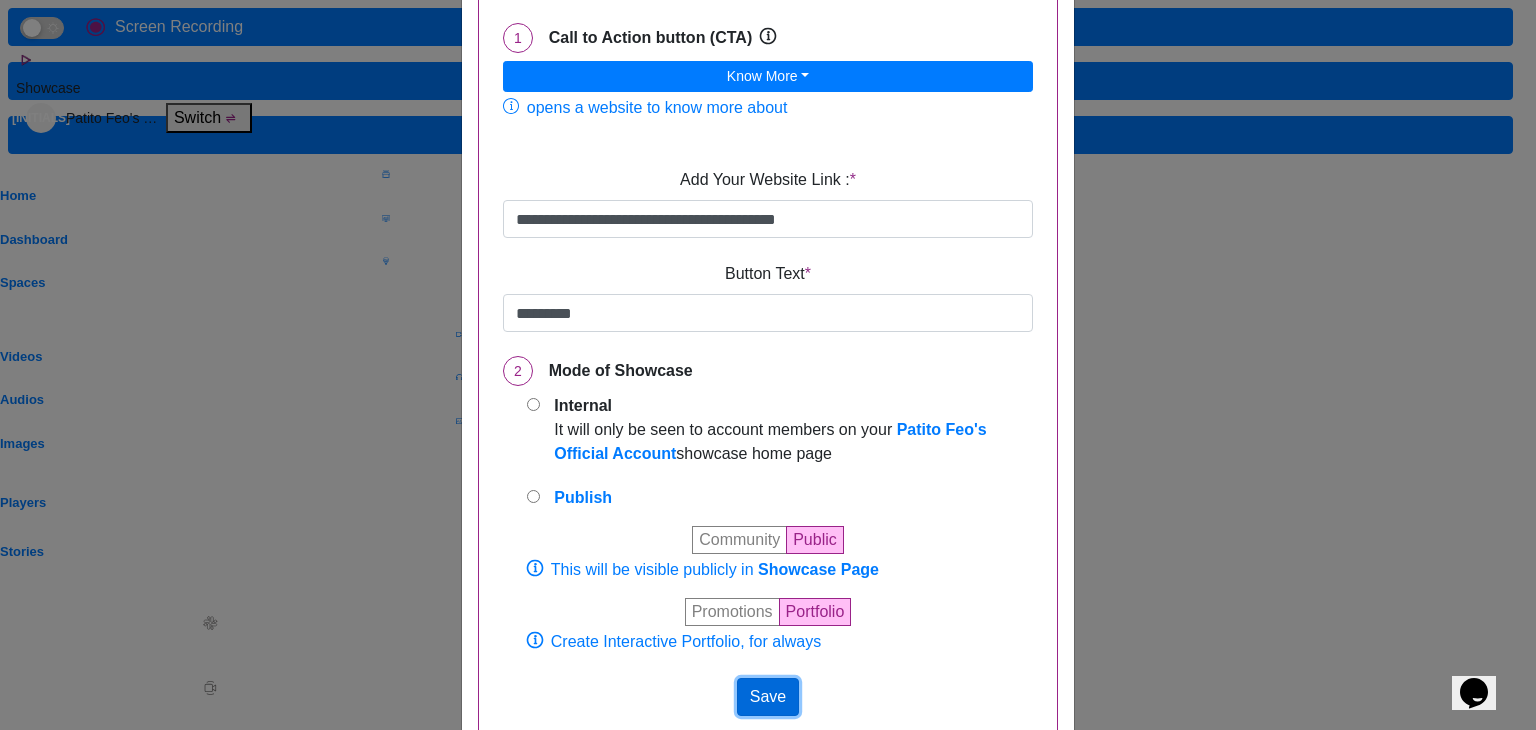 click on "Save" at bounding box center (768, 696) 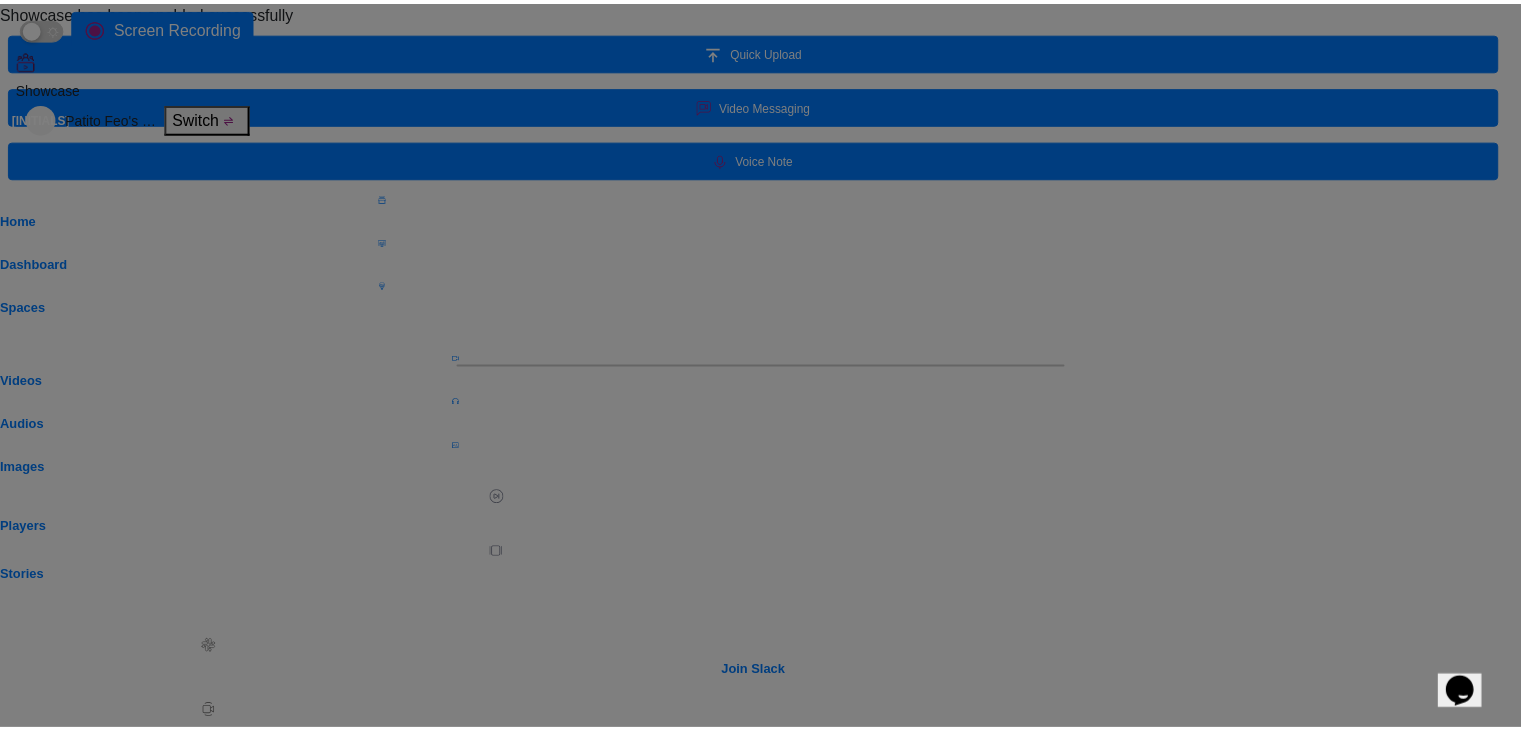 scroll, scrollTop: 0, scrollLeft: 0, axis: both 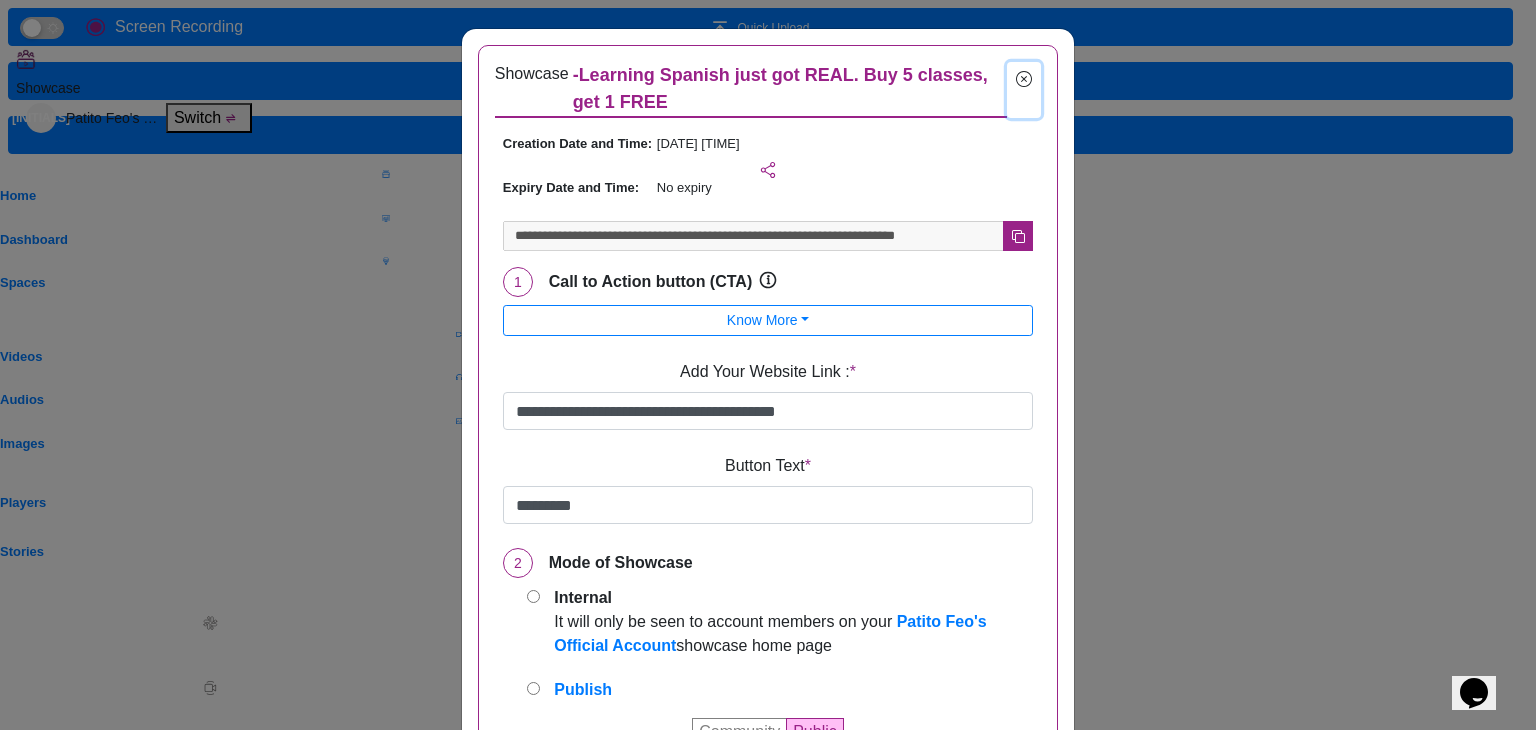 drag, startPoint x: 1008, startPoint y: 69, endPoint x: 1050, endPoint y: 76, distance: 42.579338 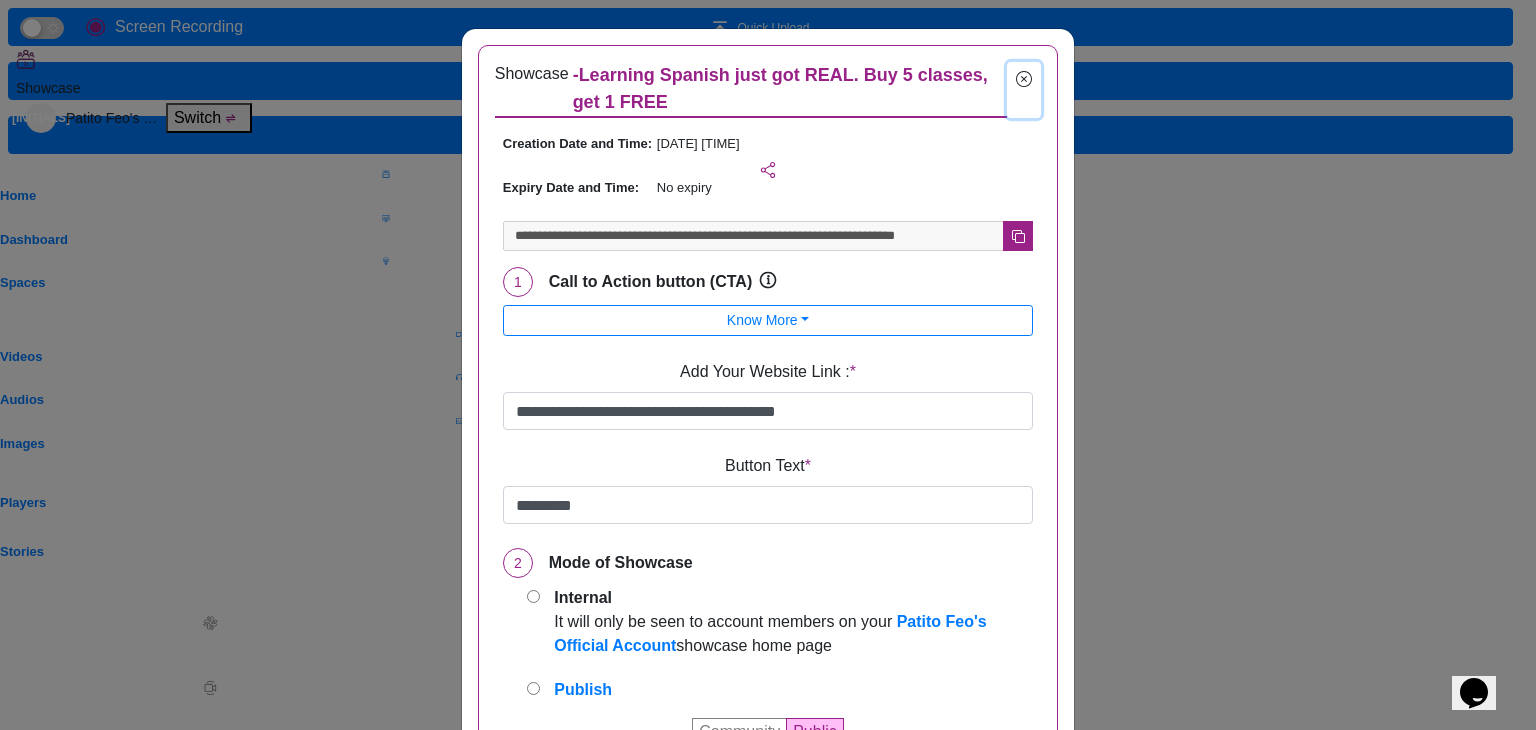 click at bounding box center [1024, 90] 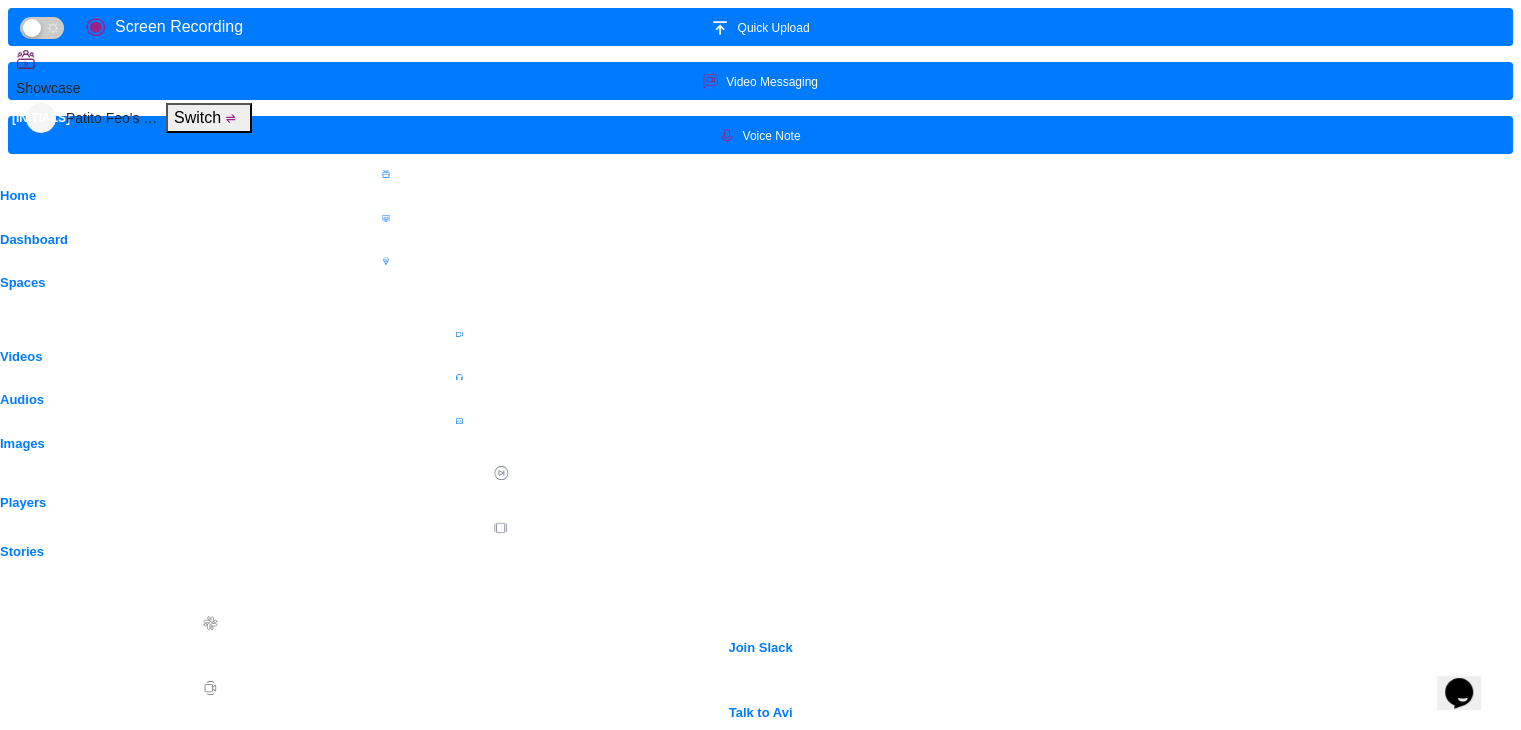 click at bounding box center [26, 59] 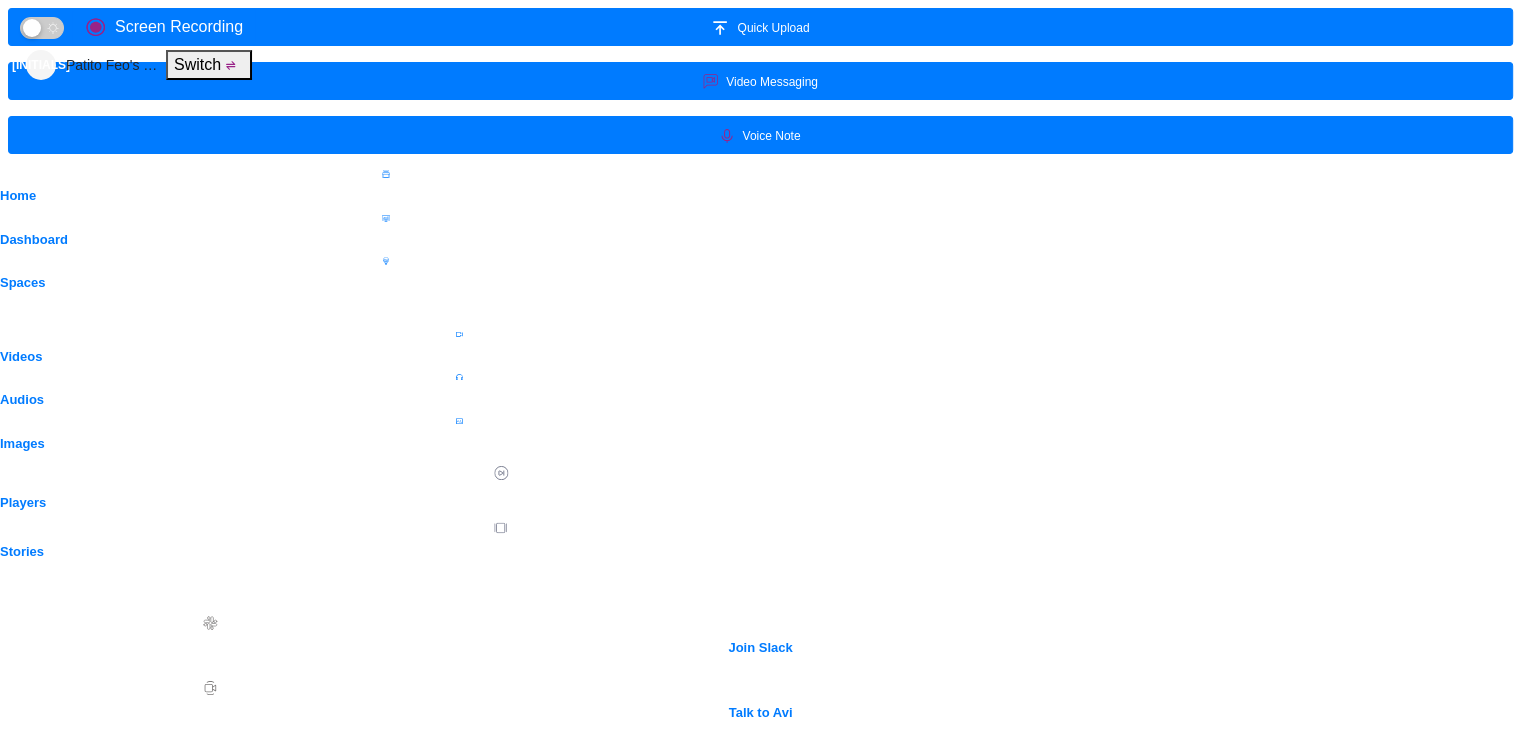 click on "Patito Feo's Official Account" at bounding box center (1396, 1286) 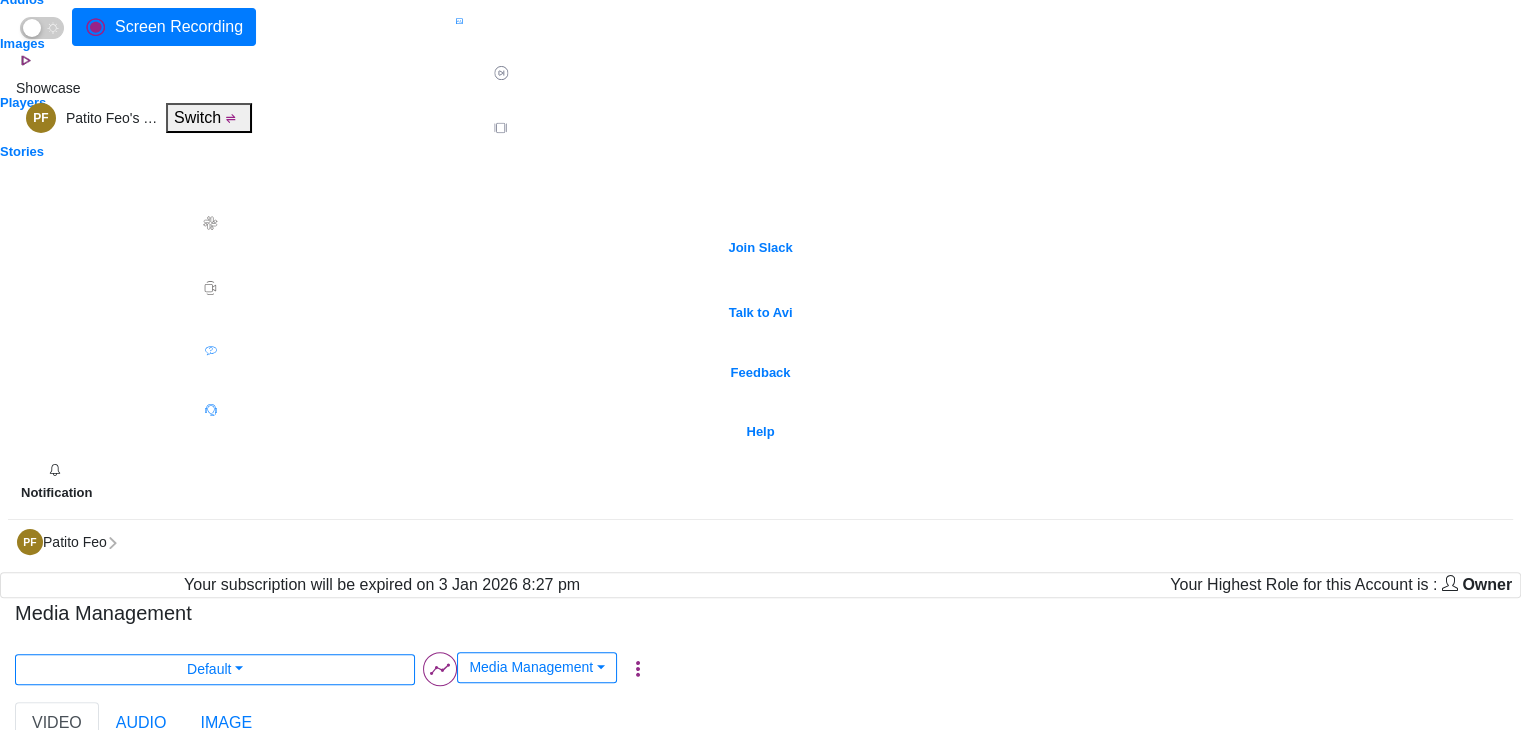 scroll, scrollTop: 1100, scrollLeft: 0, axis: vertical 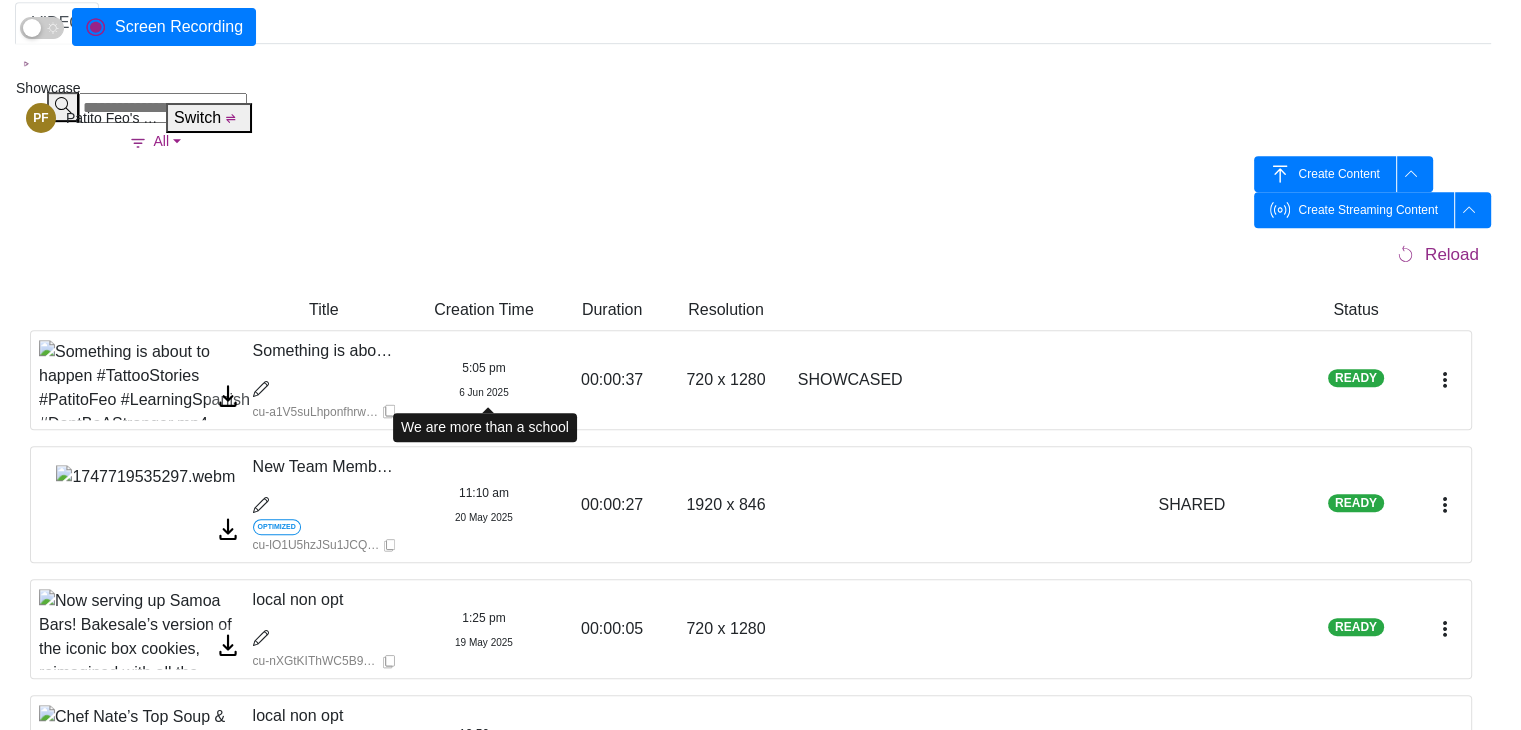 click on "We are more than a school" at bounding box center [324, 1482] 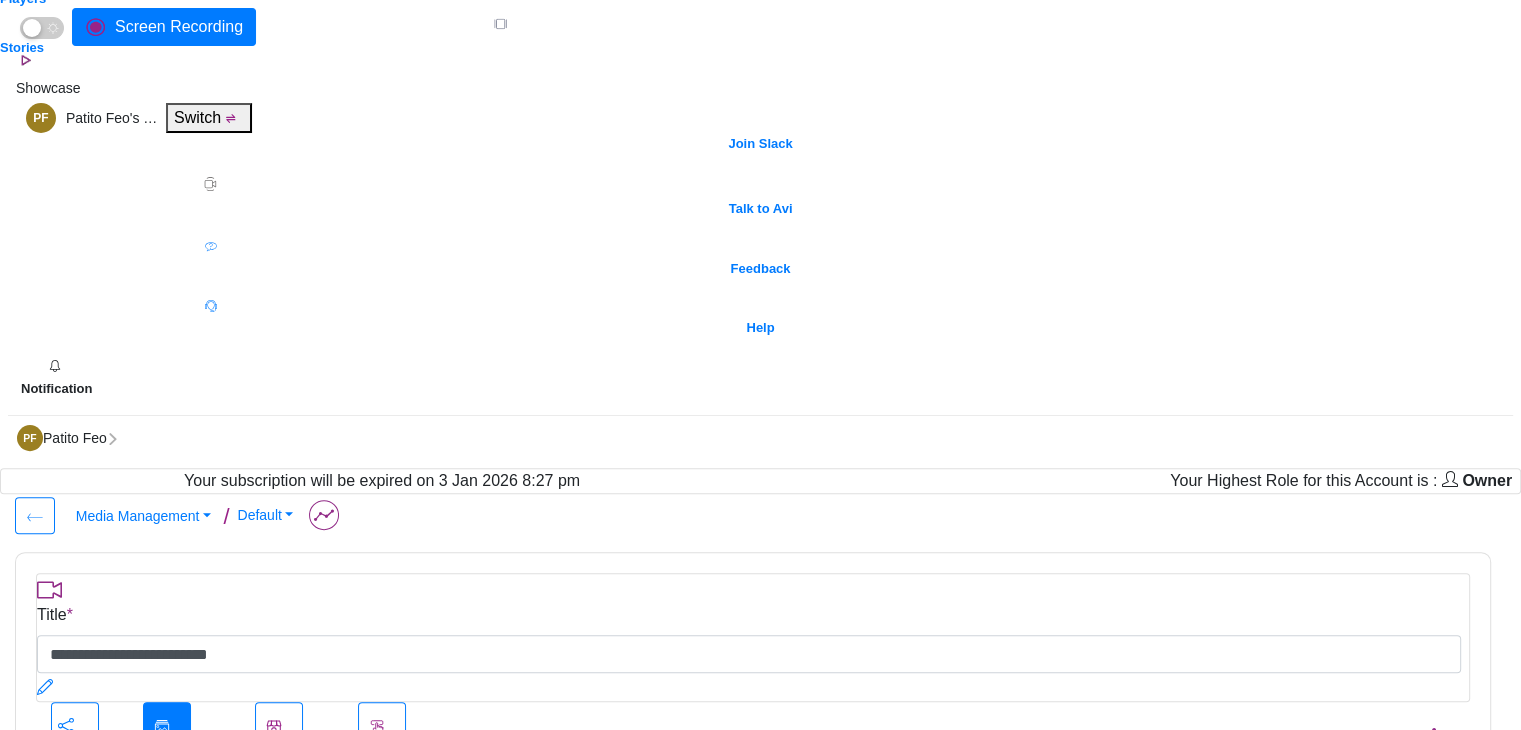 scroll, scrollTop: 668, scrollLeft: 0, axis: vertical 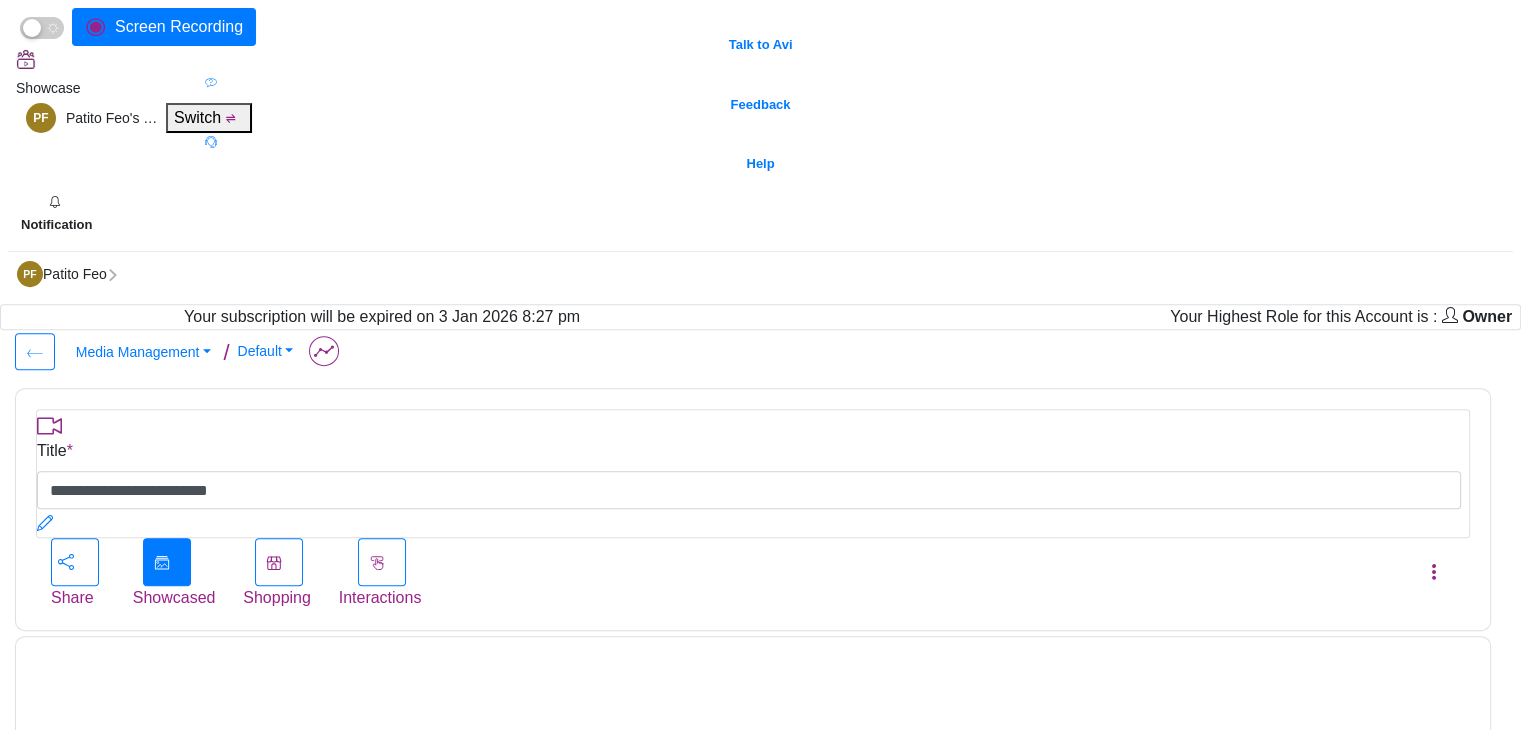 click on "Additional Information" at bounding box center [738, 931] 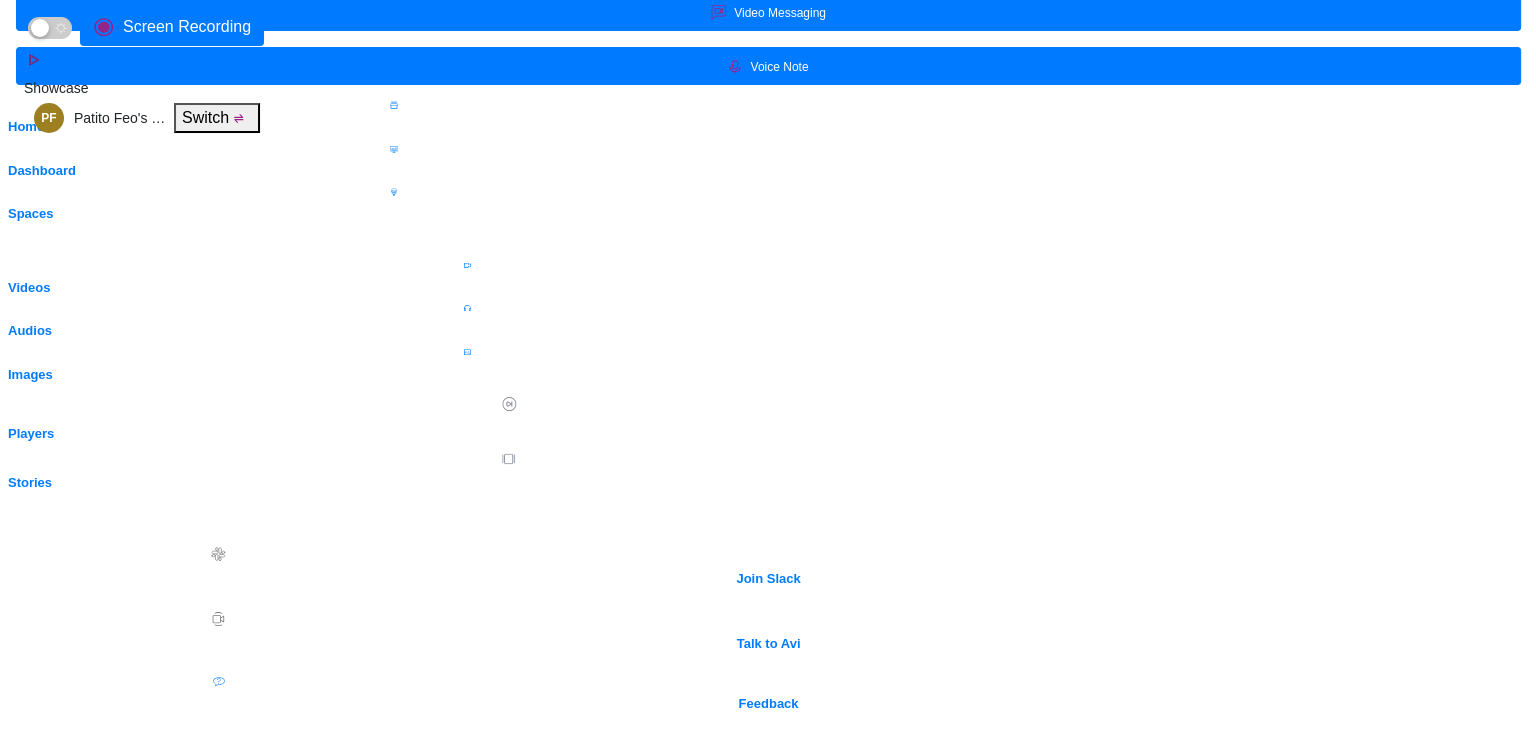 scroll, scrollTop: 68, scrollLeft: 0, axis: vertical 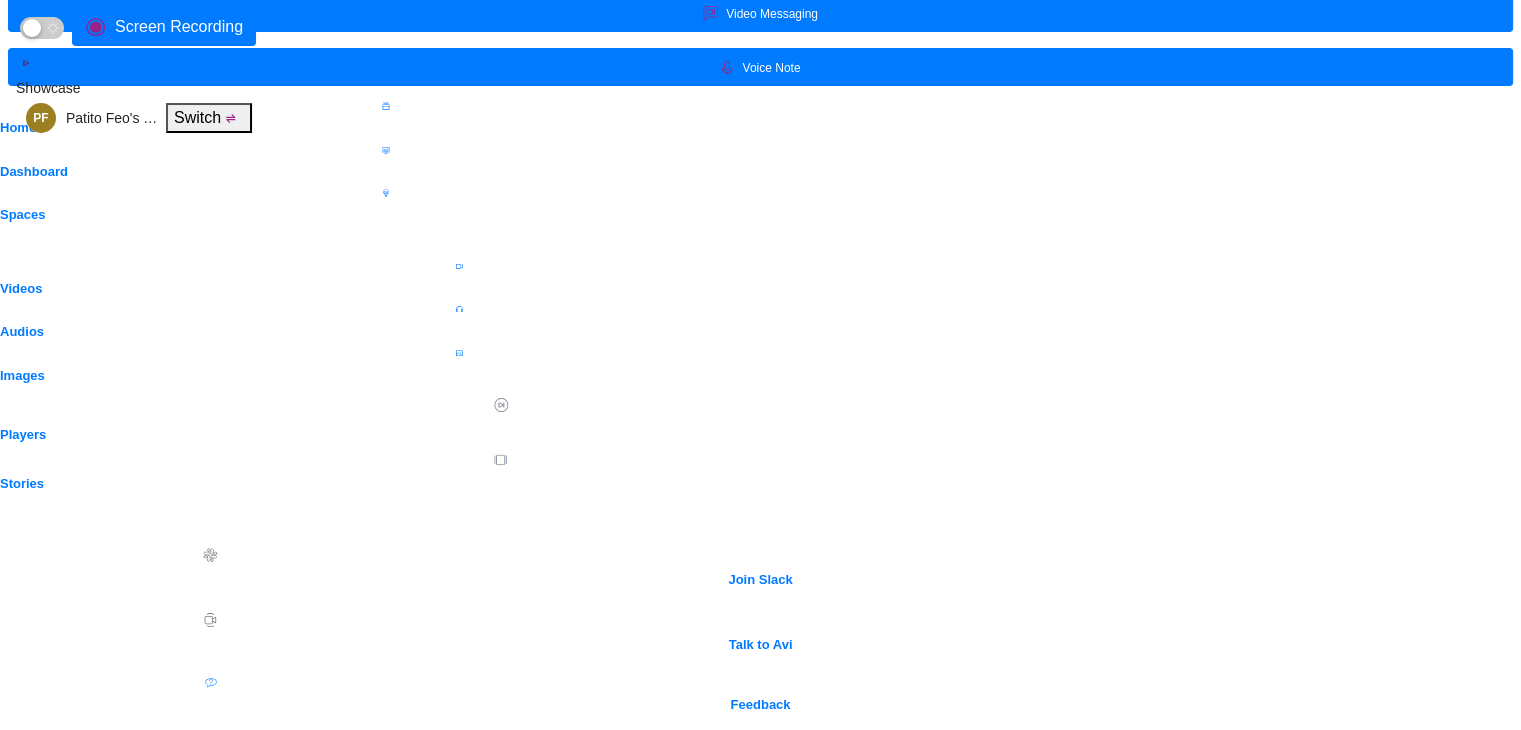 click at bounding box center [167, 1162] 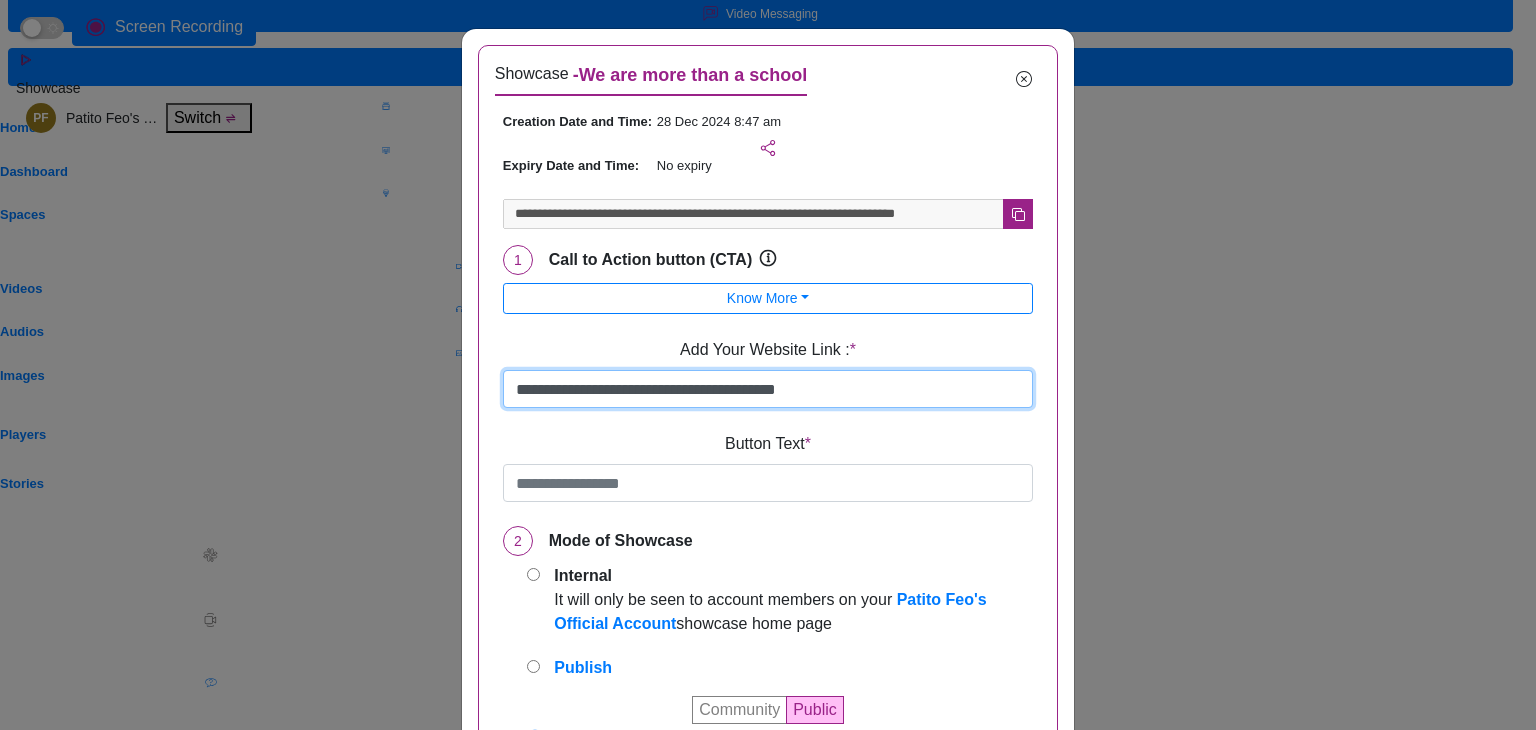 drag, startPoint x: 792, startPoint y: 347, endPoint x: 471, endPoint y: 335, distance: 321.2242 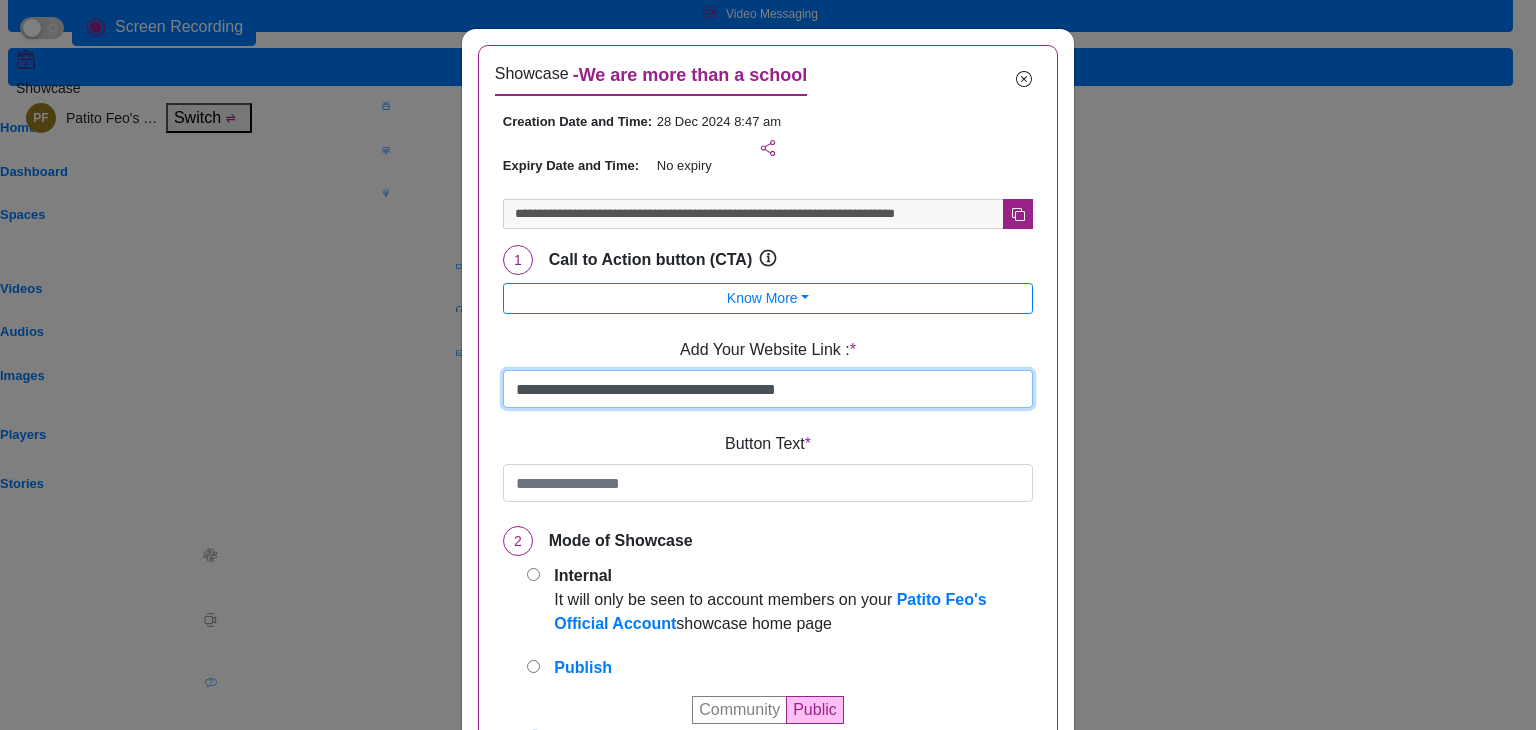 click on "**********" at bounding box center (768, 482) 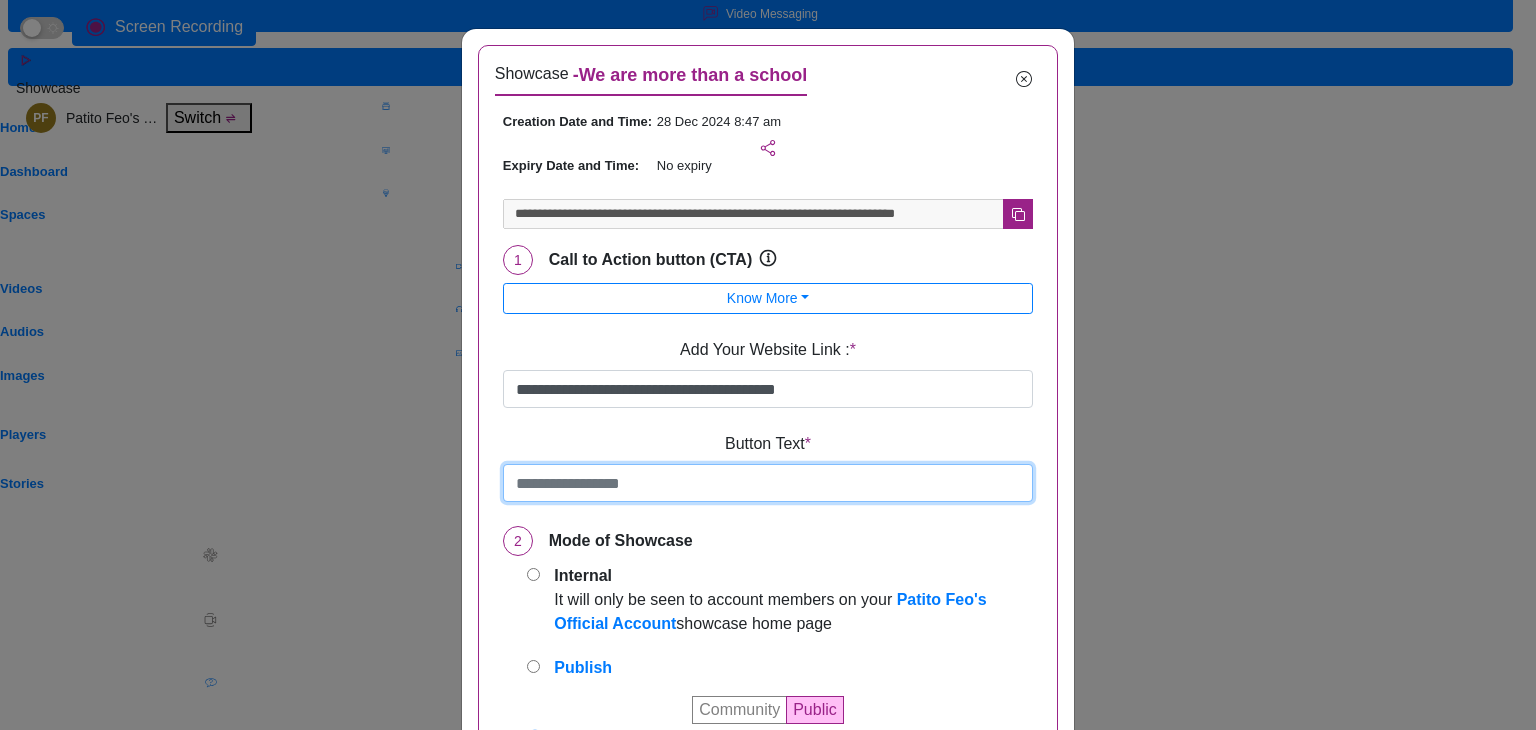 click at bounding box center (768, 483) 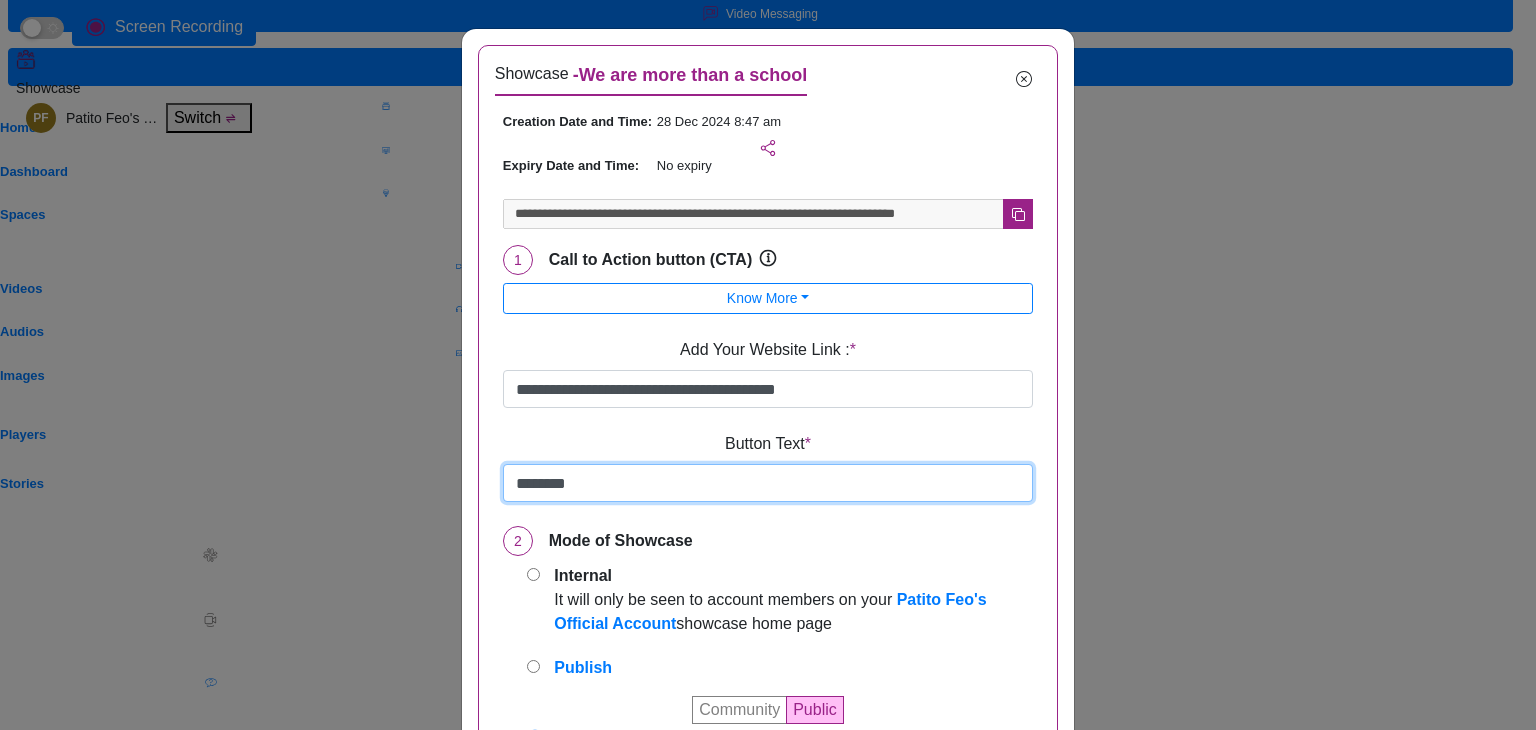 click on "********" at bounding box center [768, 483] 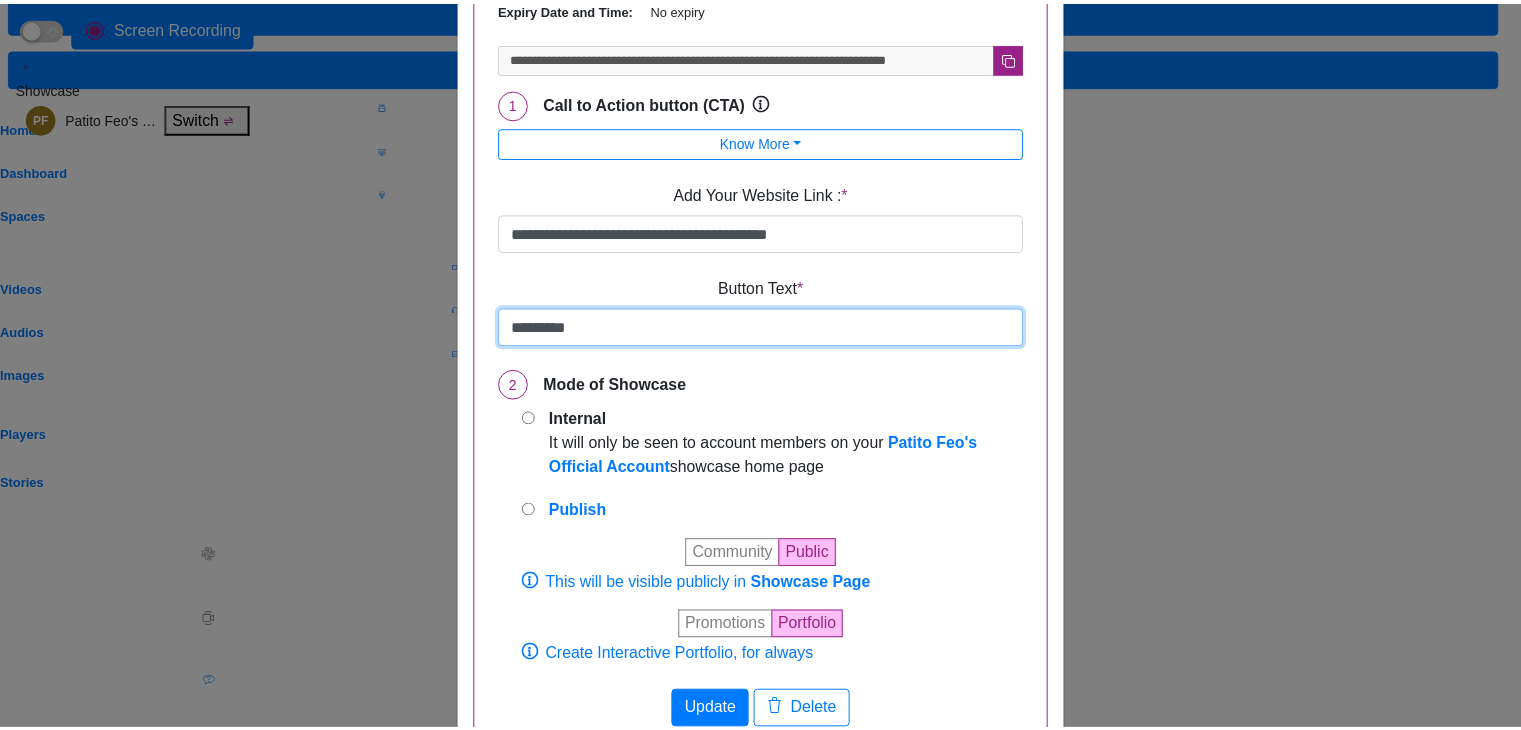 scroll, scrollTop: 174, scrollLeft: 0, axis: vertical 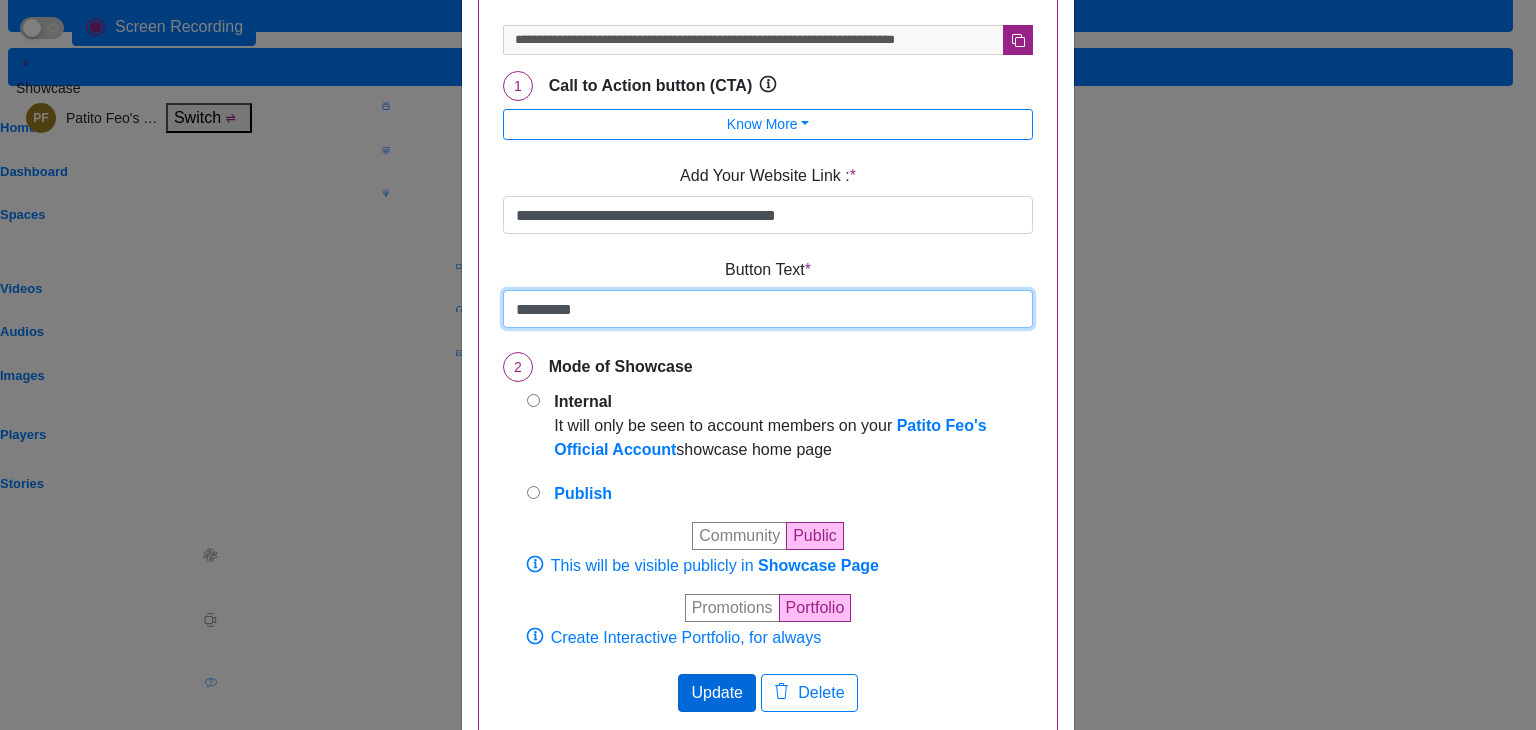 type on "*********" 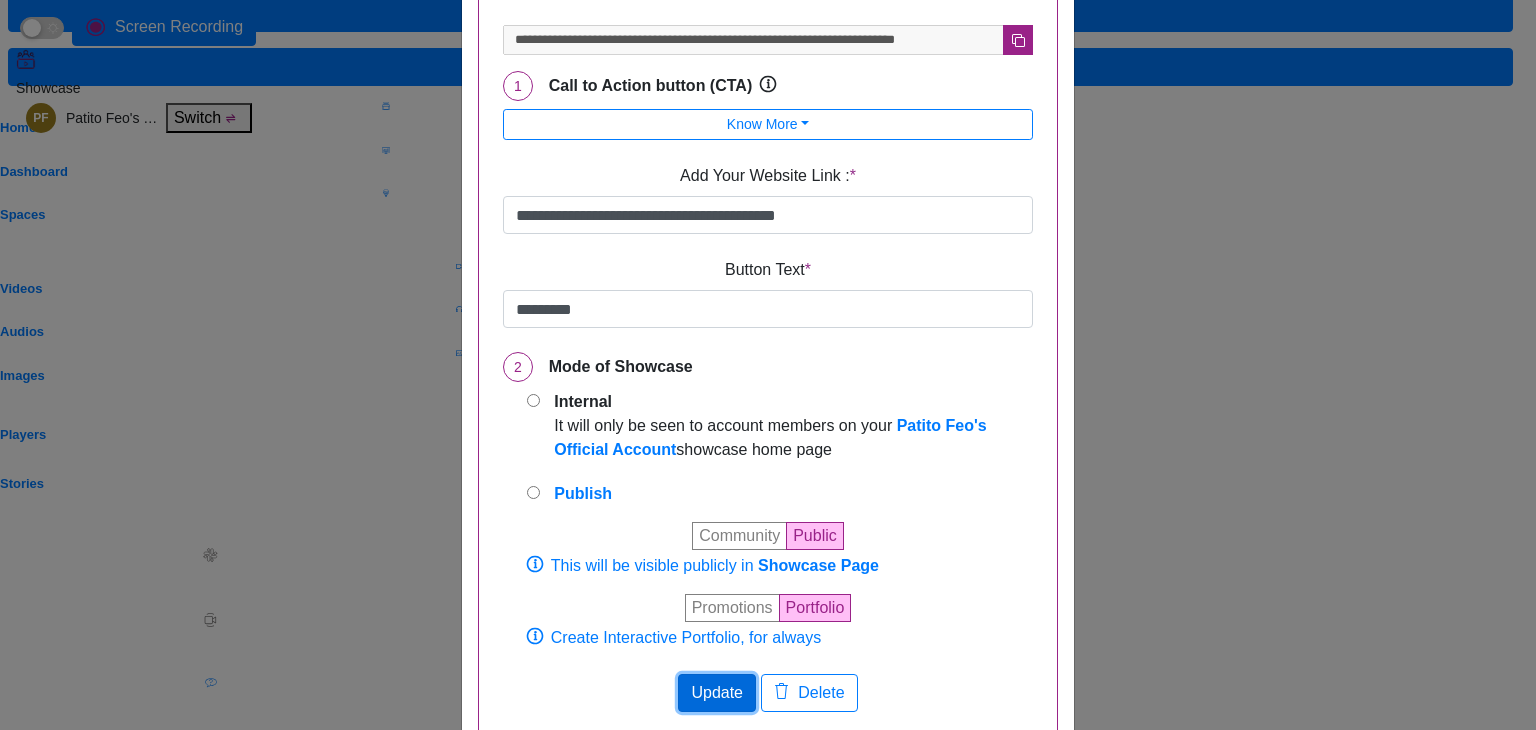 click on "Update" at bounding box center [717, 692] 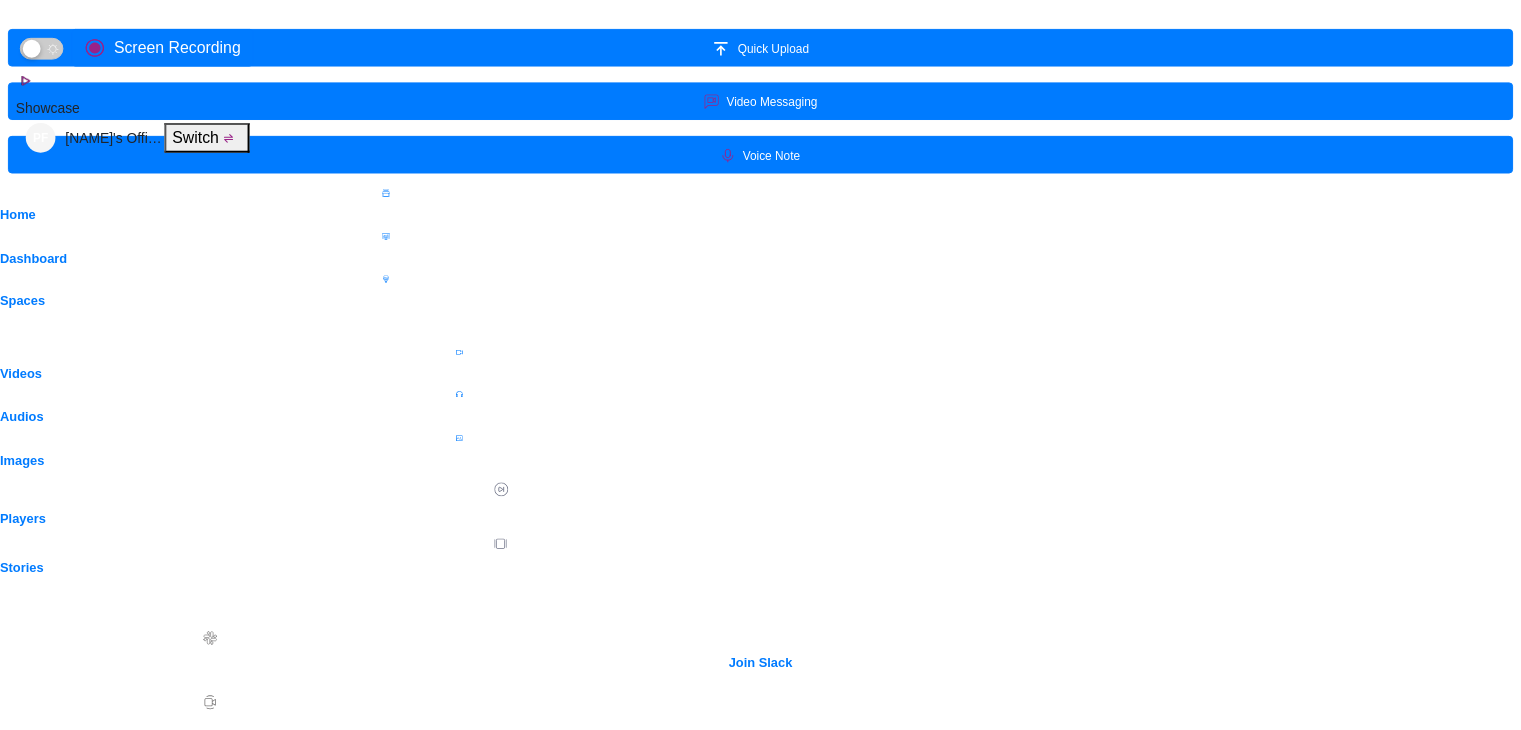 scroll, scrollTop: 0, scrollLeft: 0, axis: both 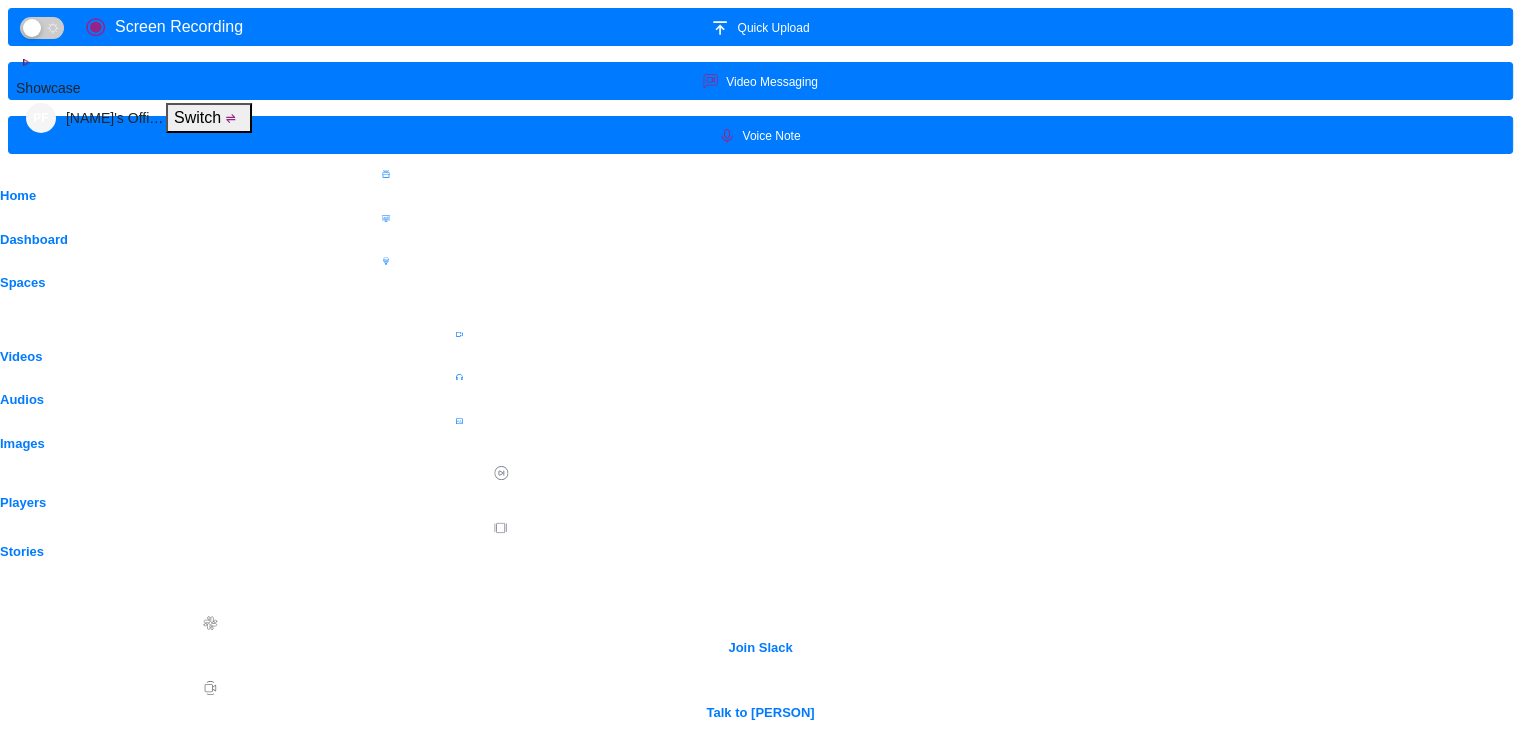 click on "Create Content" at bounding box center (1338, 1274) 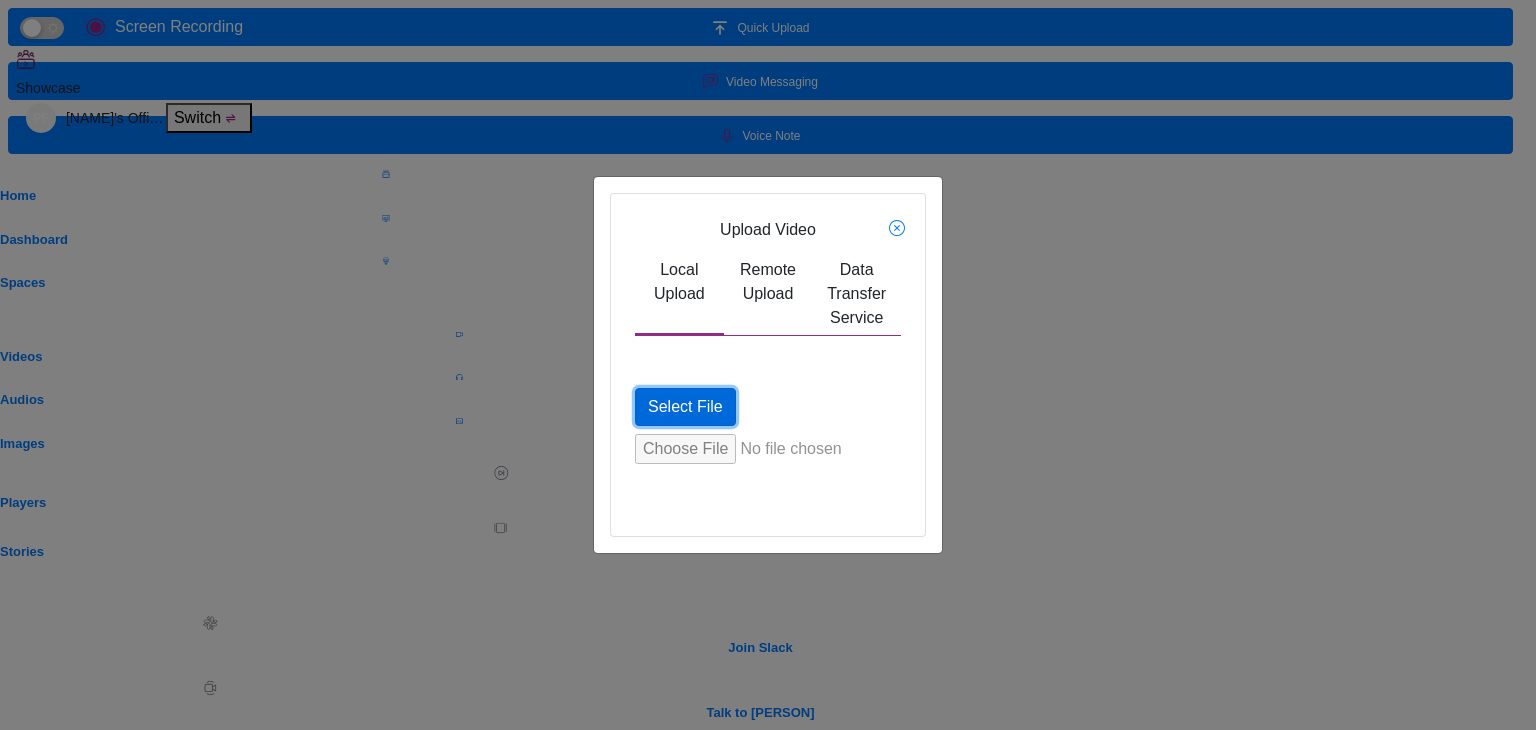 click on "Select File" at bounding box center [685, 407] 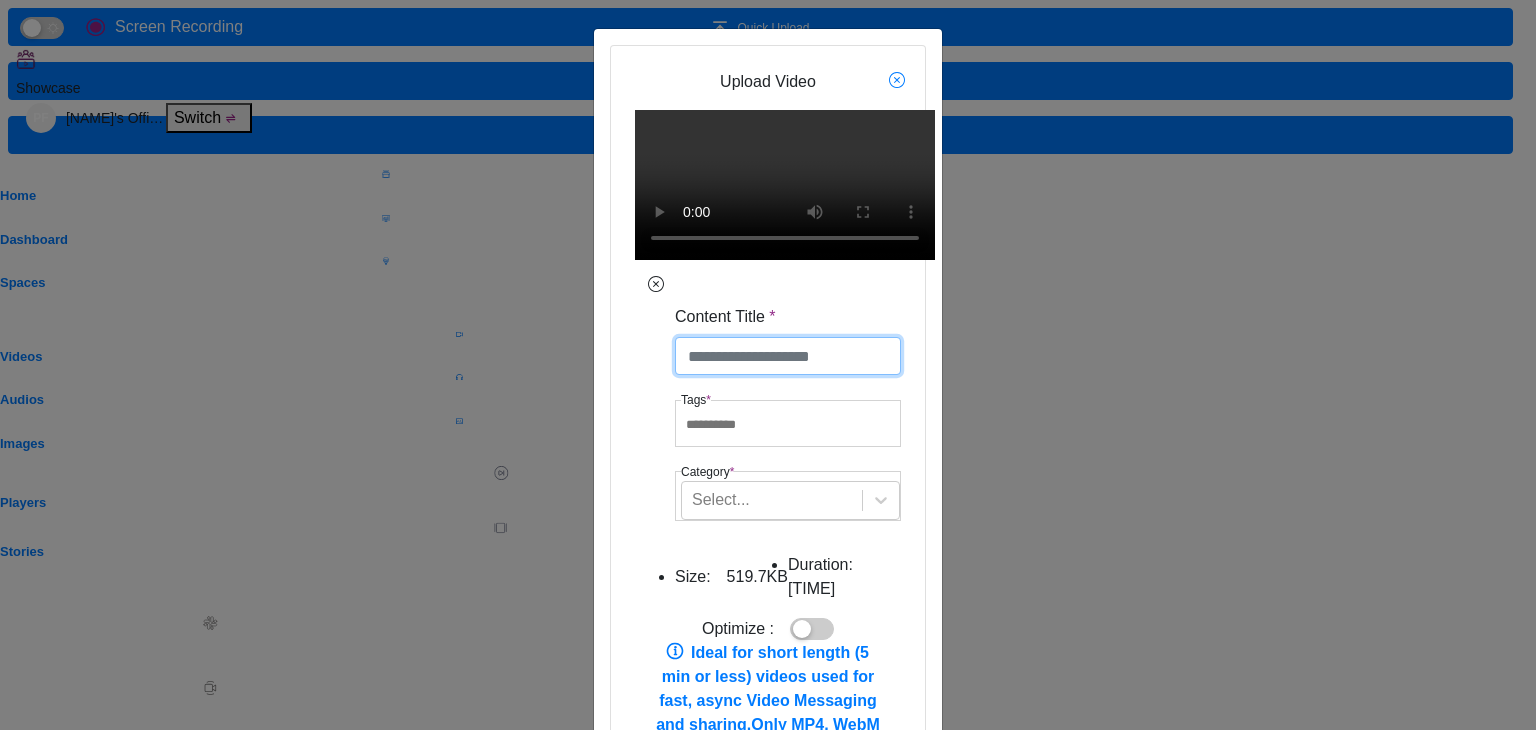 click at bounding box center [788, 356] 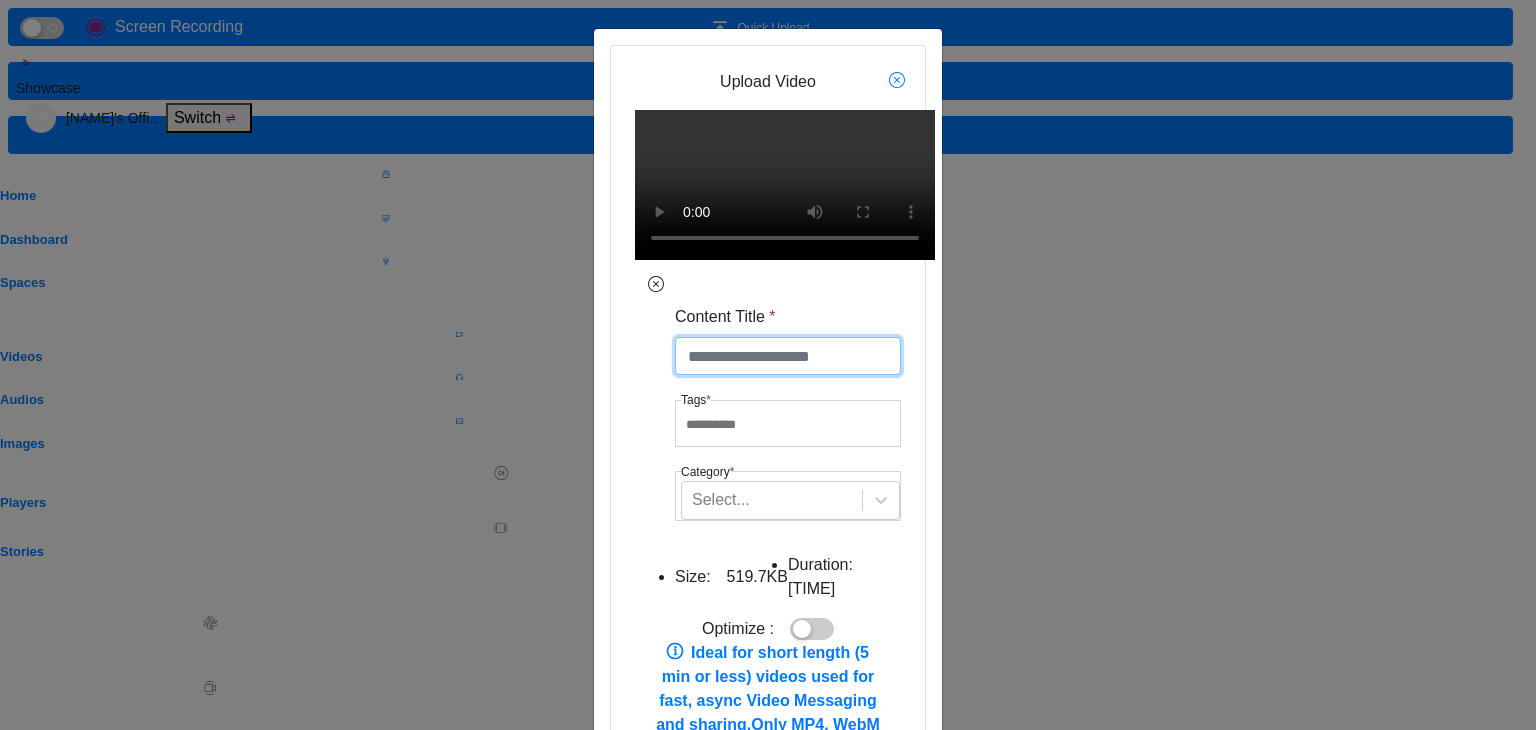 paste on "**********" 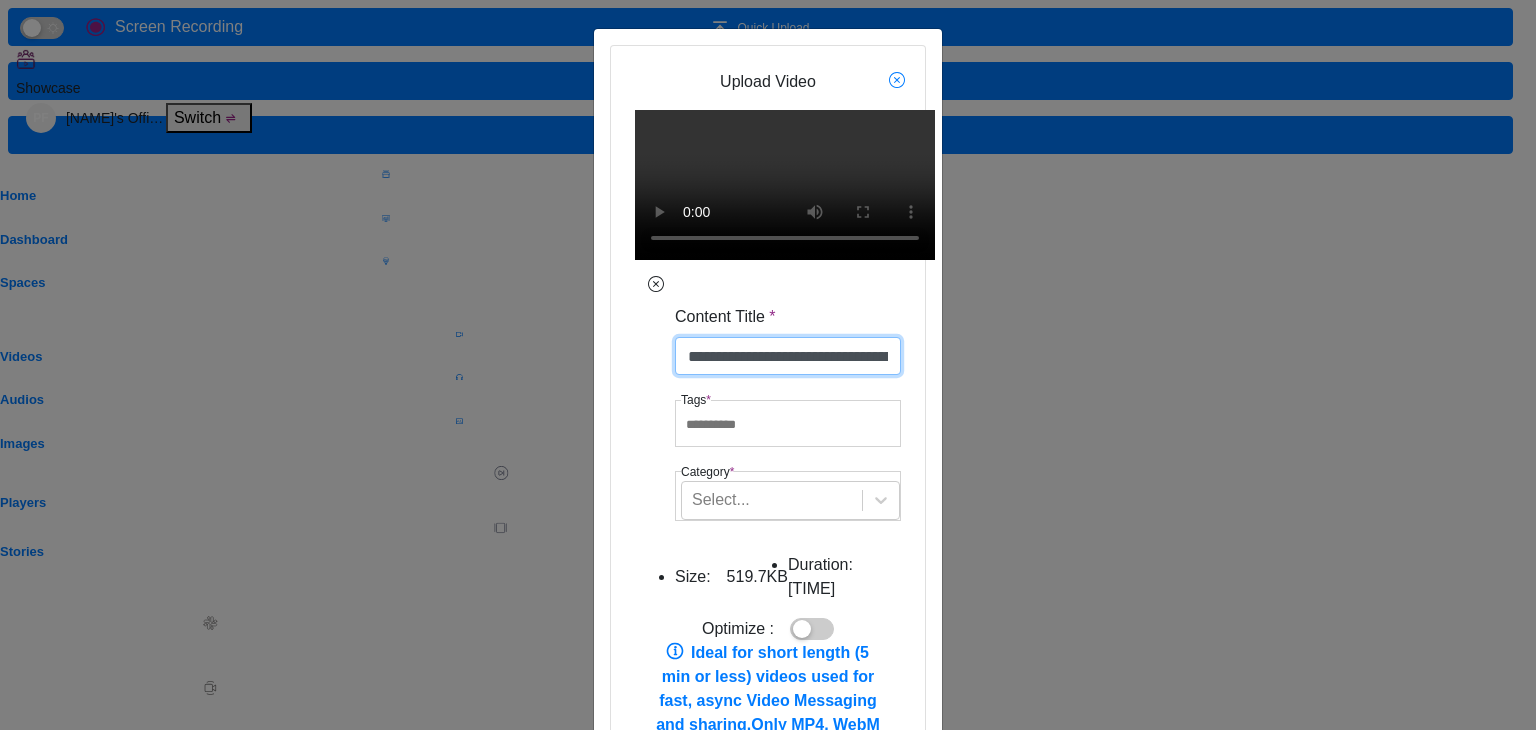 type on "**********" 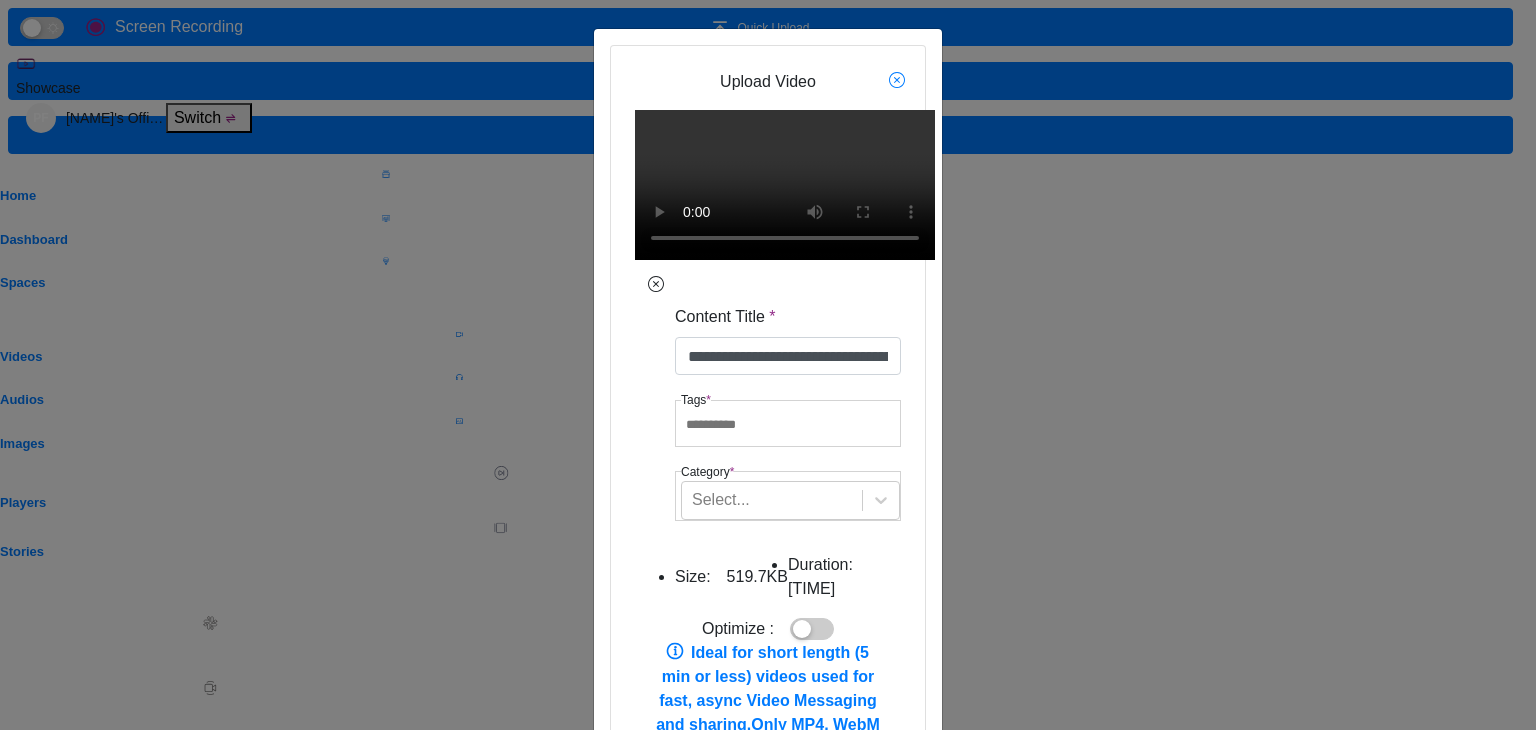 click at bounding box center [721, 425] 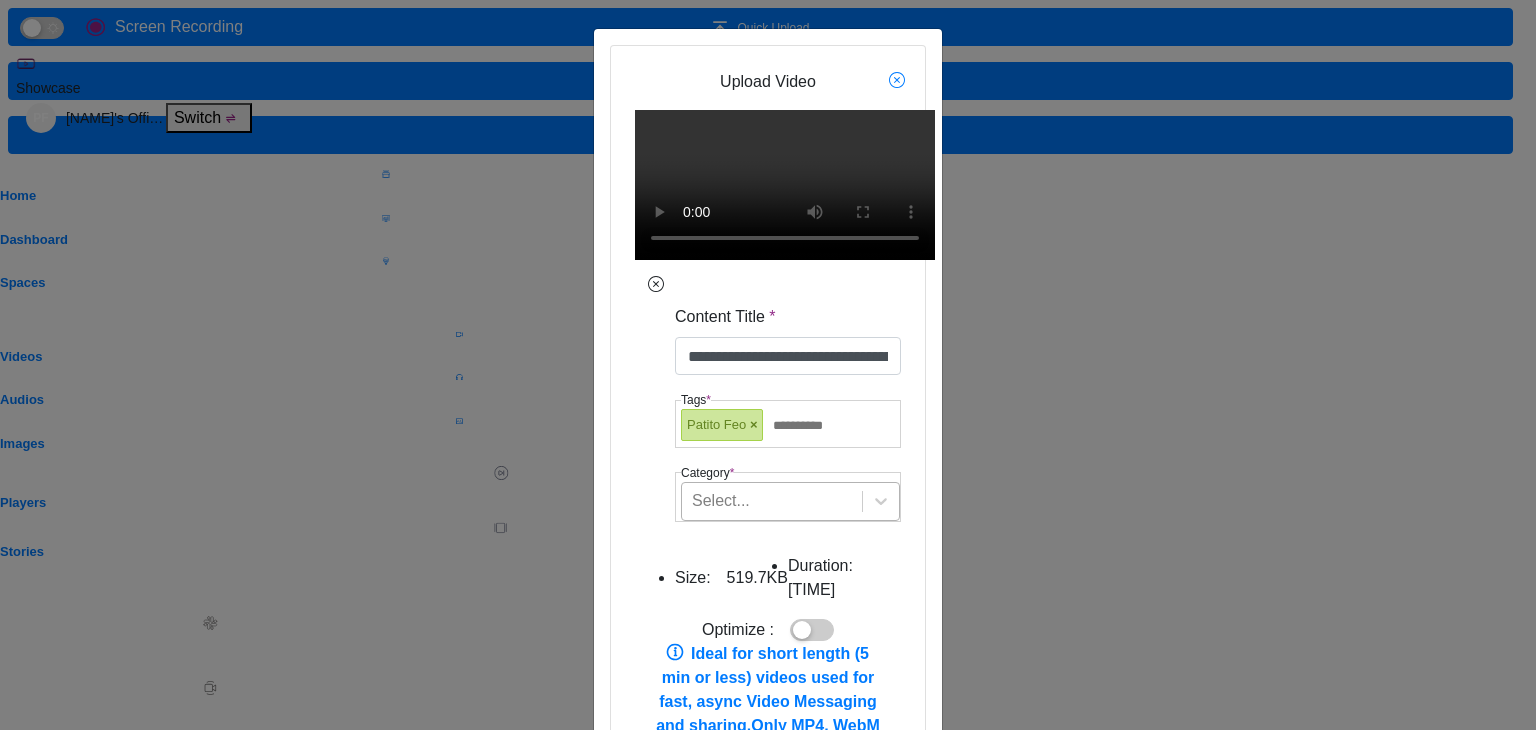 click on "Select..." at bounding box center (772, 501) 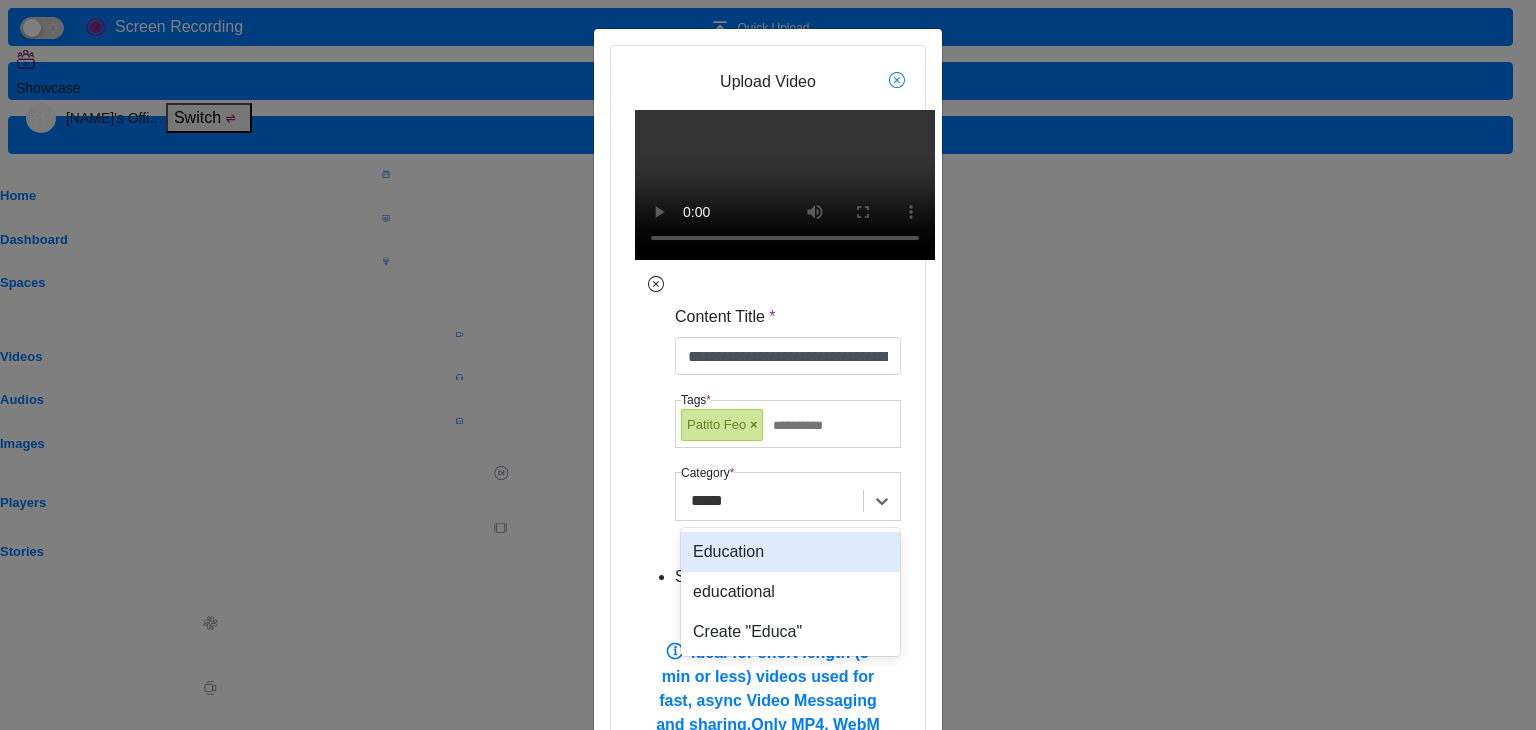 click on "Education" at bounding box center [790, 552] 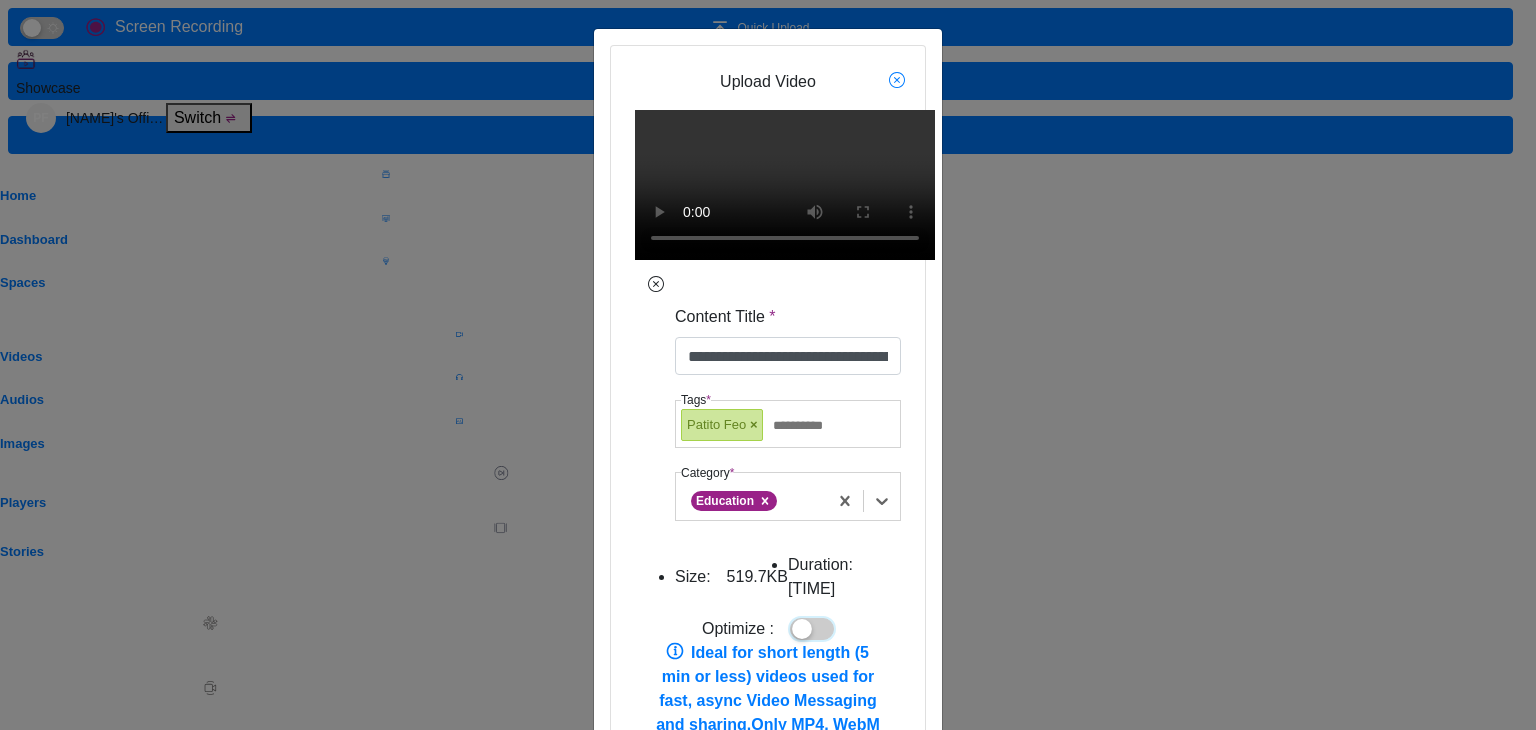 click at bounding box center (812, 629) 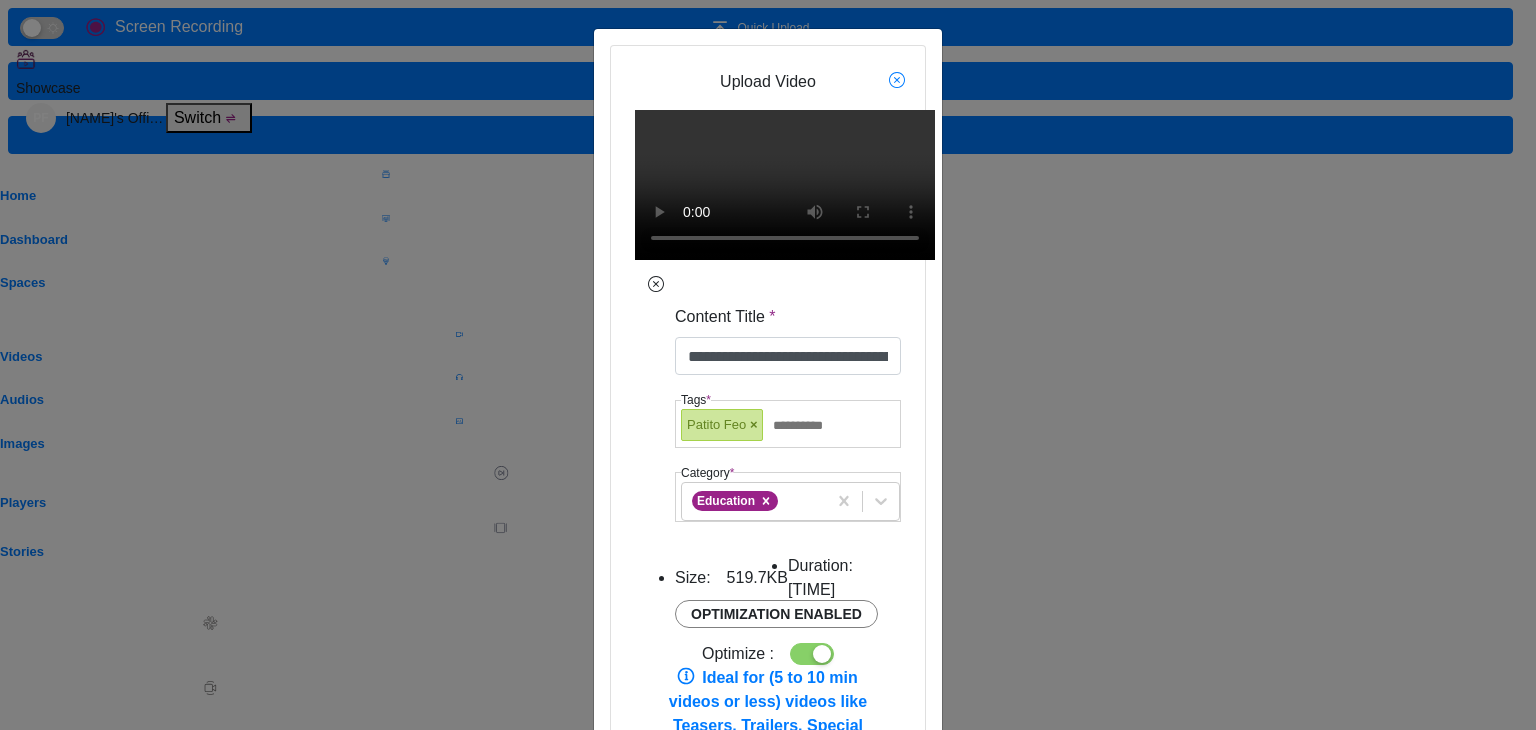 click on "Process" at bounding box center (677, 957) 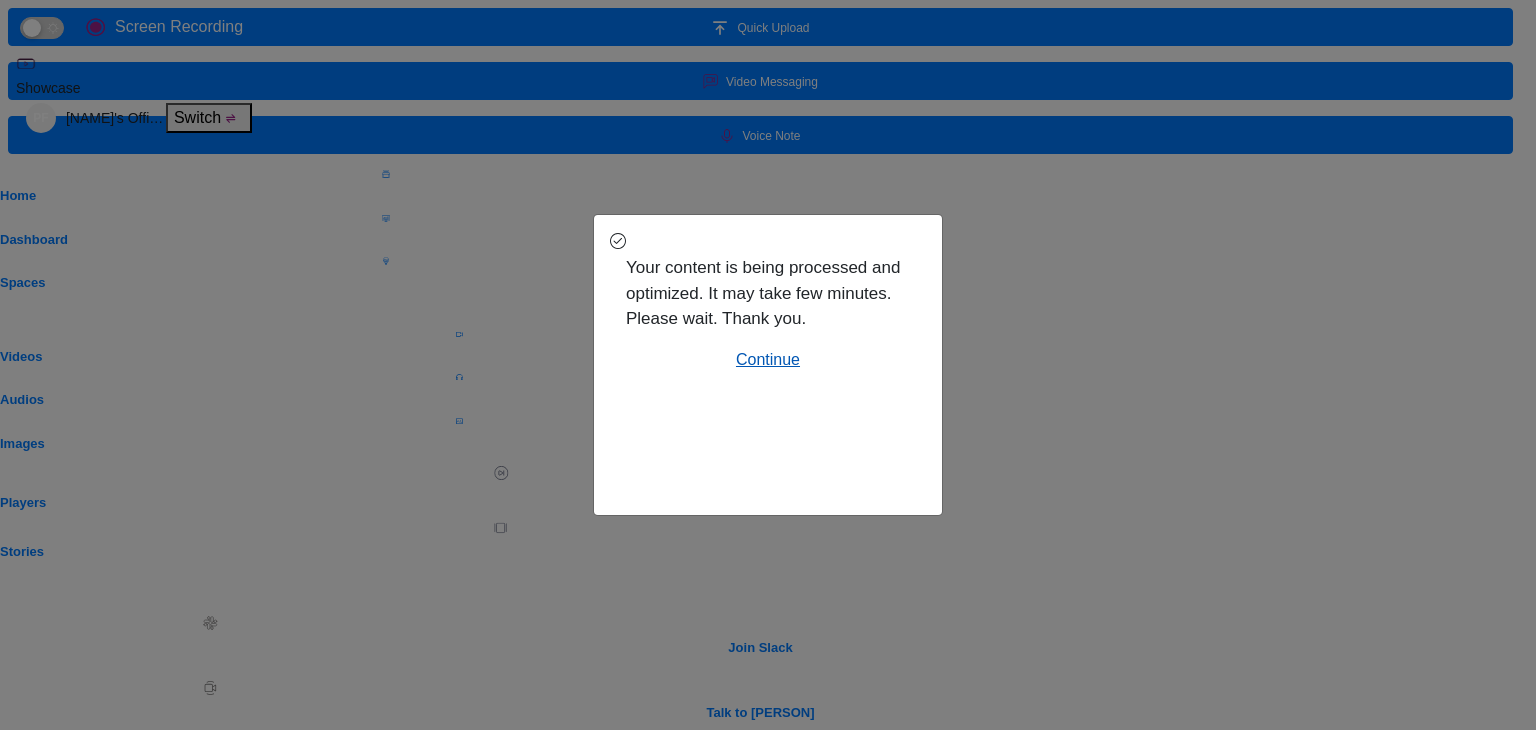 click on "Continue" at bounding box center [768, 360] 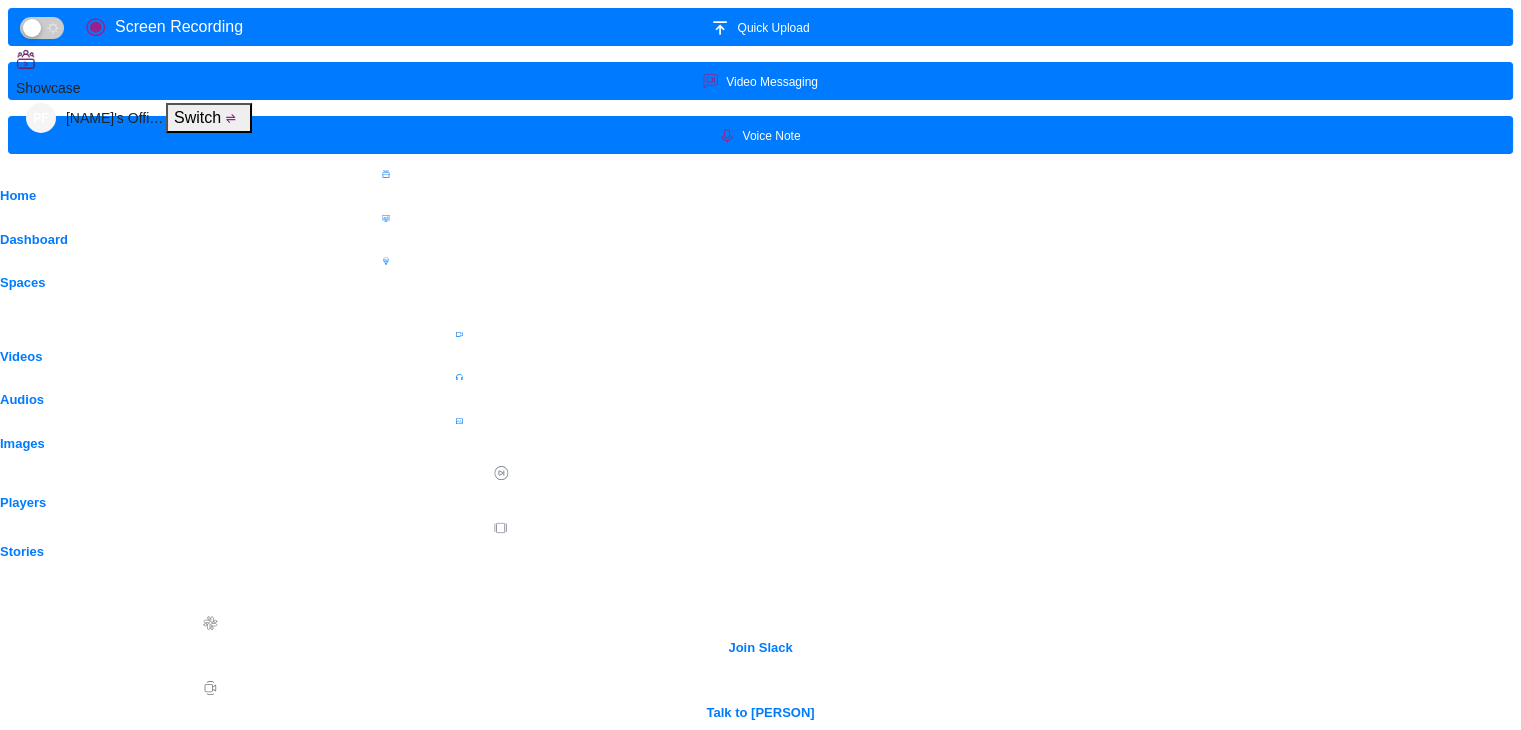 click at bounding box center [1405, 1355] 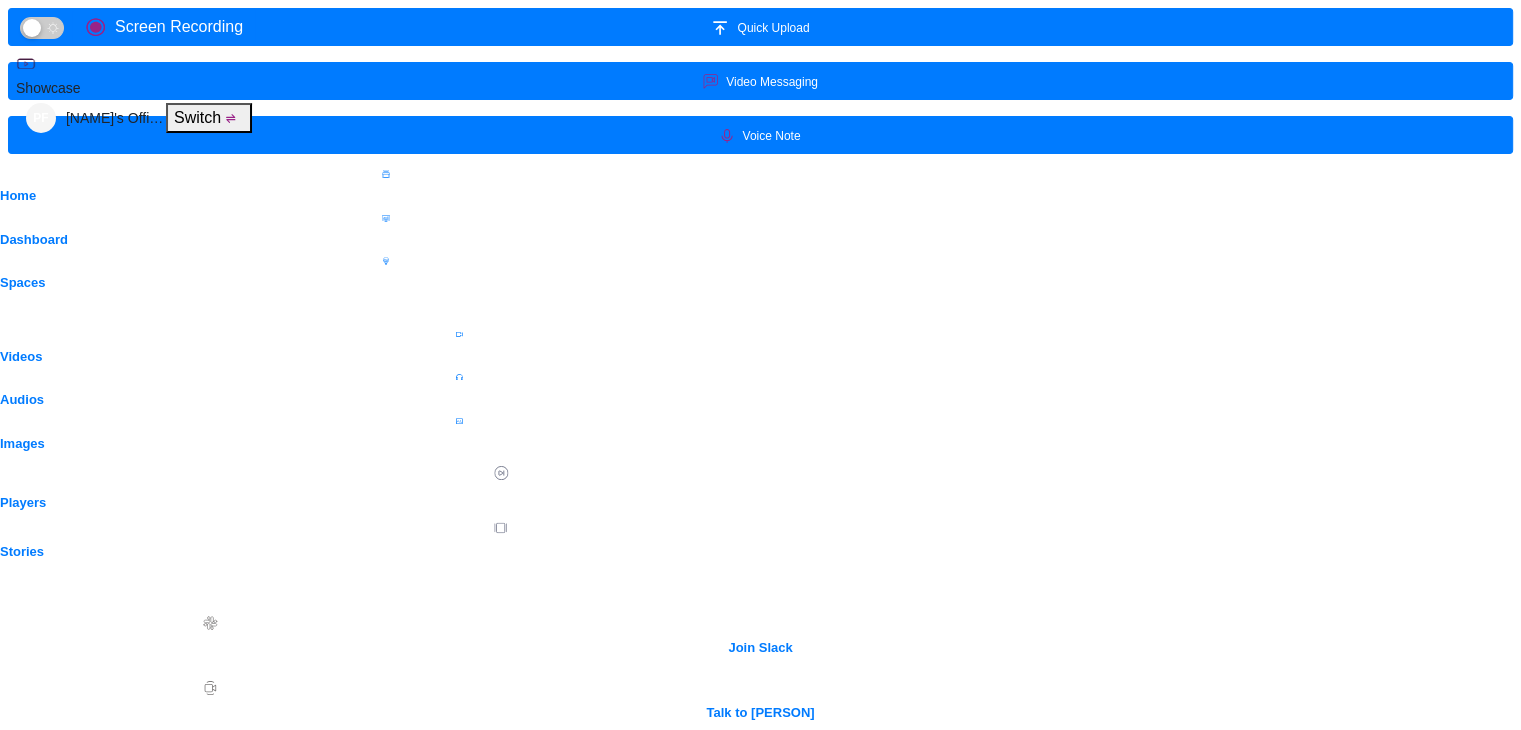 click at bounding box center [1405, 1355] 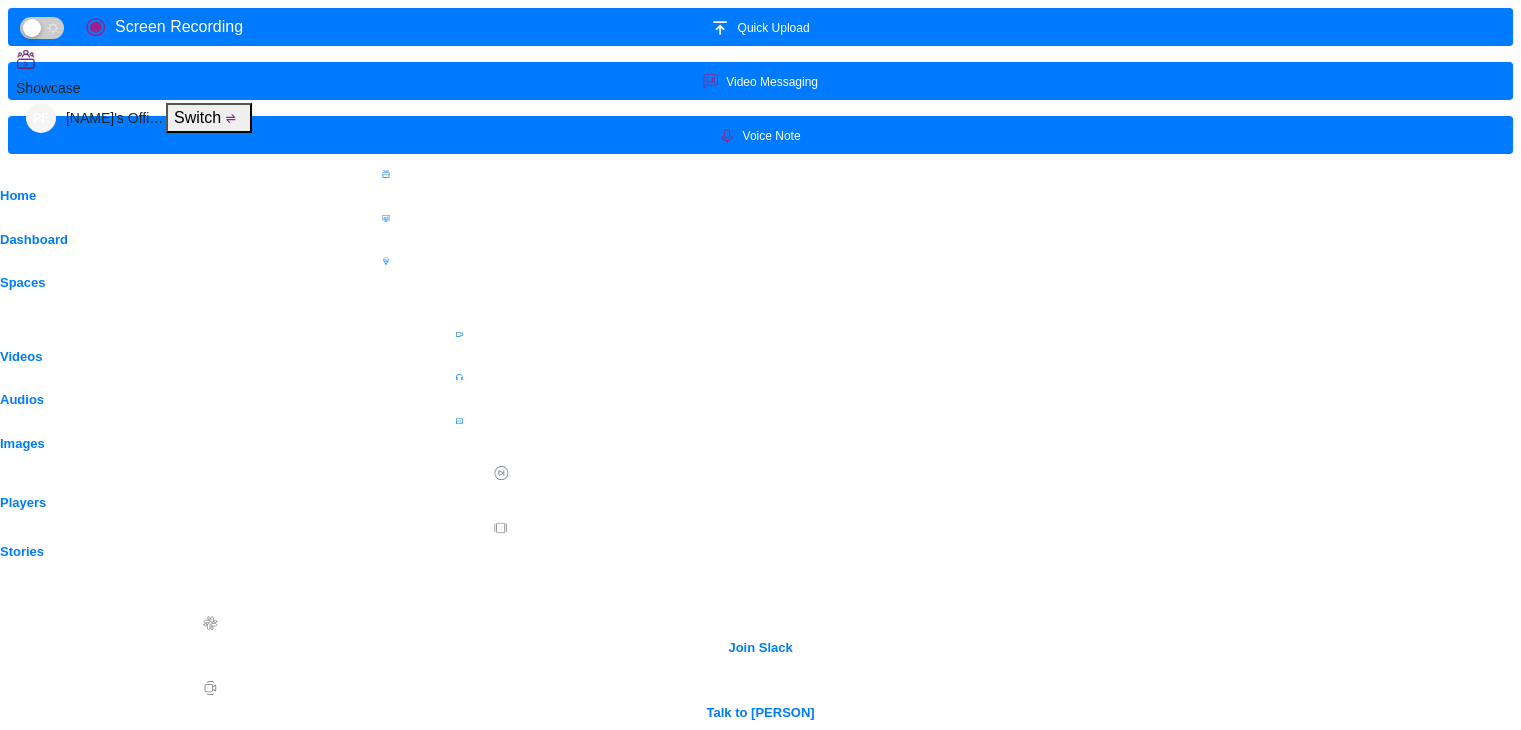 click at bounding box center [1405, 1355] 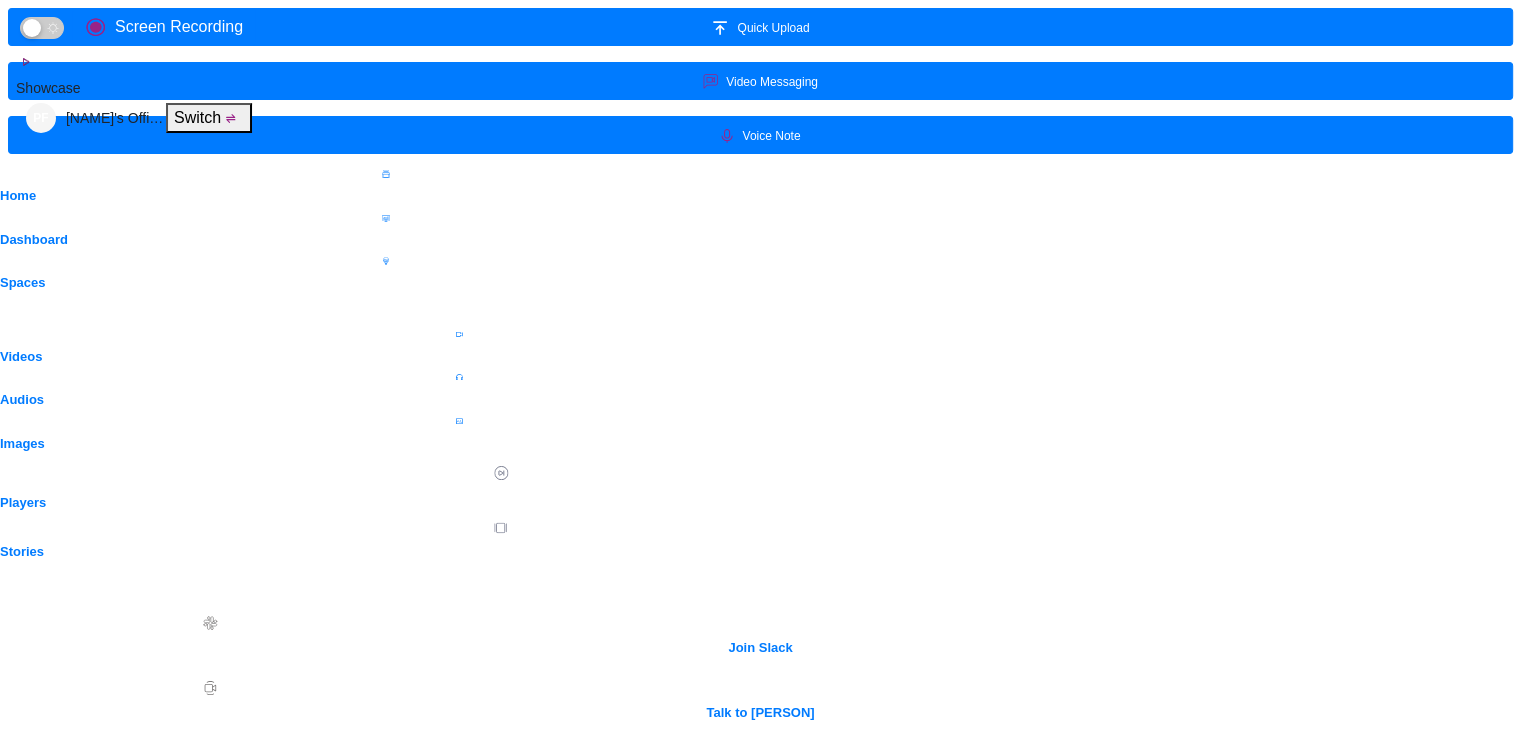 click at bounding box center (1405, 1355) 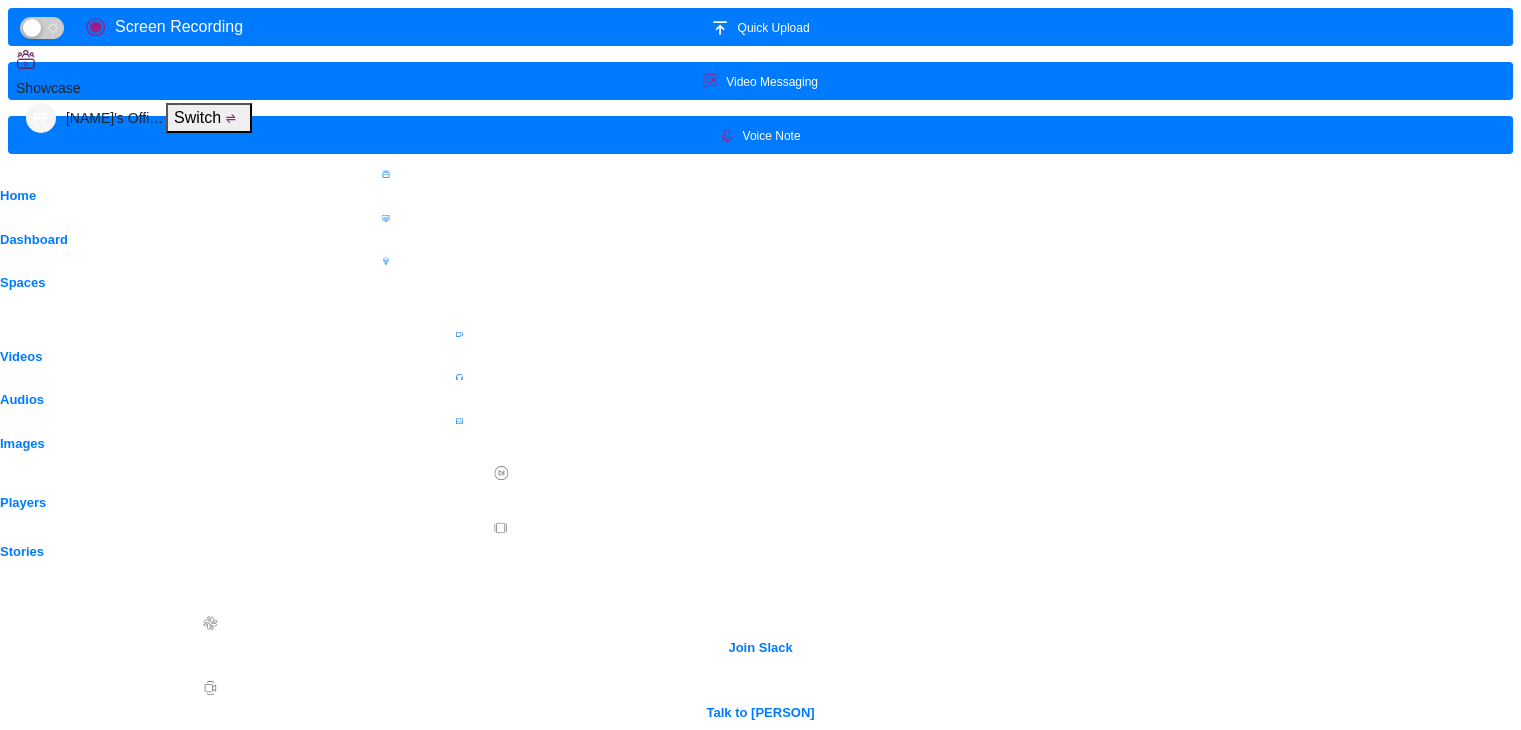 click at bounding box center [1405, 1355] 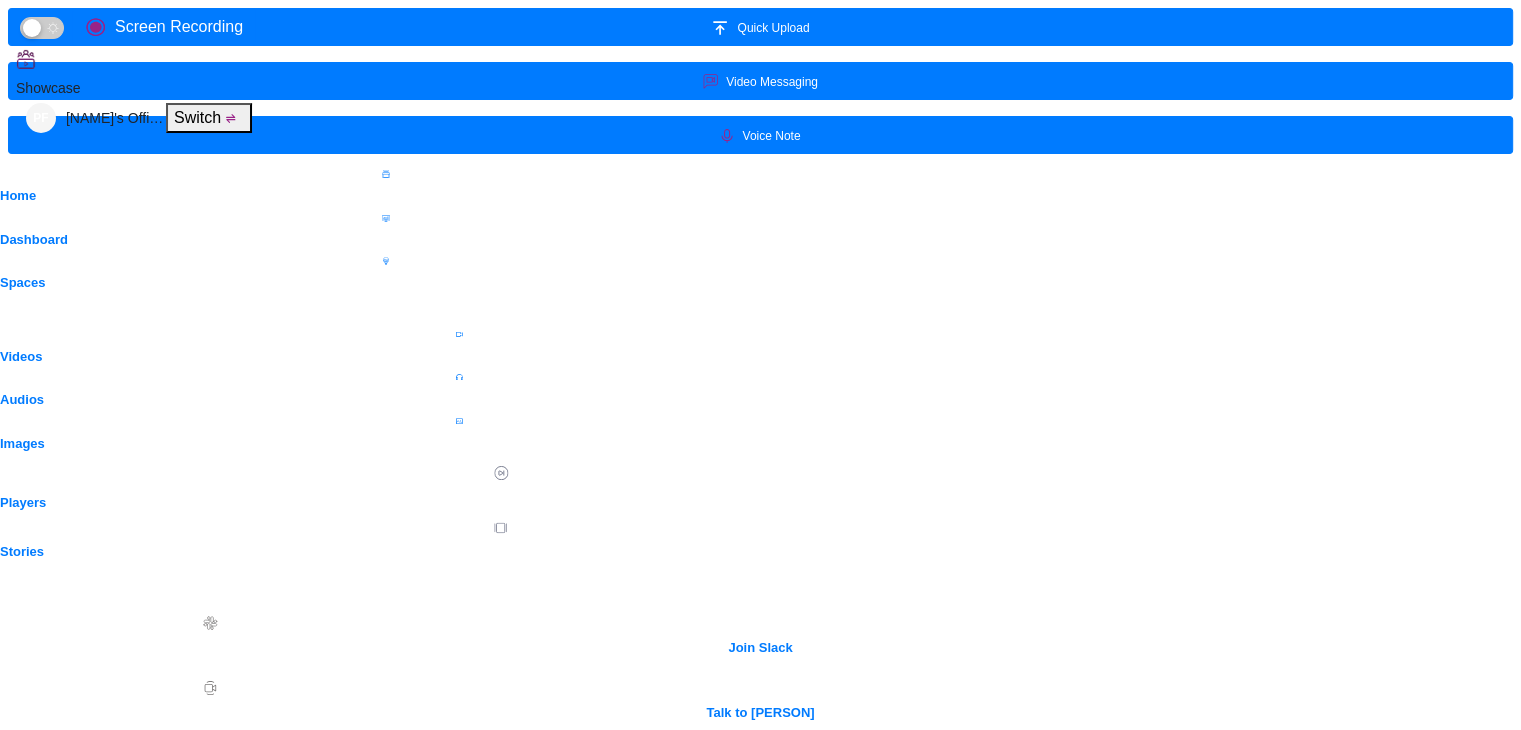 click at bounding box center [1405, 1355] 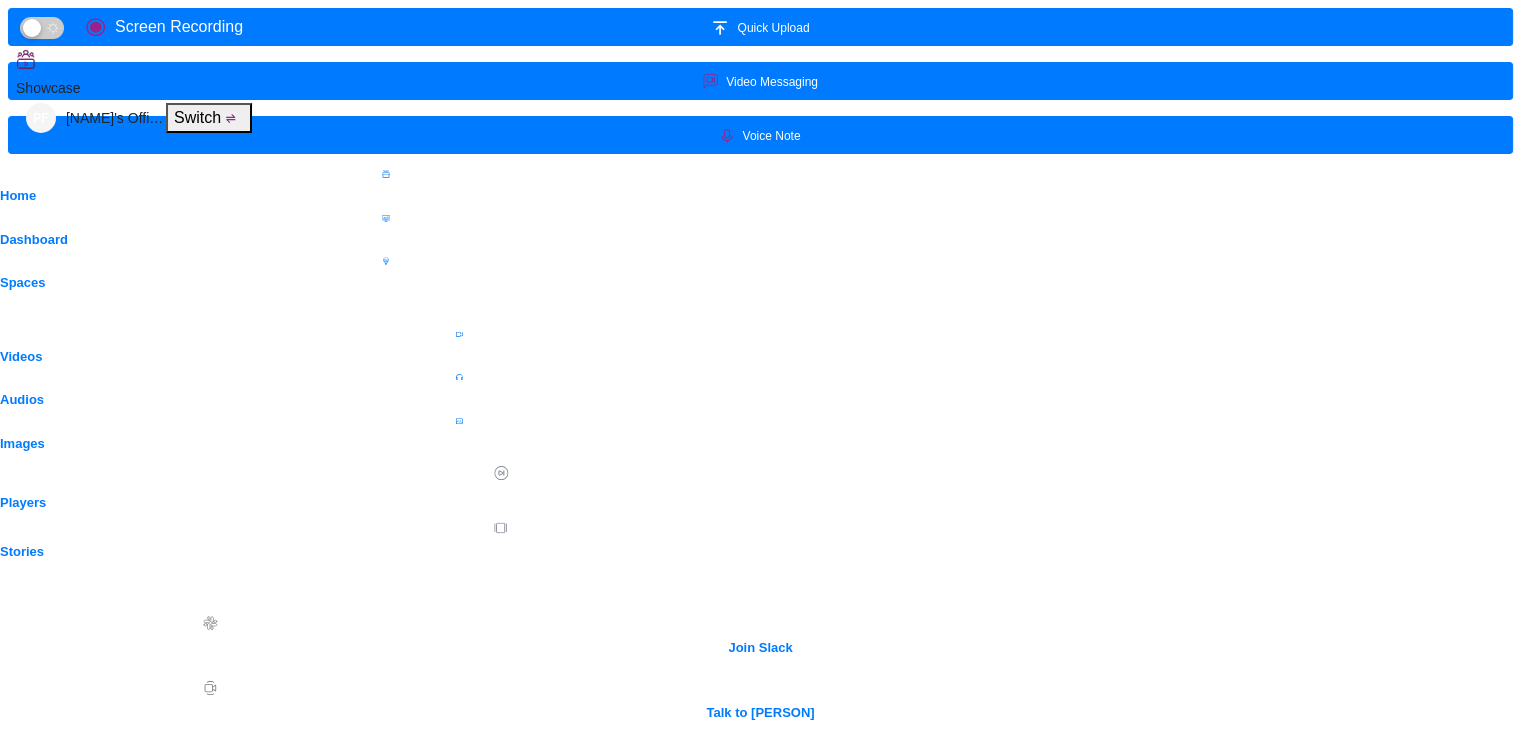 click at bounding box center [1405, 1355] 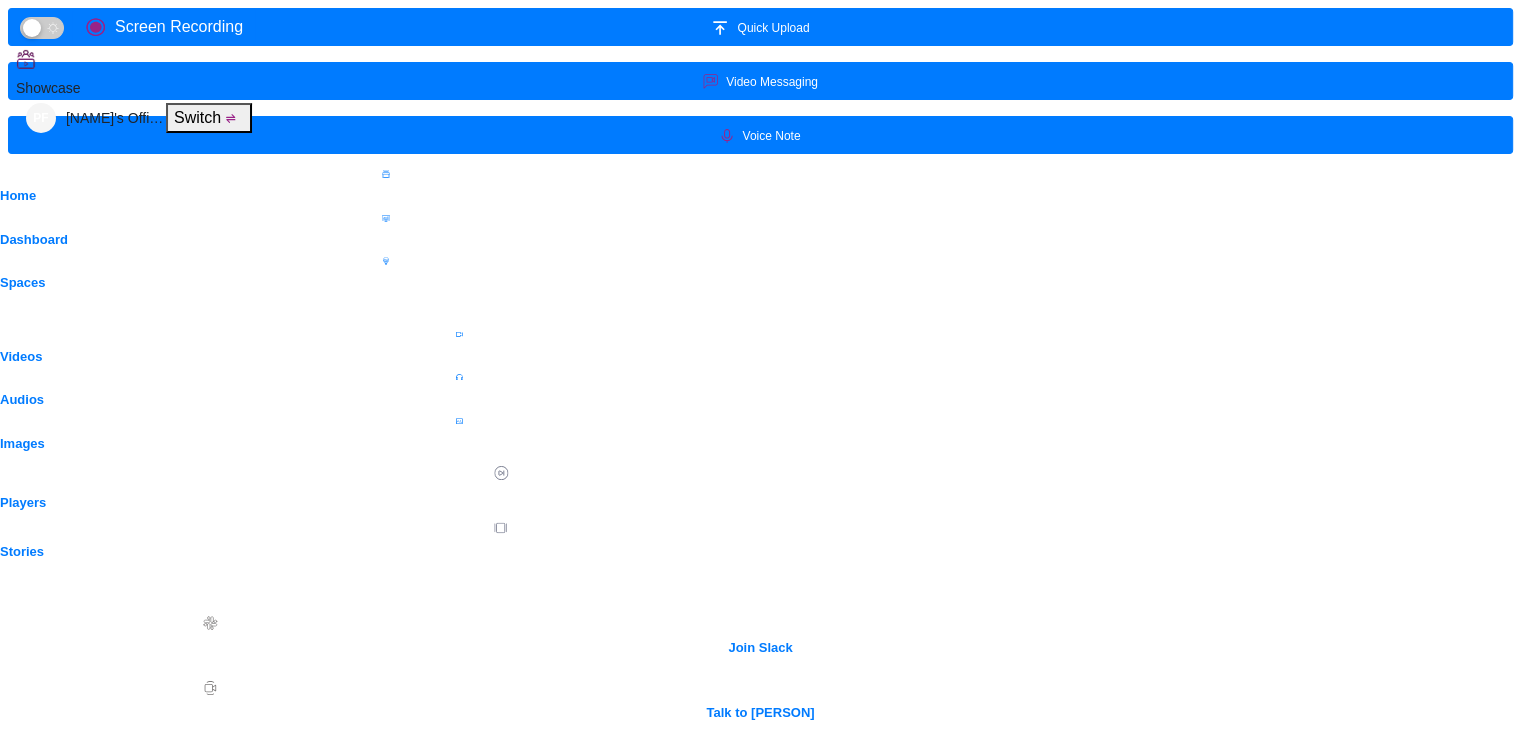click at bounding box center [1405, 1355] 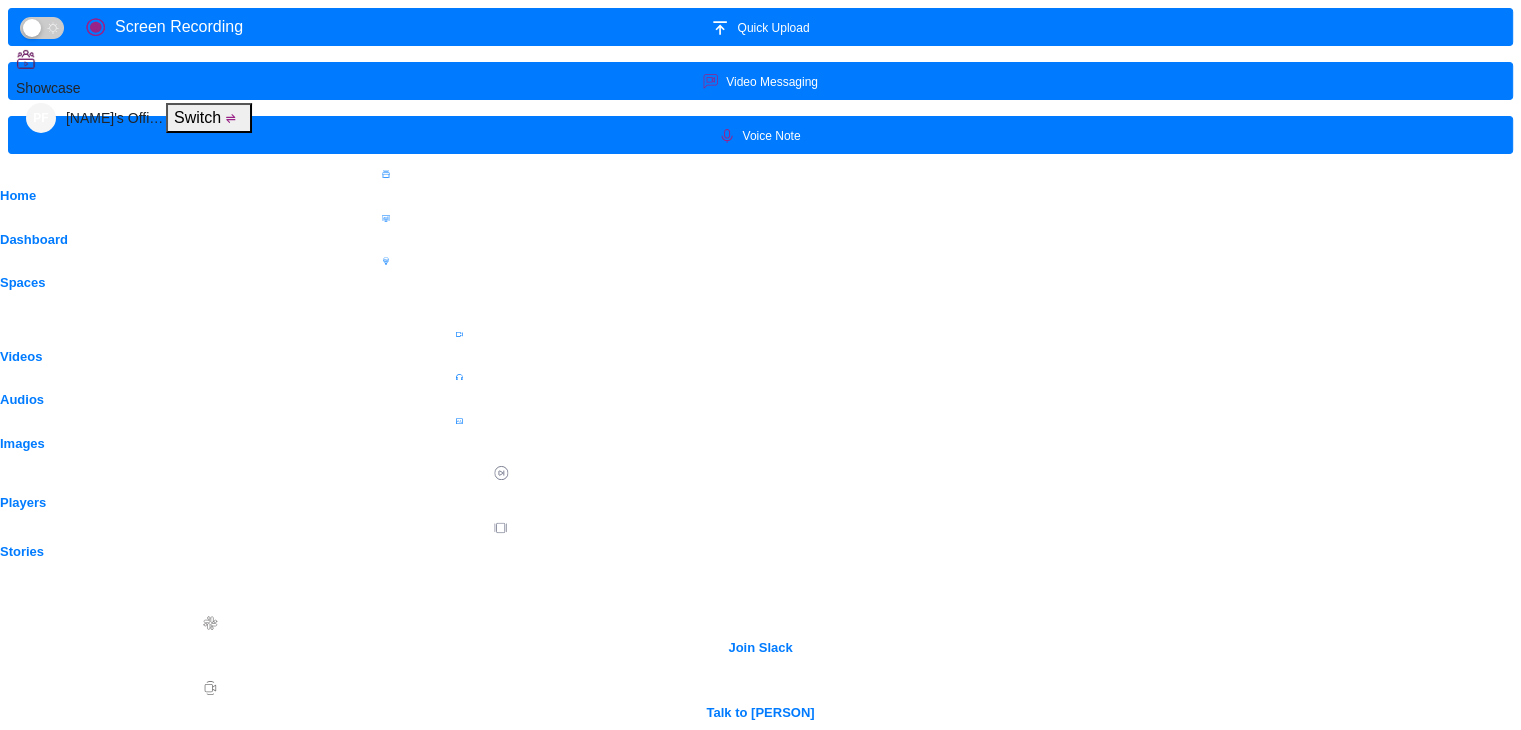 click at bounding box center (1405, 1355) 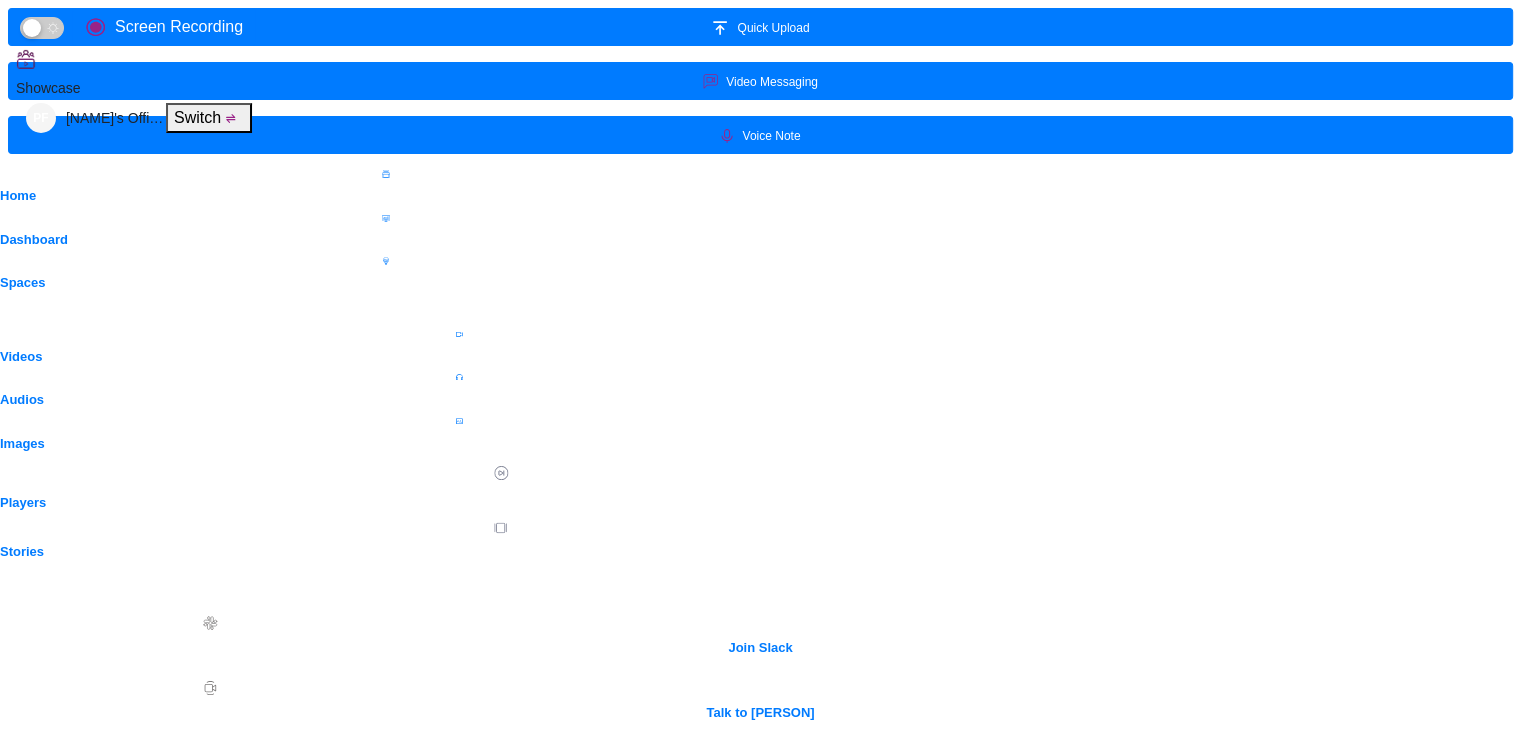 click at bounding box center (1405, 1355) 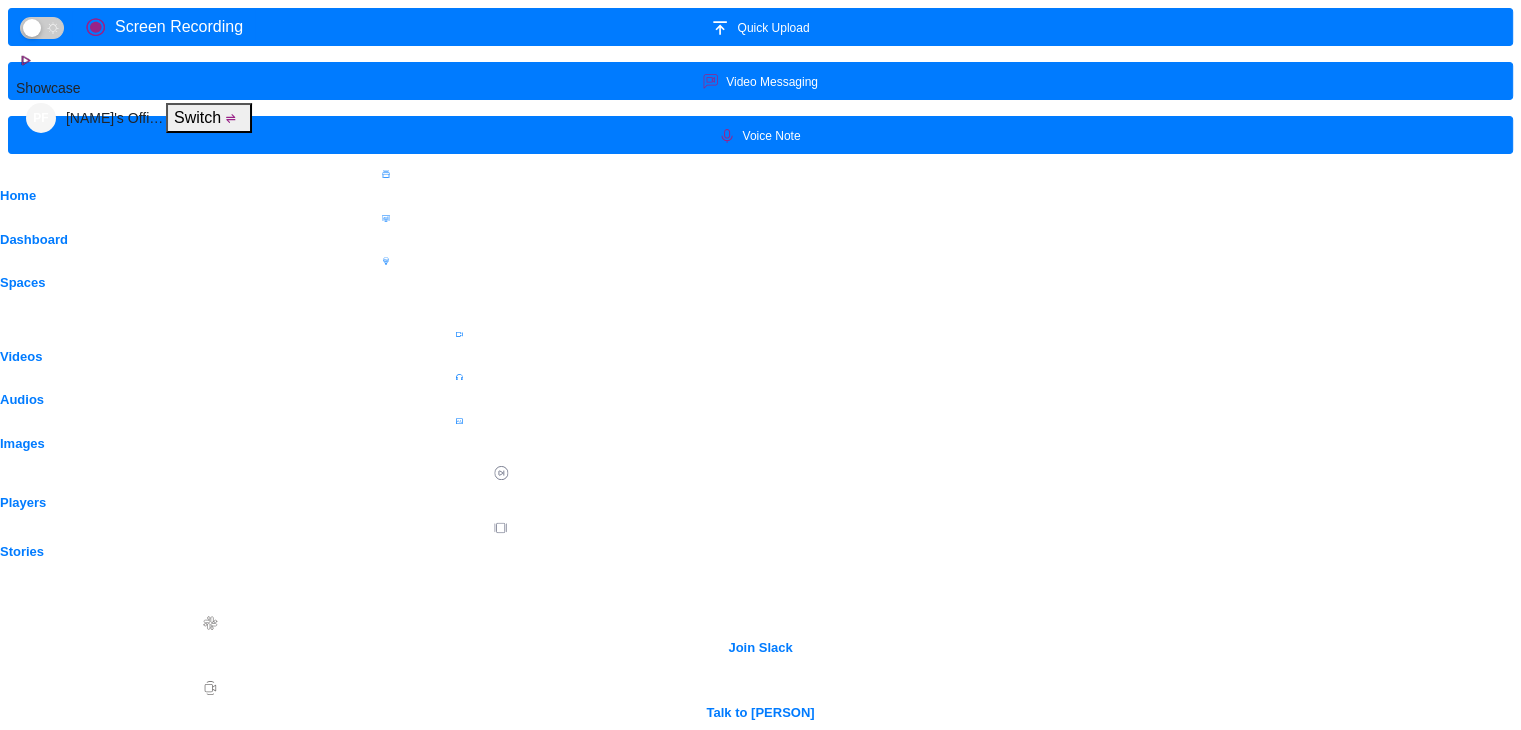 click at bounding box center (1405, 1355) 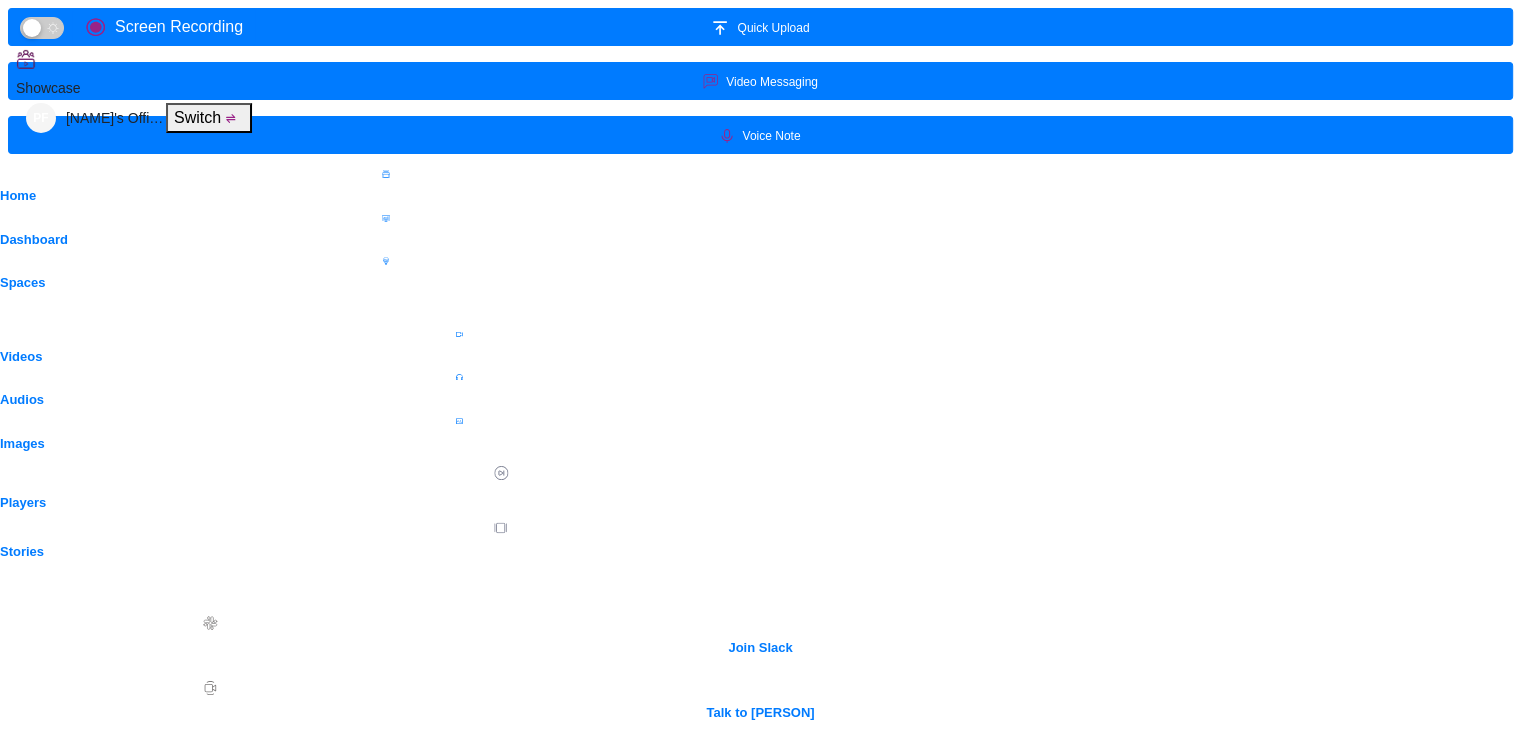 click at bounding box center (1405, 1355) 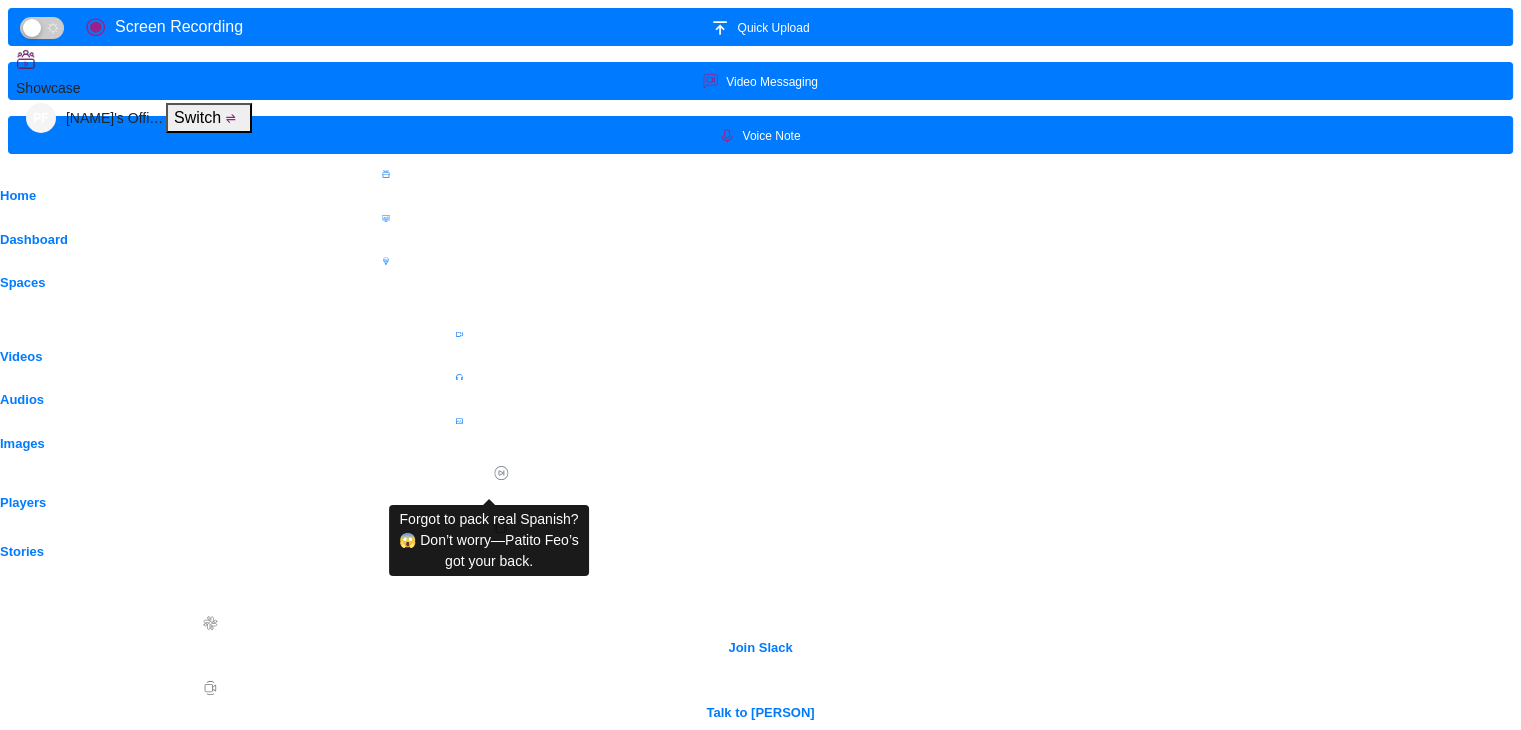 drag, startPoint x: 488, startPoint y: 484, endPoint x: 385, endPoint y: 421, distance: 120.73939 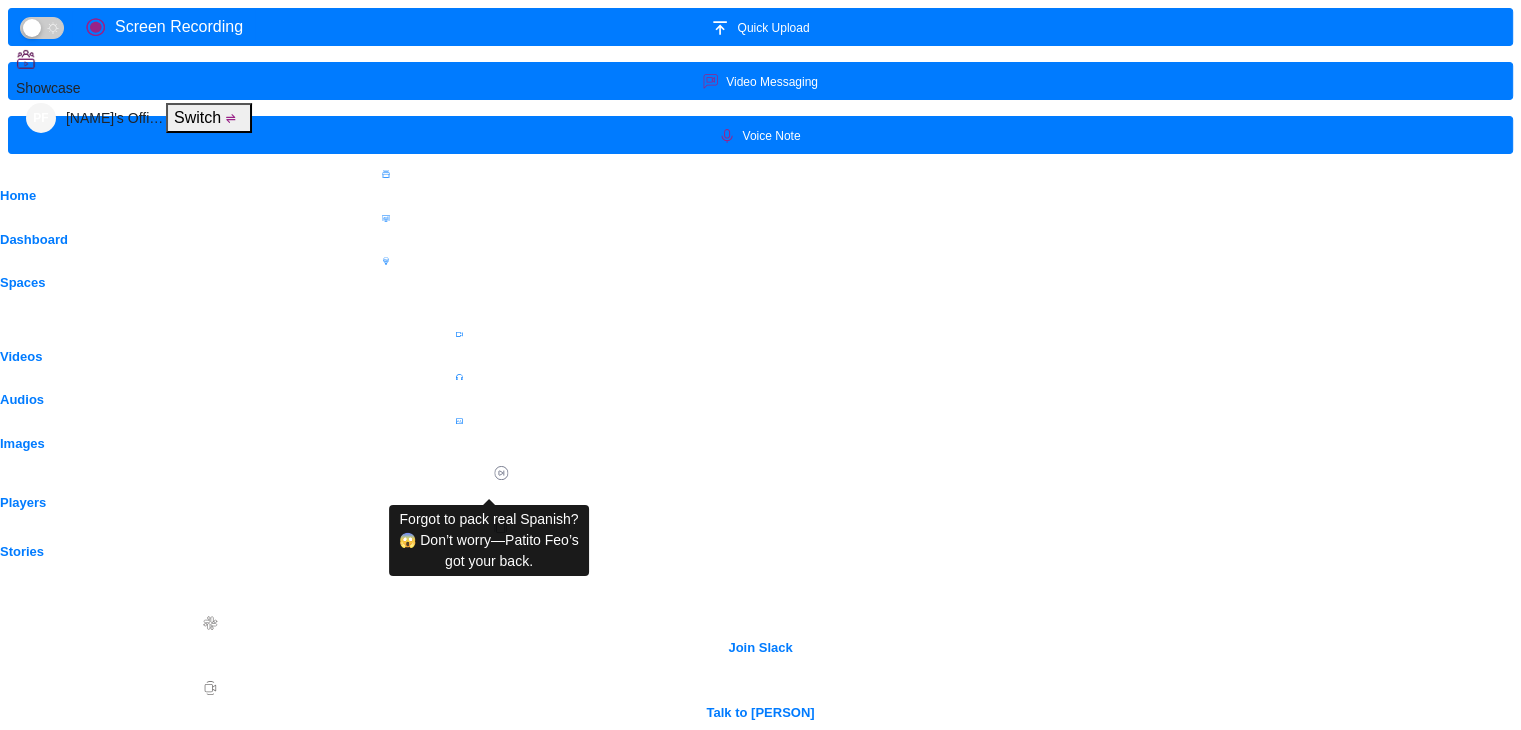 click on "Display Options All Processing Ready Draft Failed Approved Commented Assigned For Review Rejected All All Processing Ready Draft Failed Approved Commented Assigned For Review Rejected All Create Content Create Streaming Content Reload" at bounding box center (753, 1295) 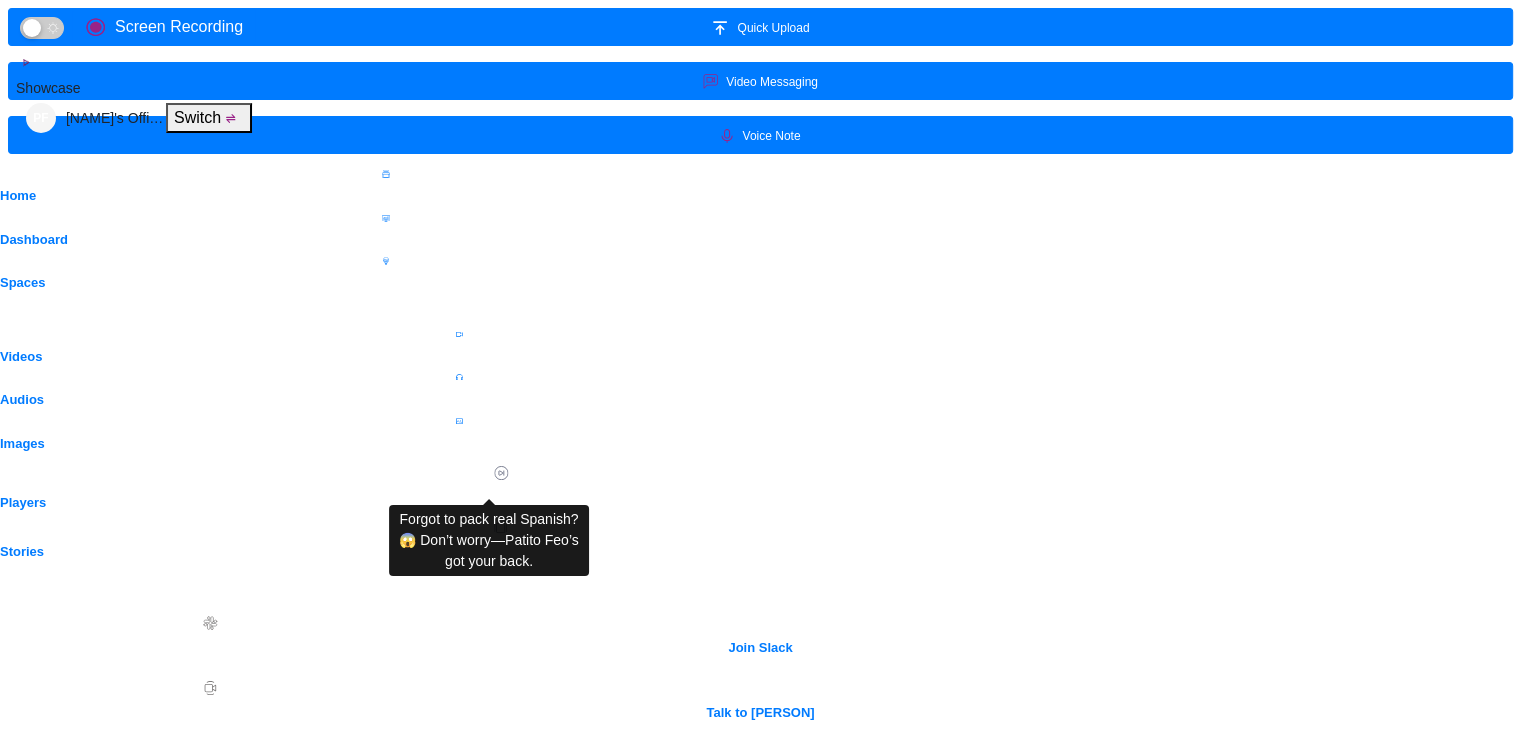click on "Forgot to pack real Spanish? 😱 Don’t worry—Patito Feo’s got your back." at bounding box center [324, 1451] 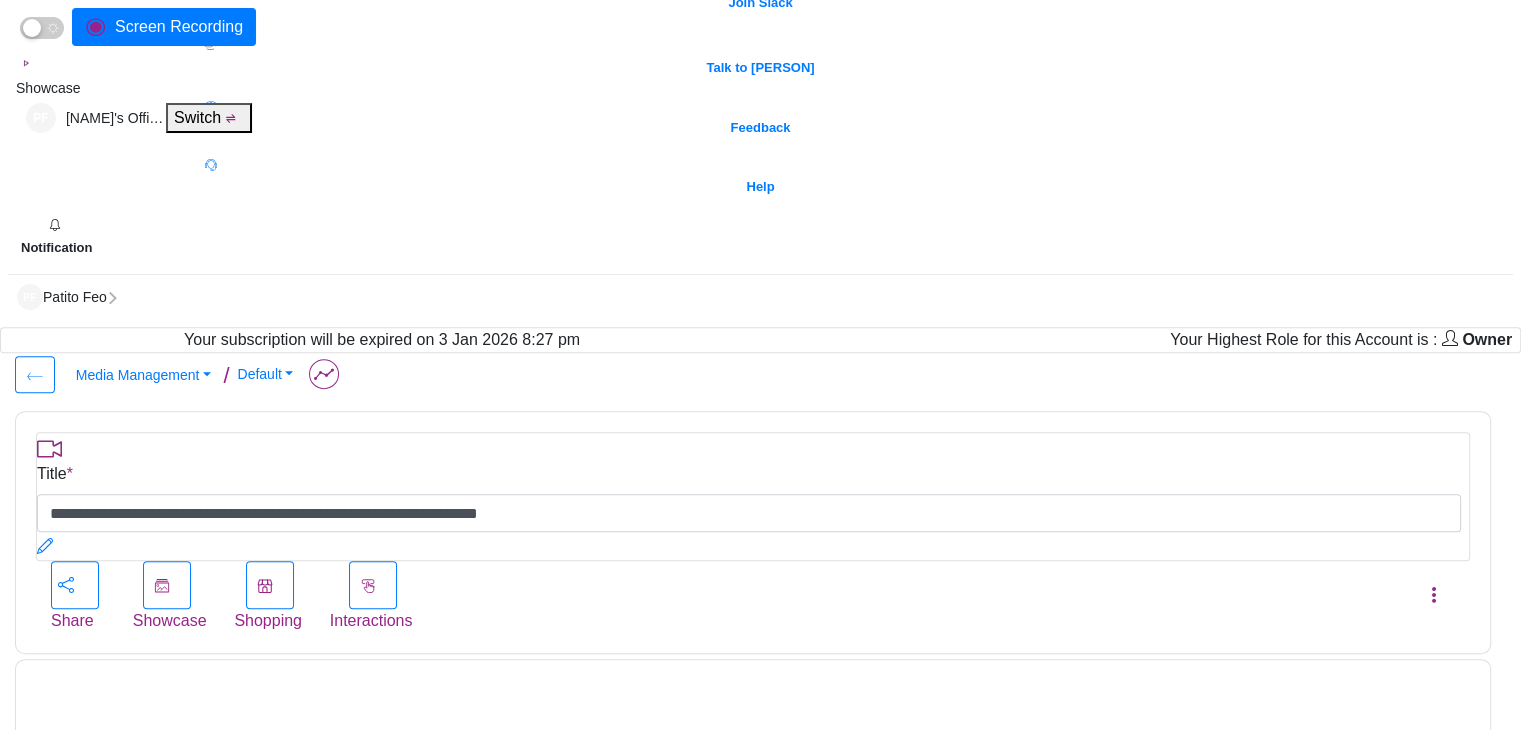 scroll, scrollTop: 668, scrollLeft: 0, axis: vertical 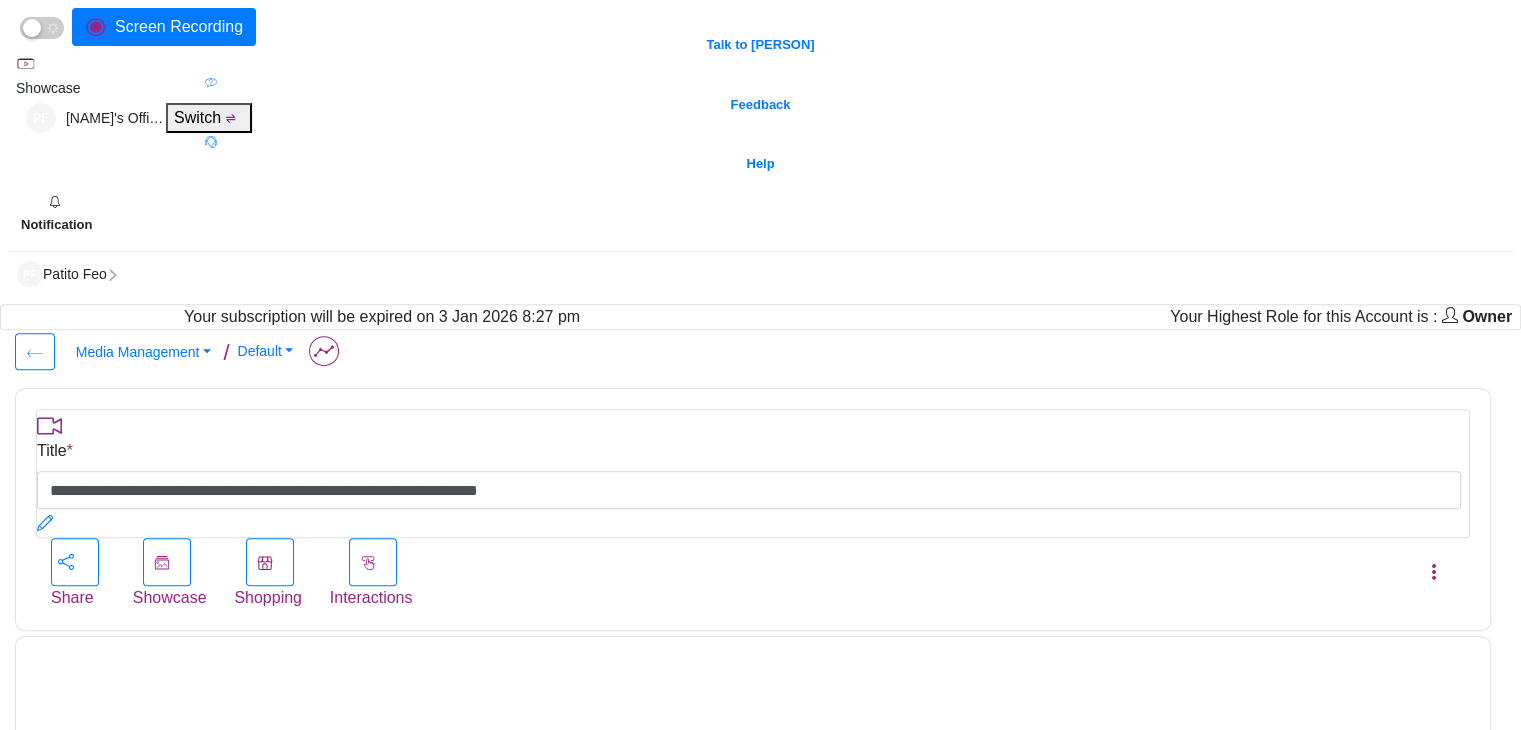 click at bounding box center [1459, 1271] 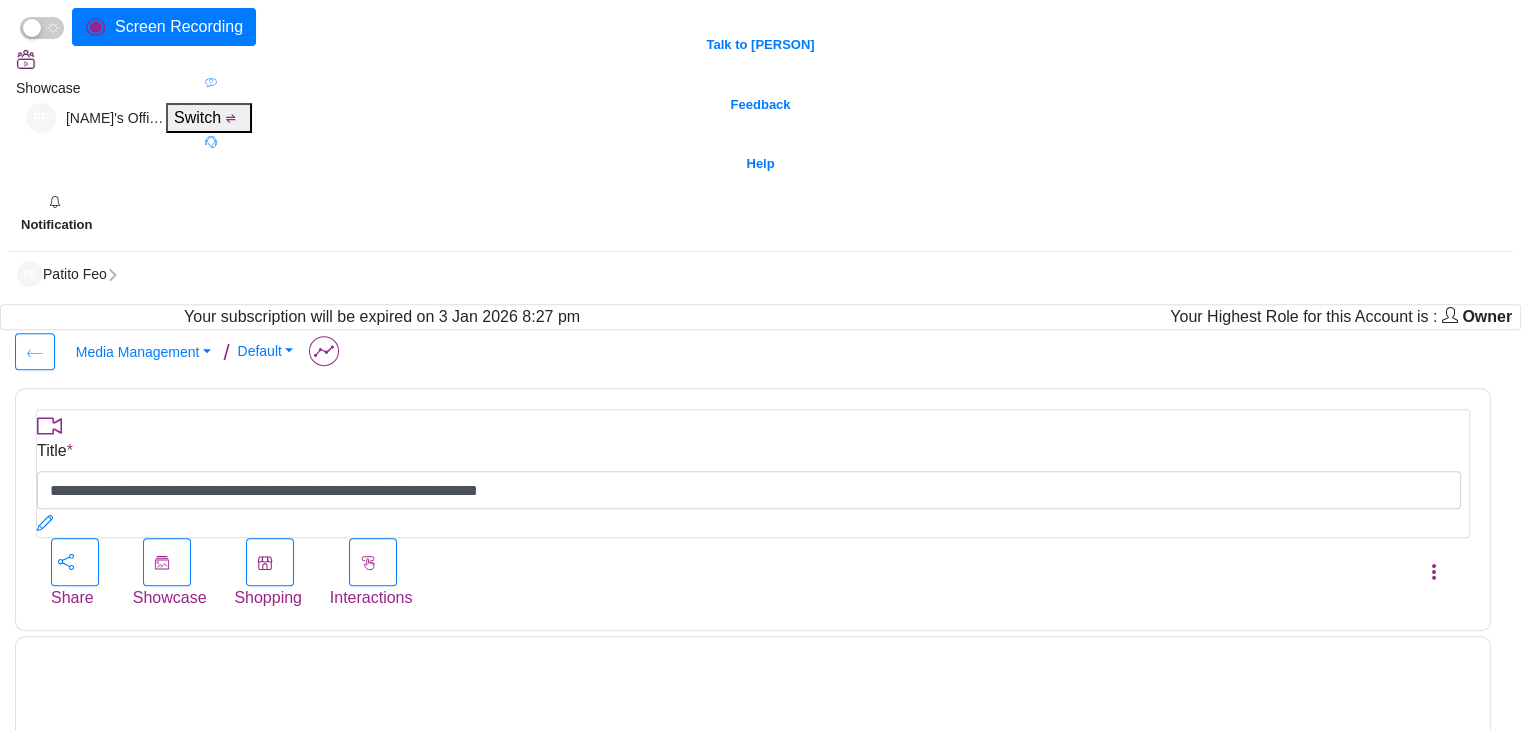click at bounding box center [1464, 1195] 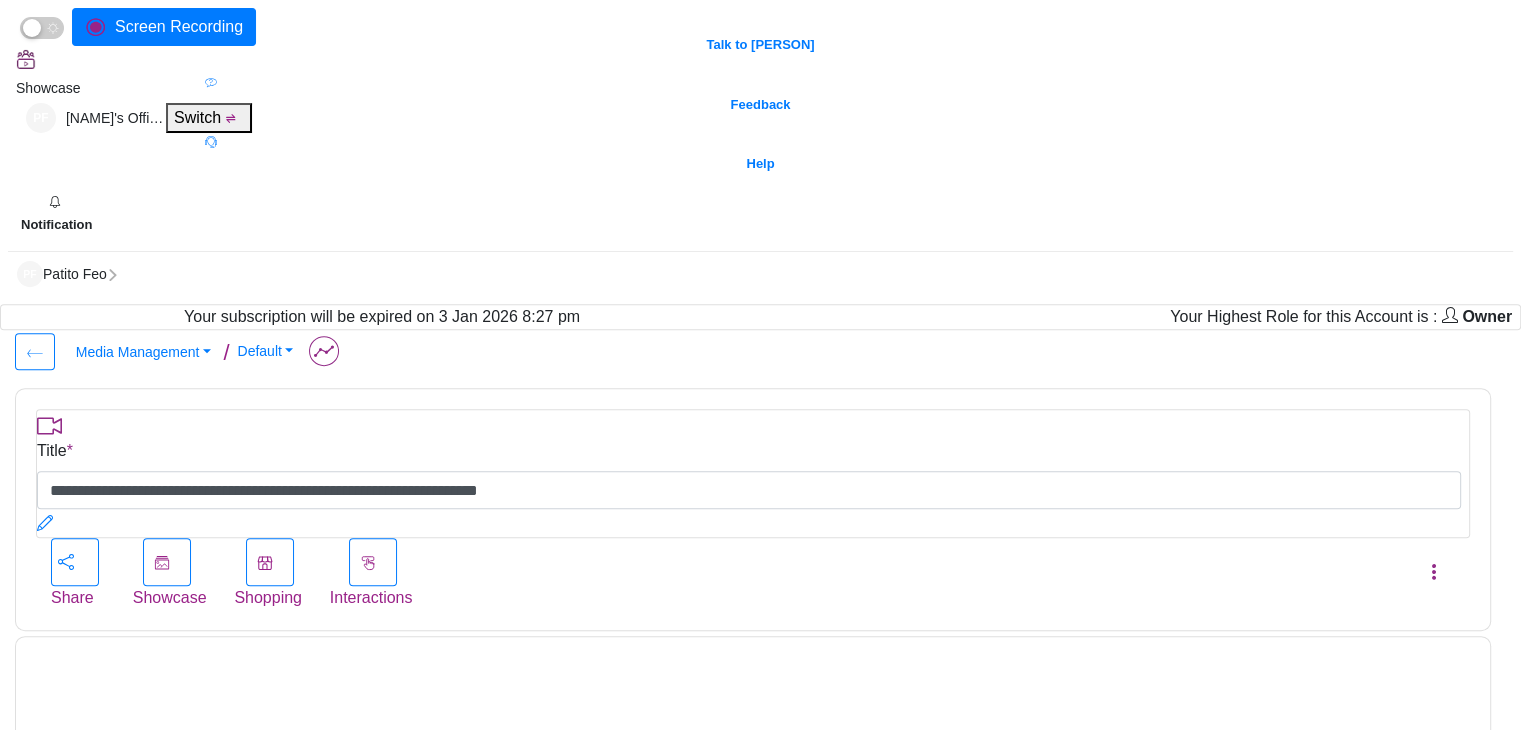 click at bounding box center (733, 1225) 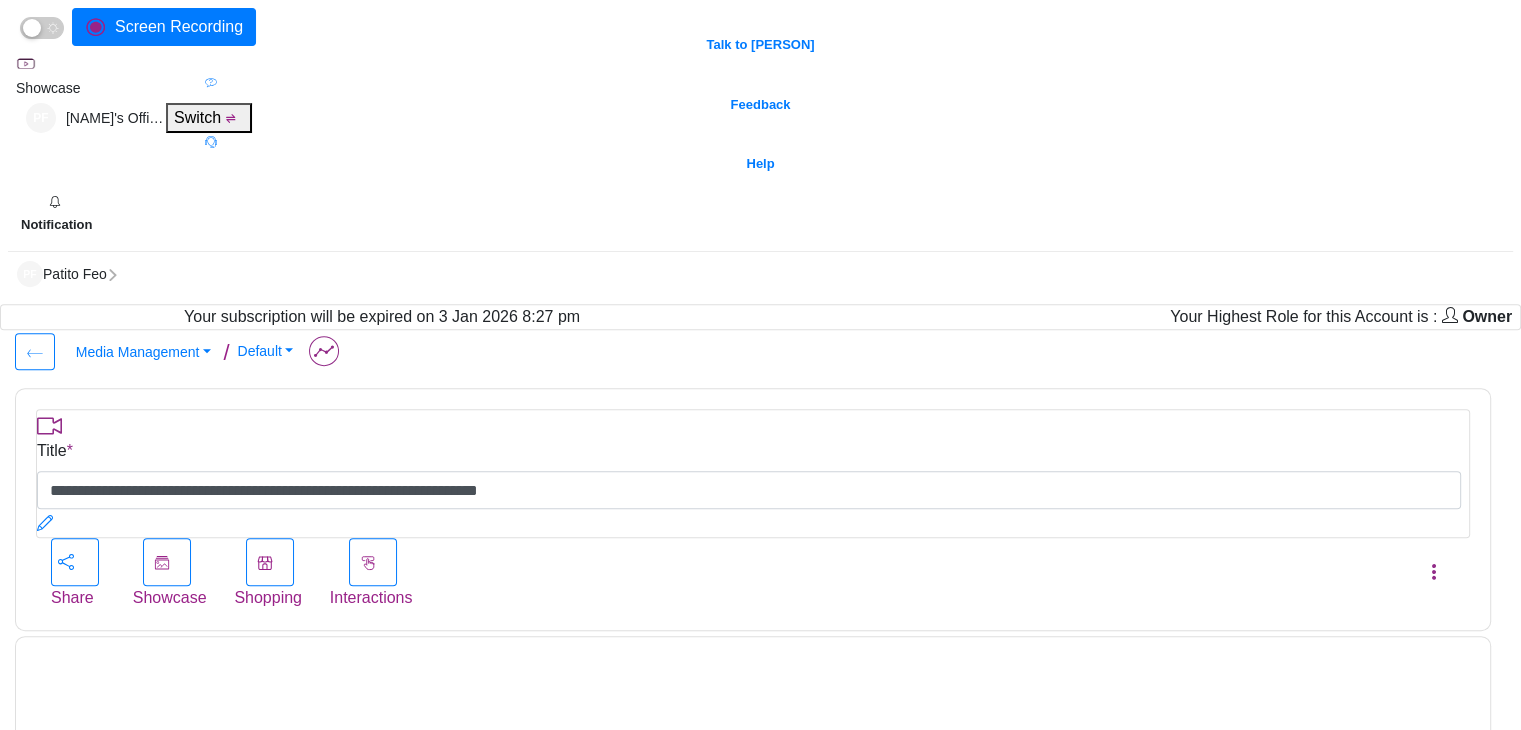 scroll, scrollTop: 0, scrollLeft: 0, axis: both 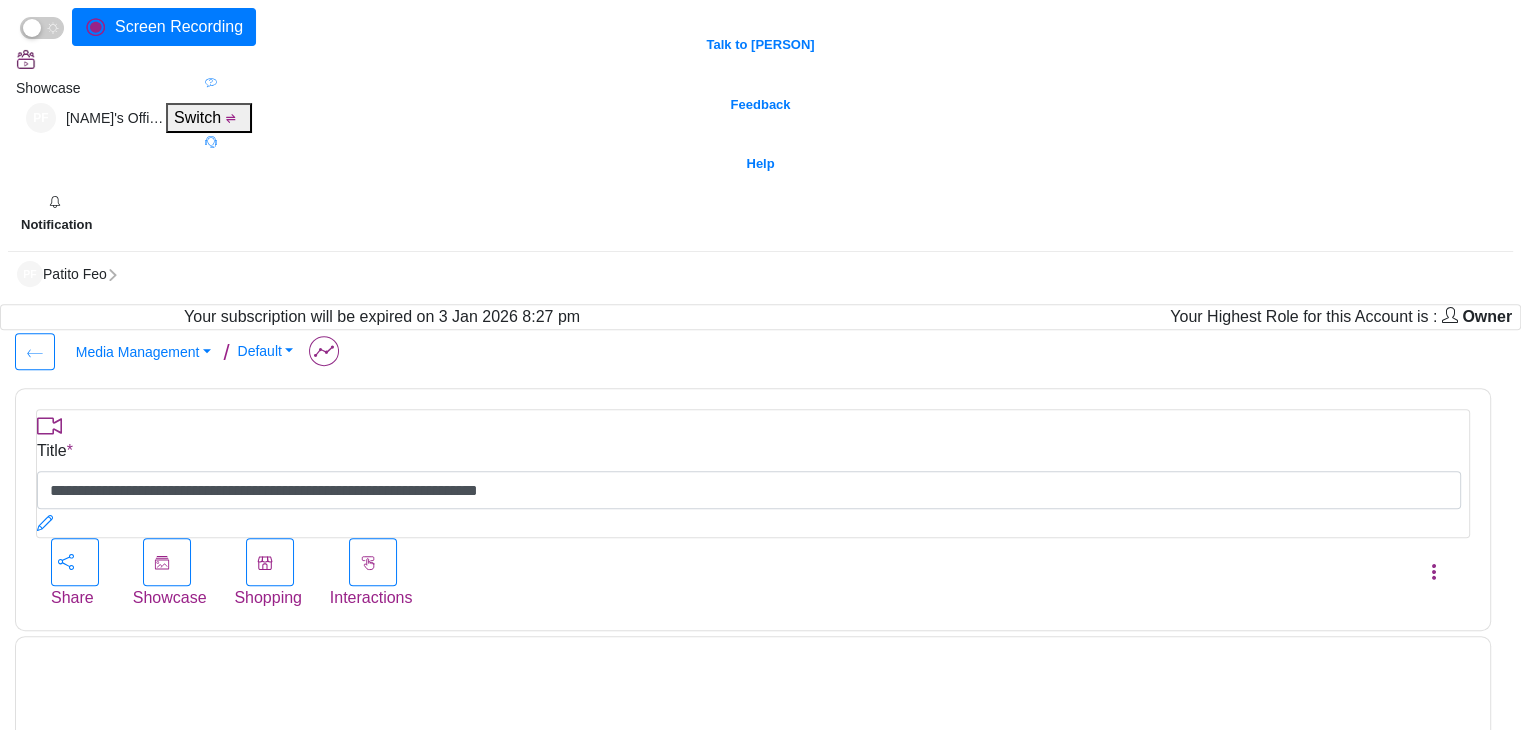 click on "**********" at bounding box center [753, 1279] 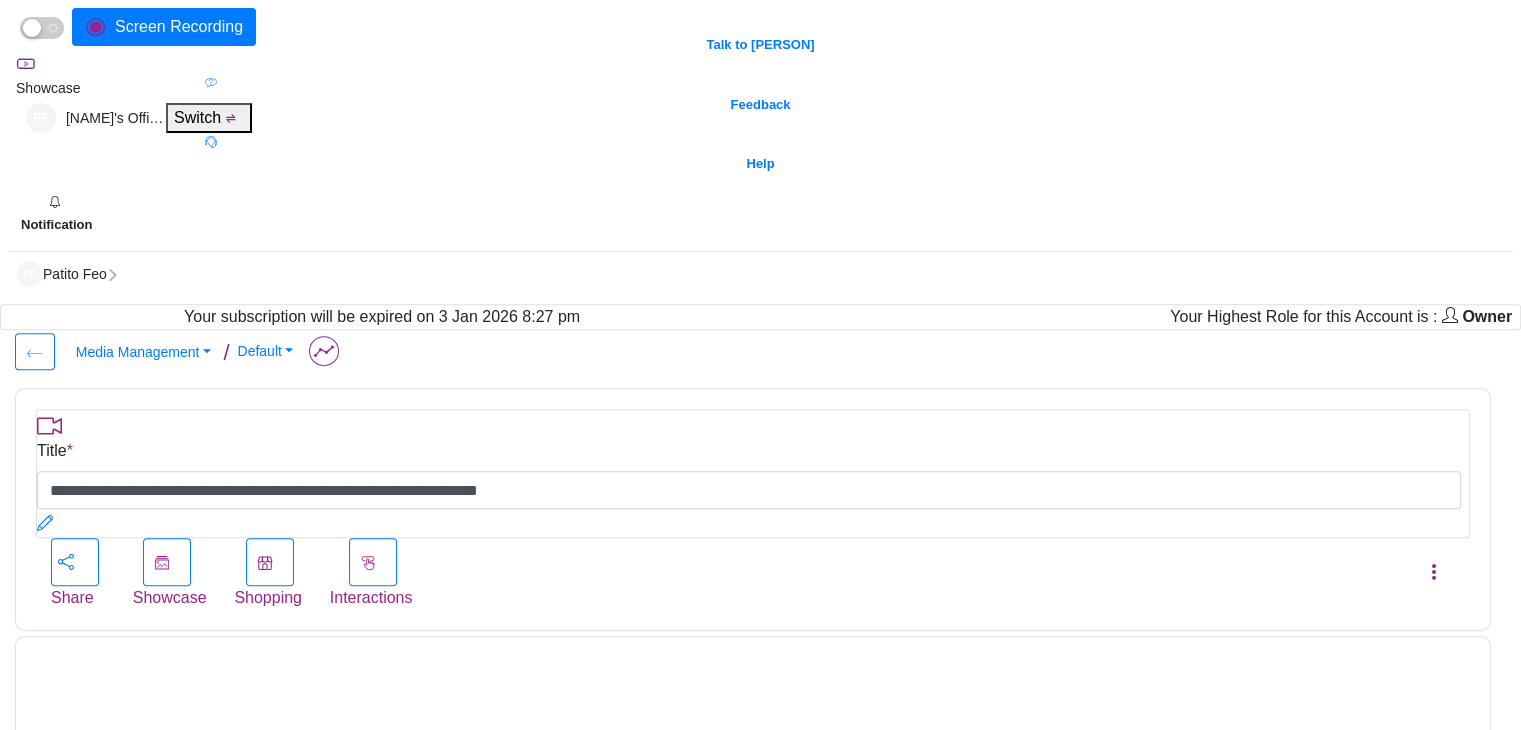 click at bounding box center (1464, 1195) 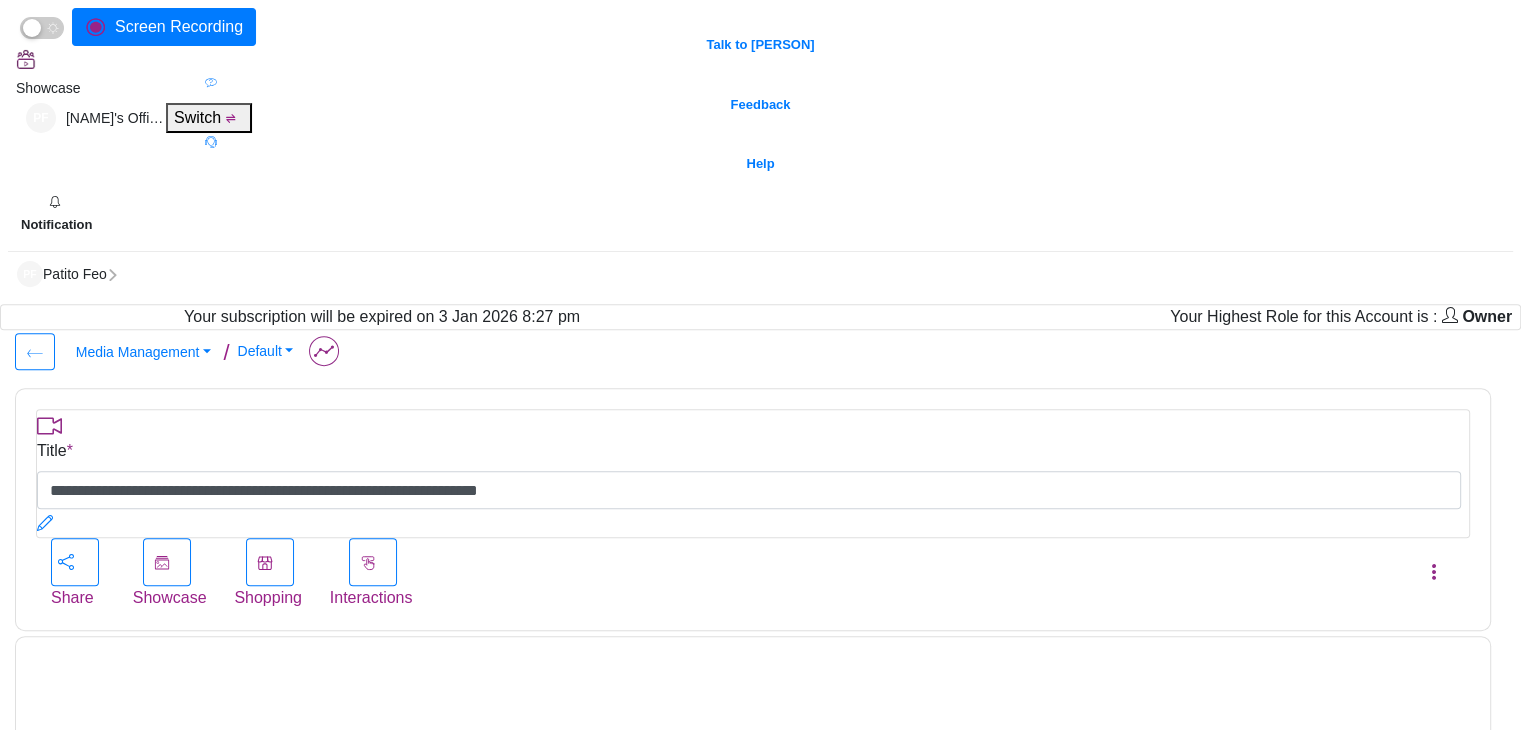 scroll, scrollTop: 0, scrollLeft: 0, axis: both 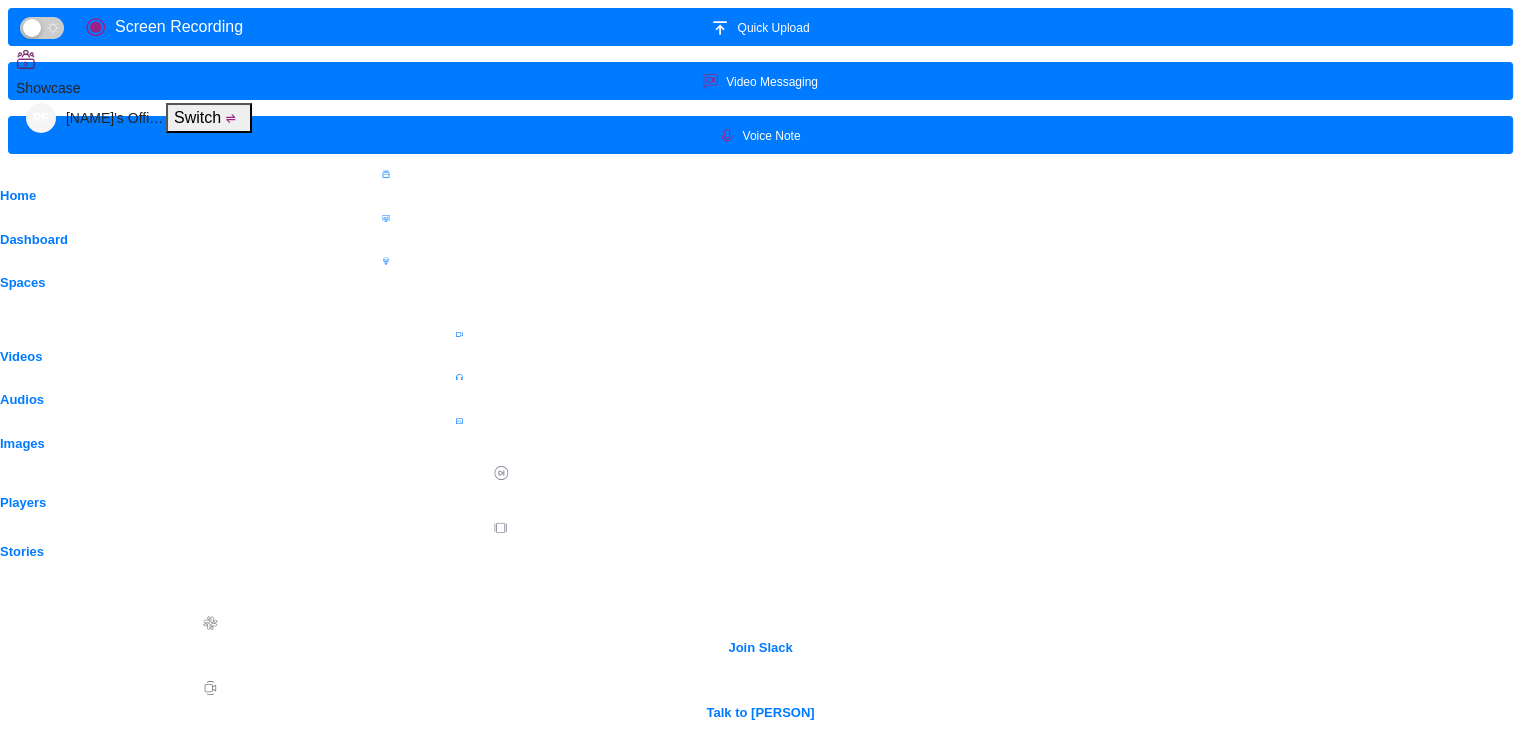 click at bounding box center [167, 1230] 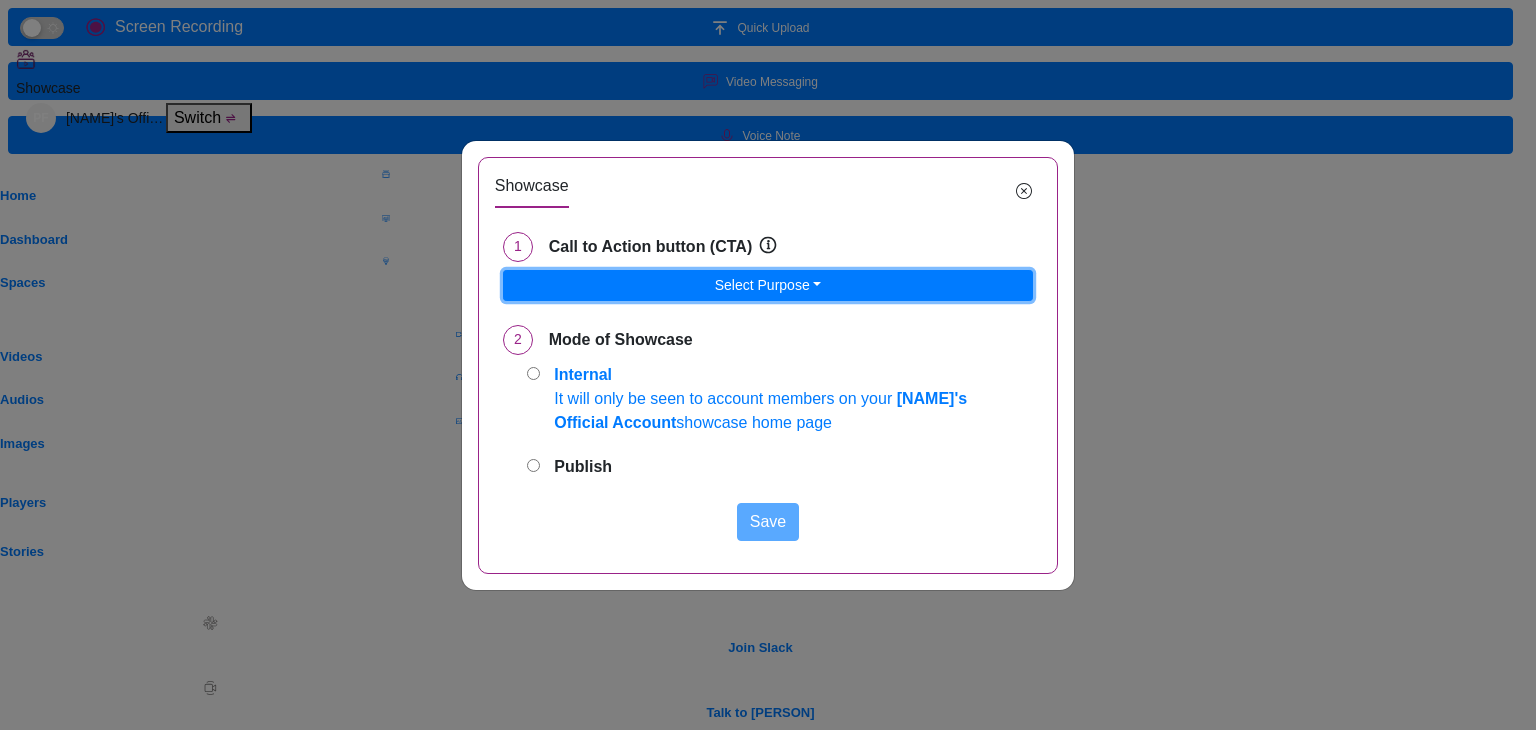click on "Select Purpose" at bounding box center (768, 285) 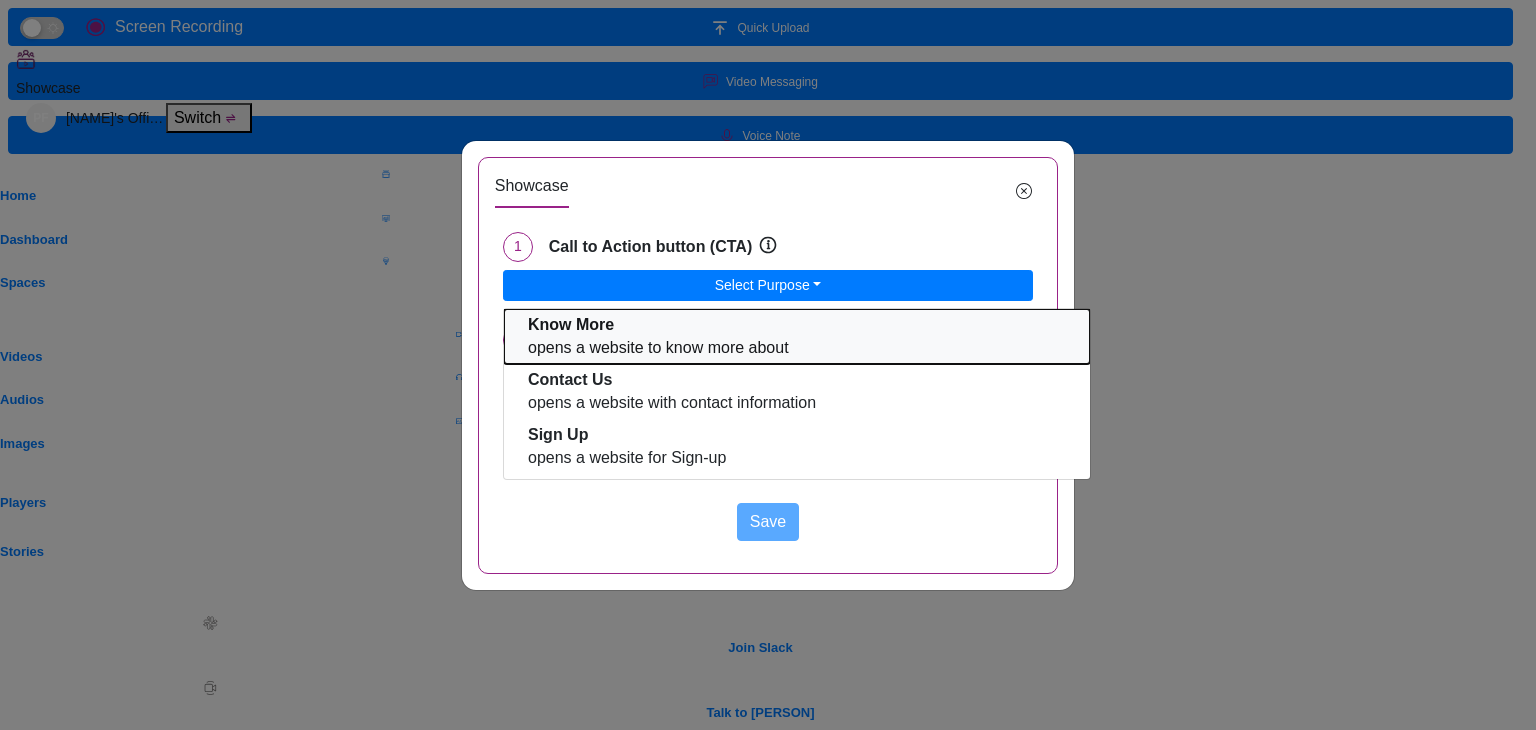 click on "opens a website to know more about" at bounding box center [658, 347] 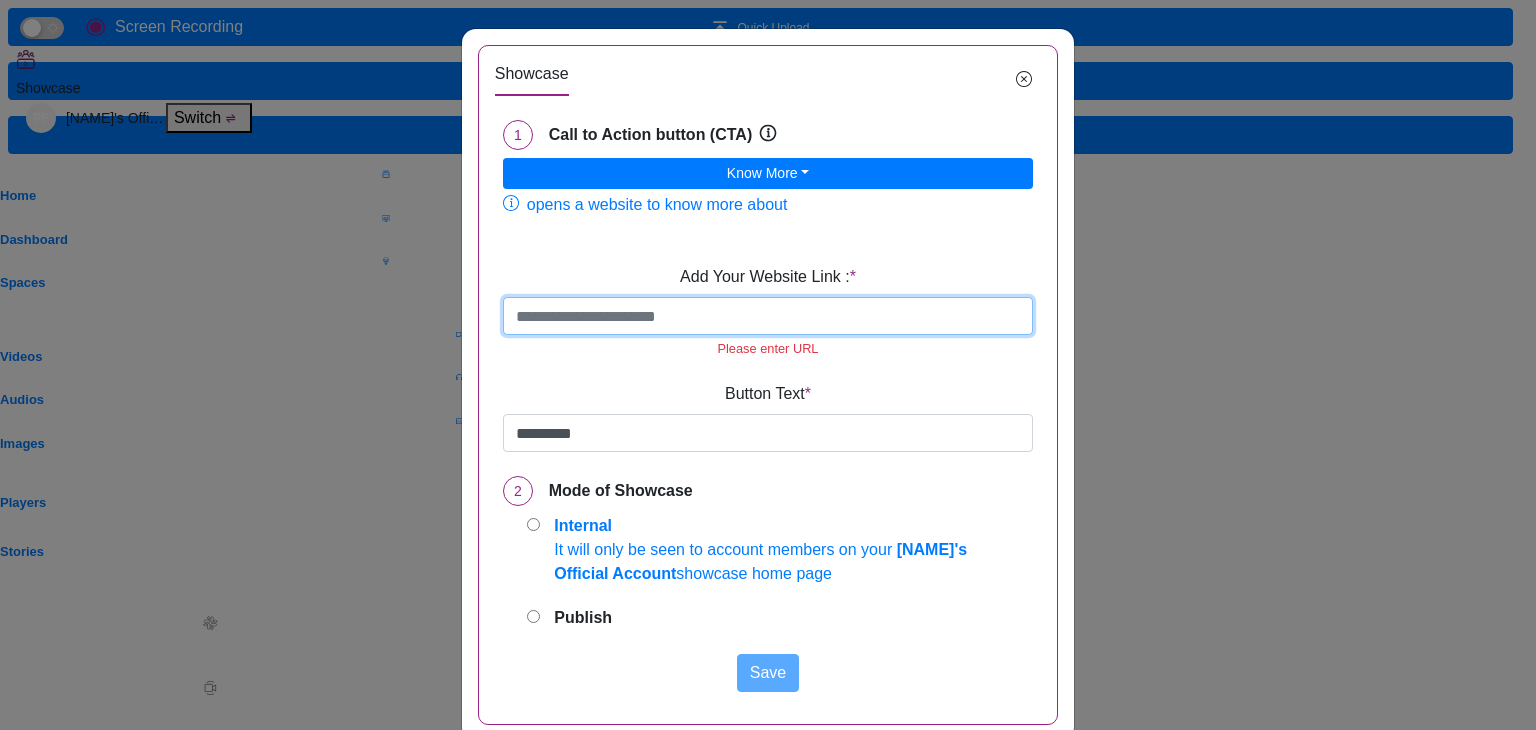 click at bounding box center [768, 316] 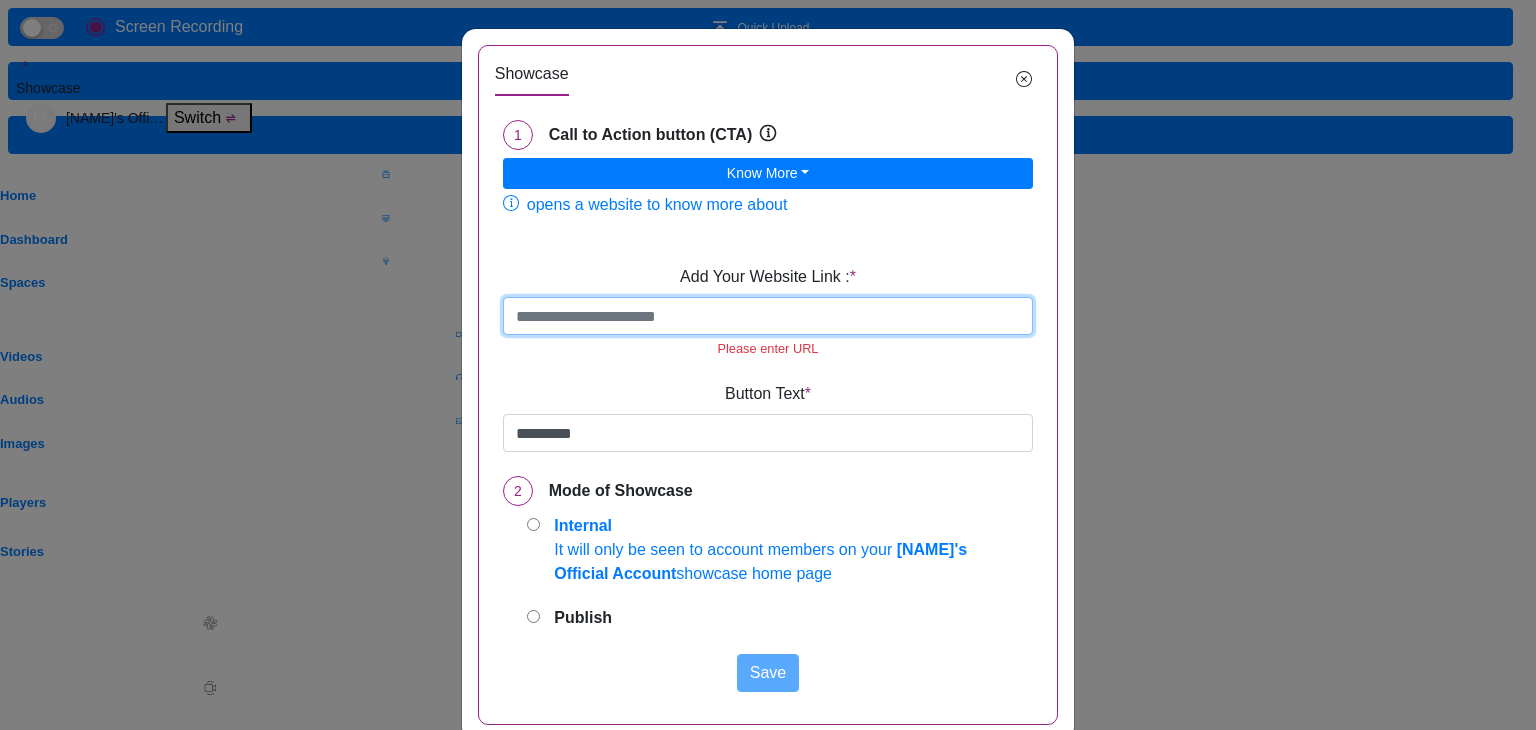 paste on "**********" 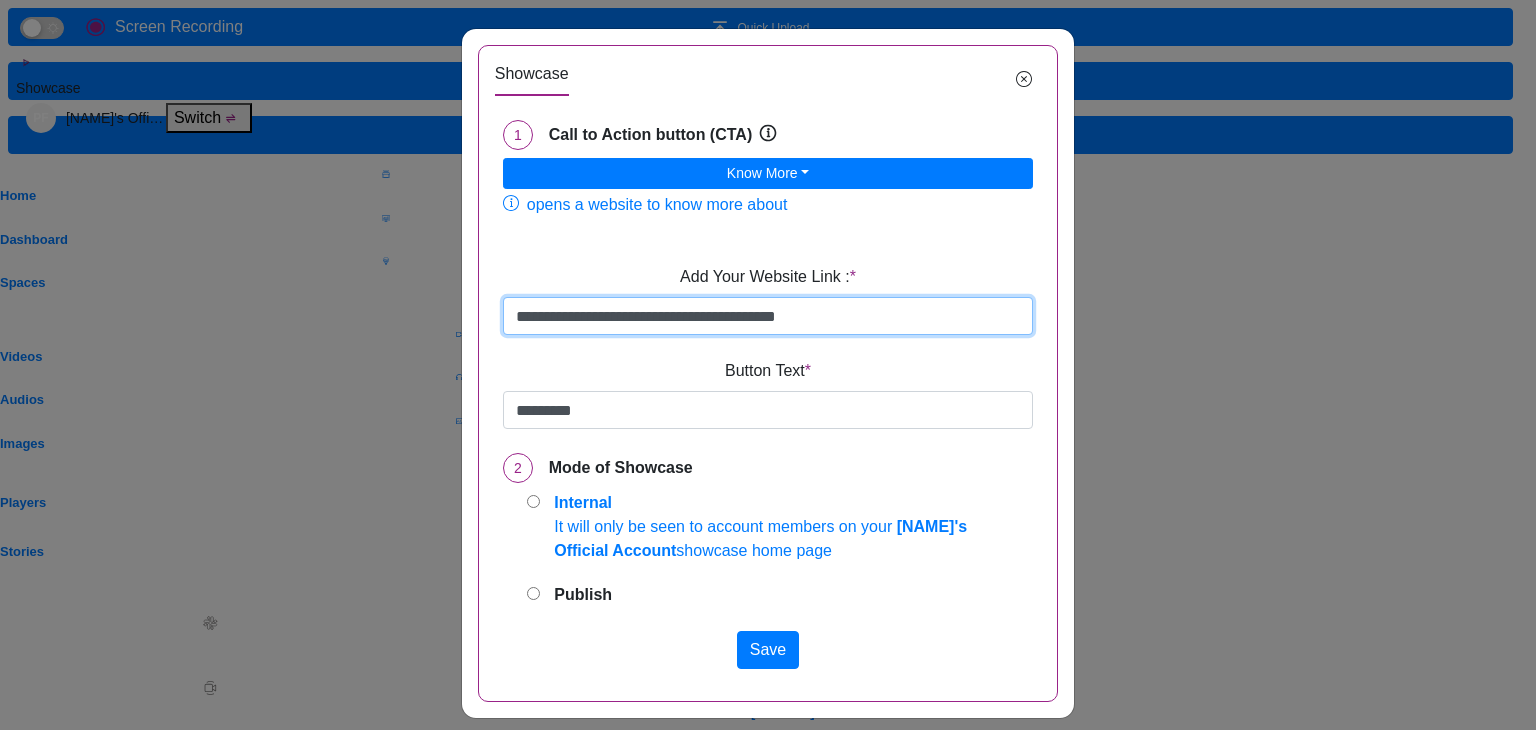 type on "**********" 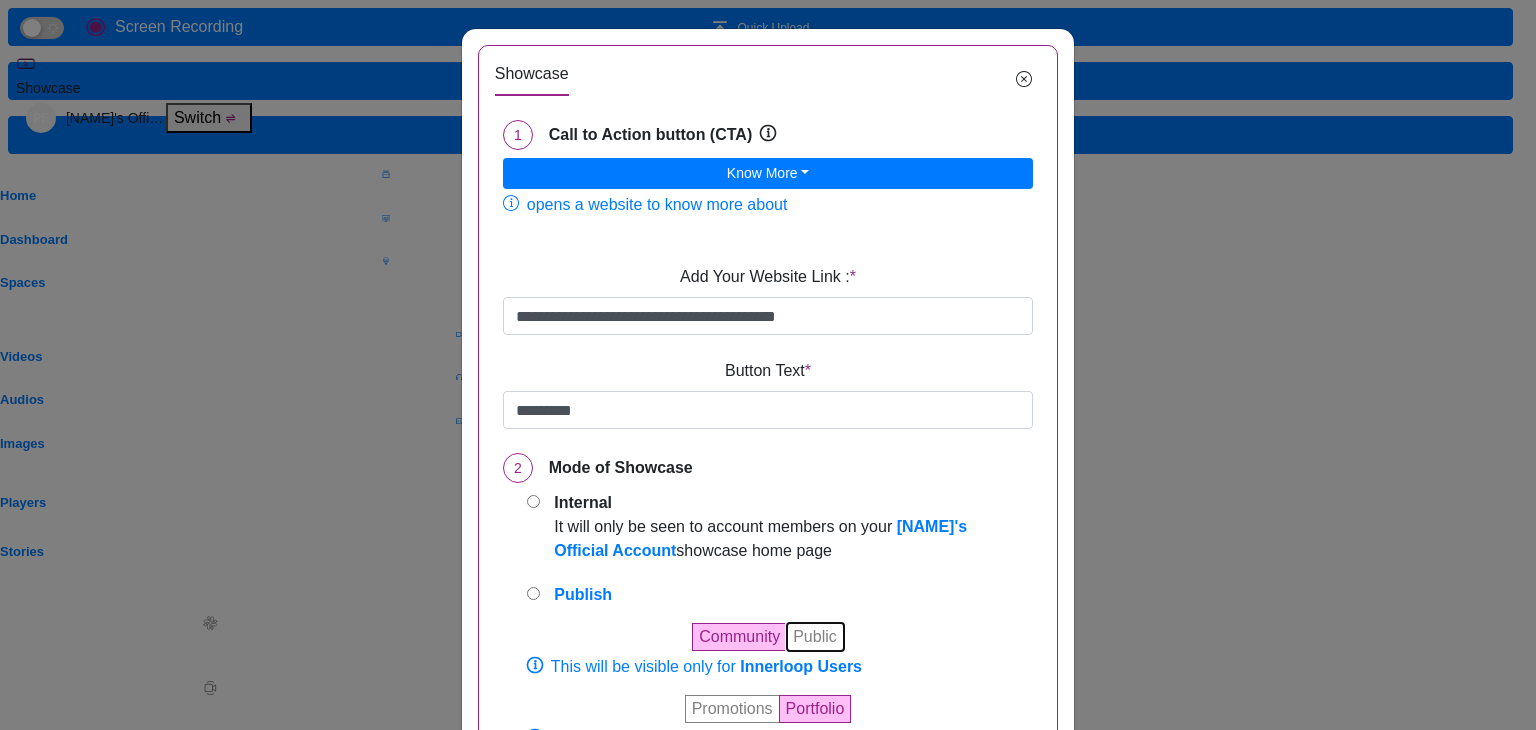 click on "Public" at bounding box center [815, 637] 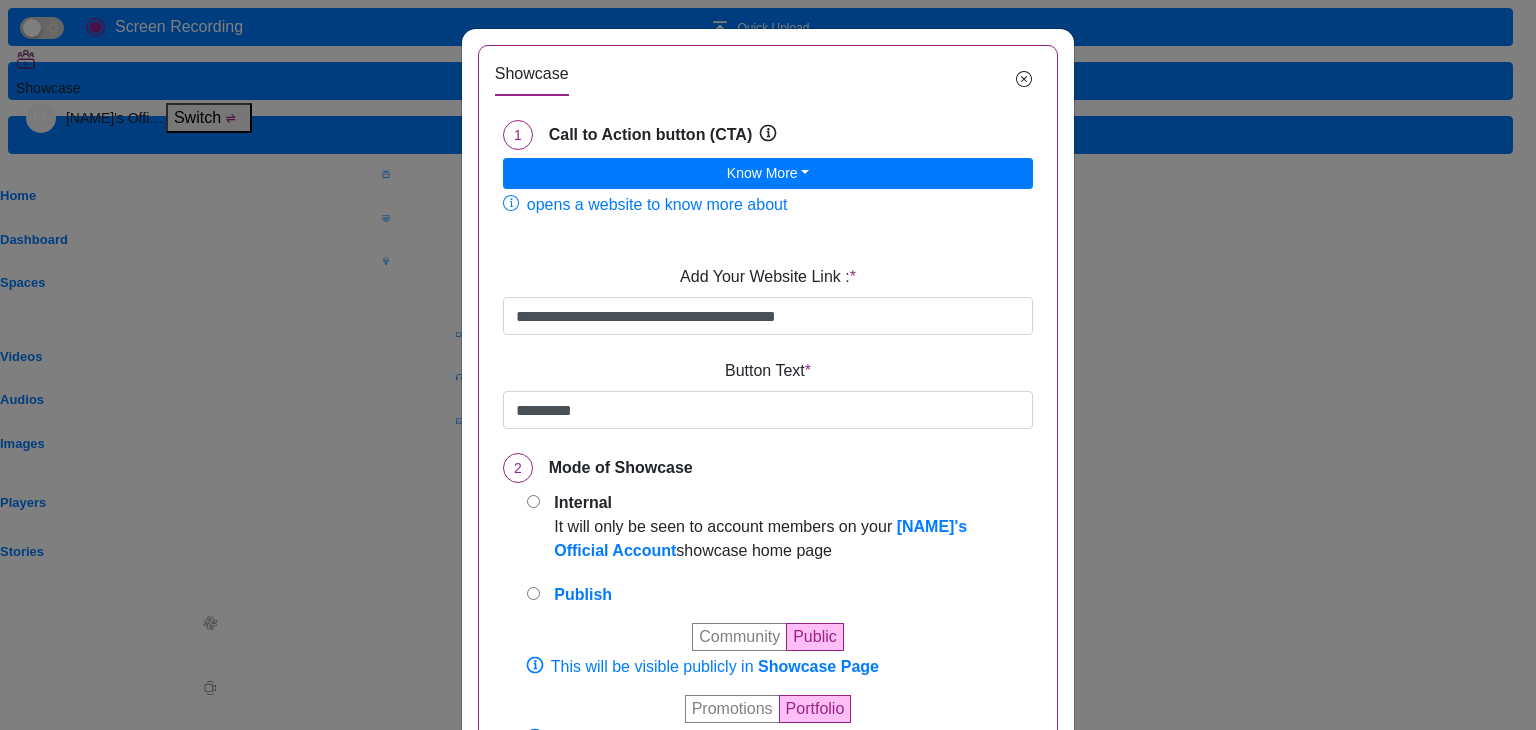 click on "Save" at bounding box center (768, 794) 